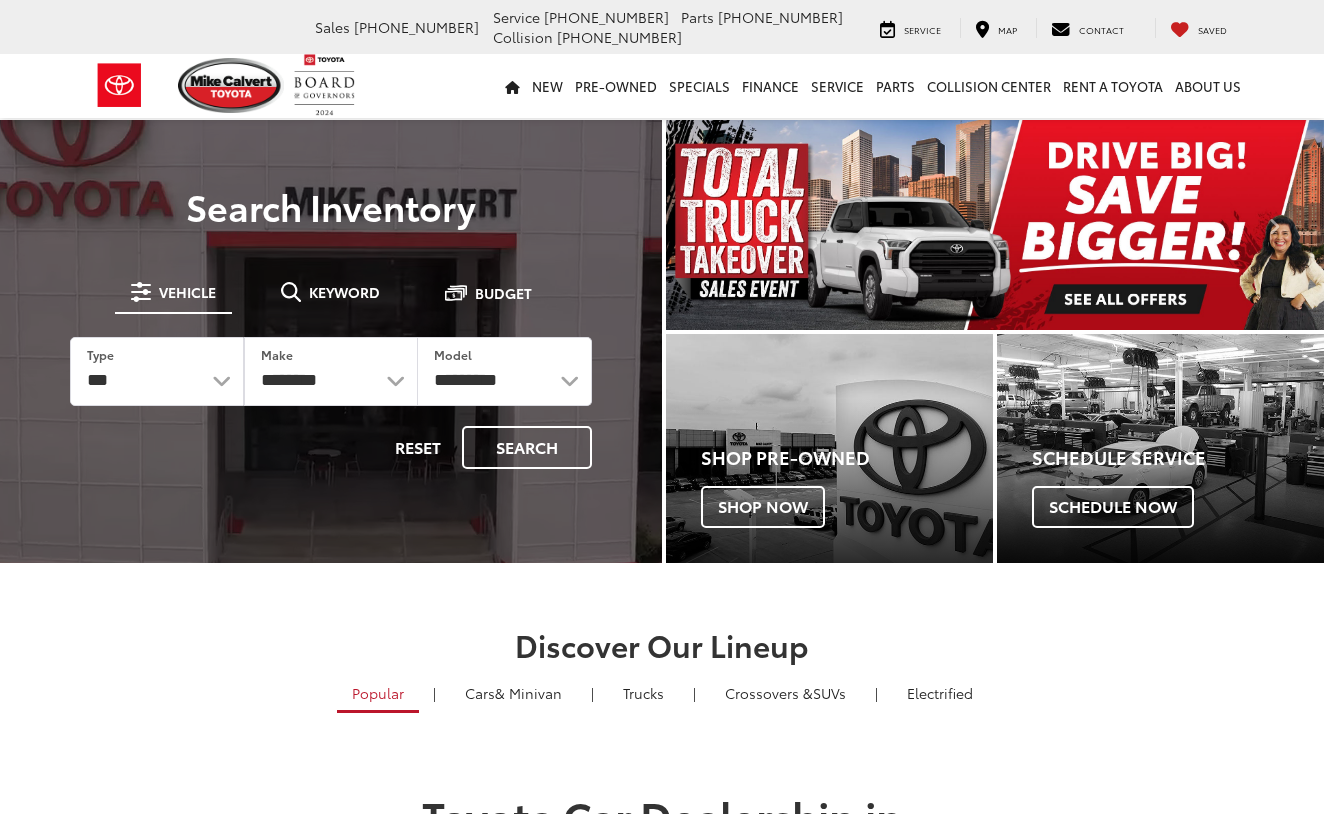 scroll, scrollTop: 0, scrollLeft: 0, axis: both 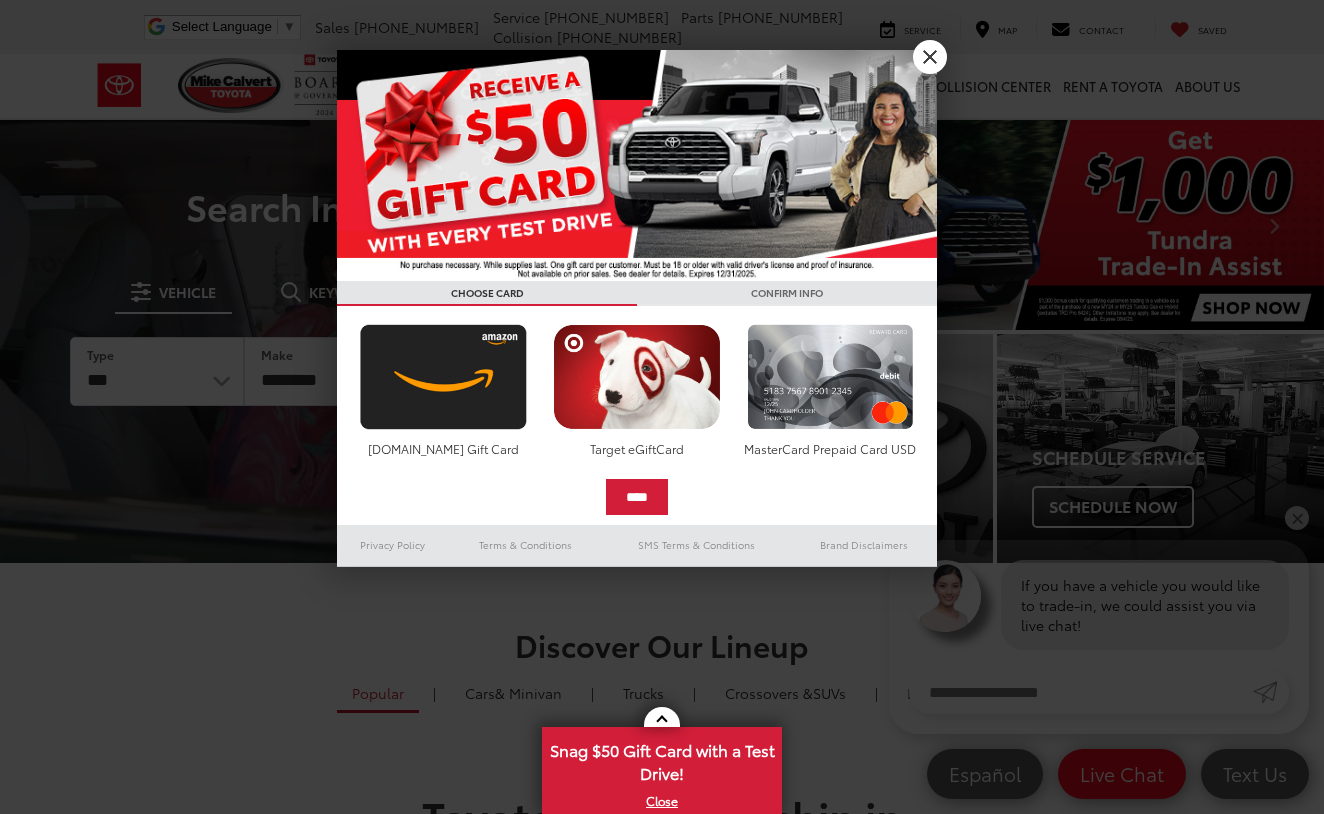 click on "X" at bounding box center [930, 57] 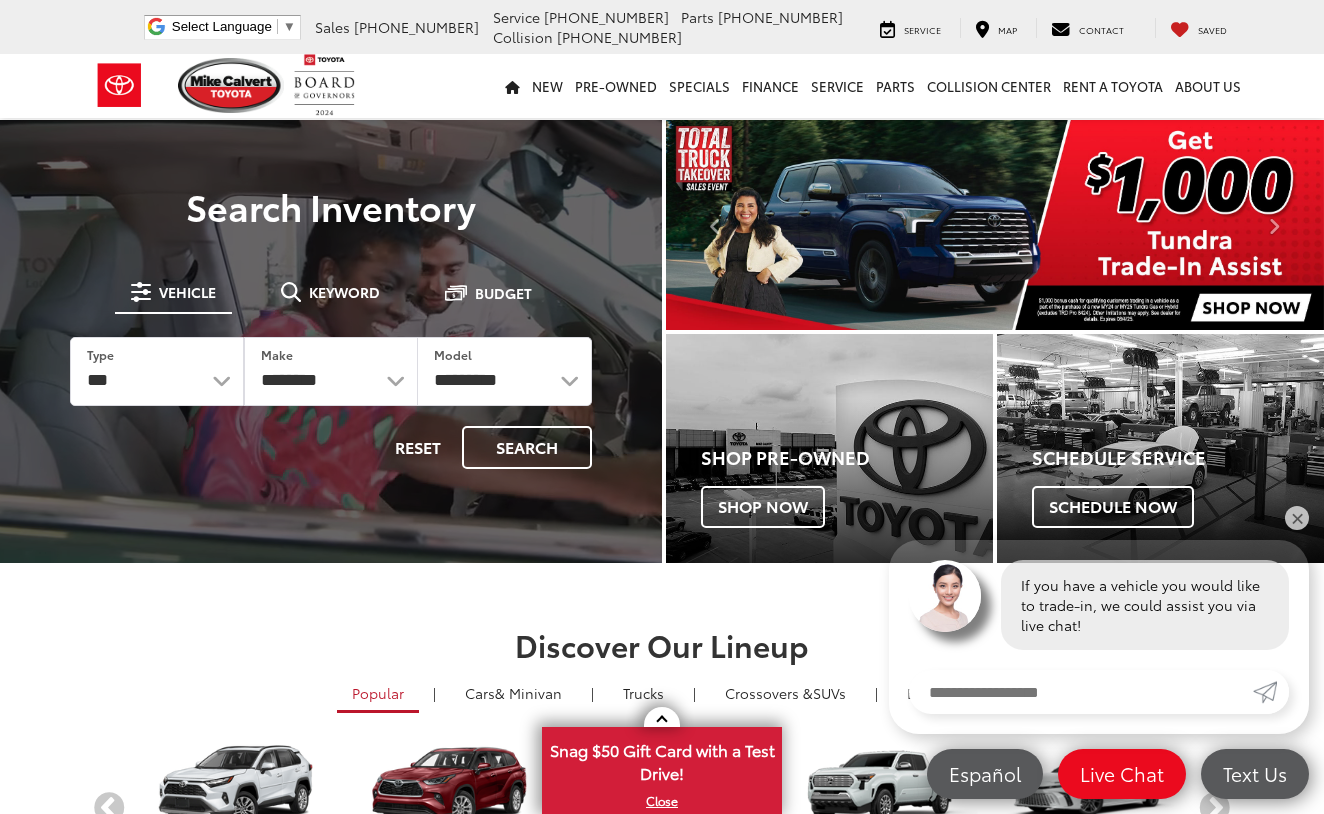 scroll, scrollTop: 0, scrollLeft: 0, axis: both 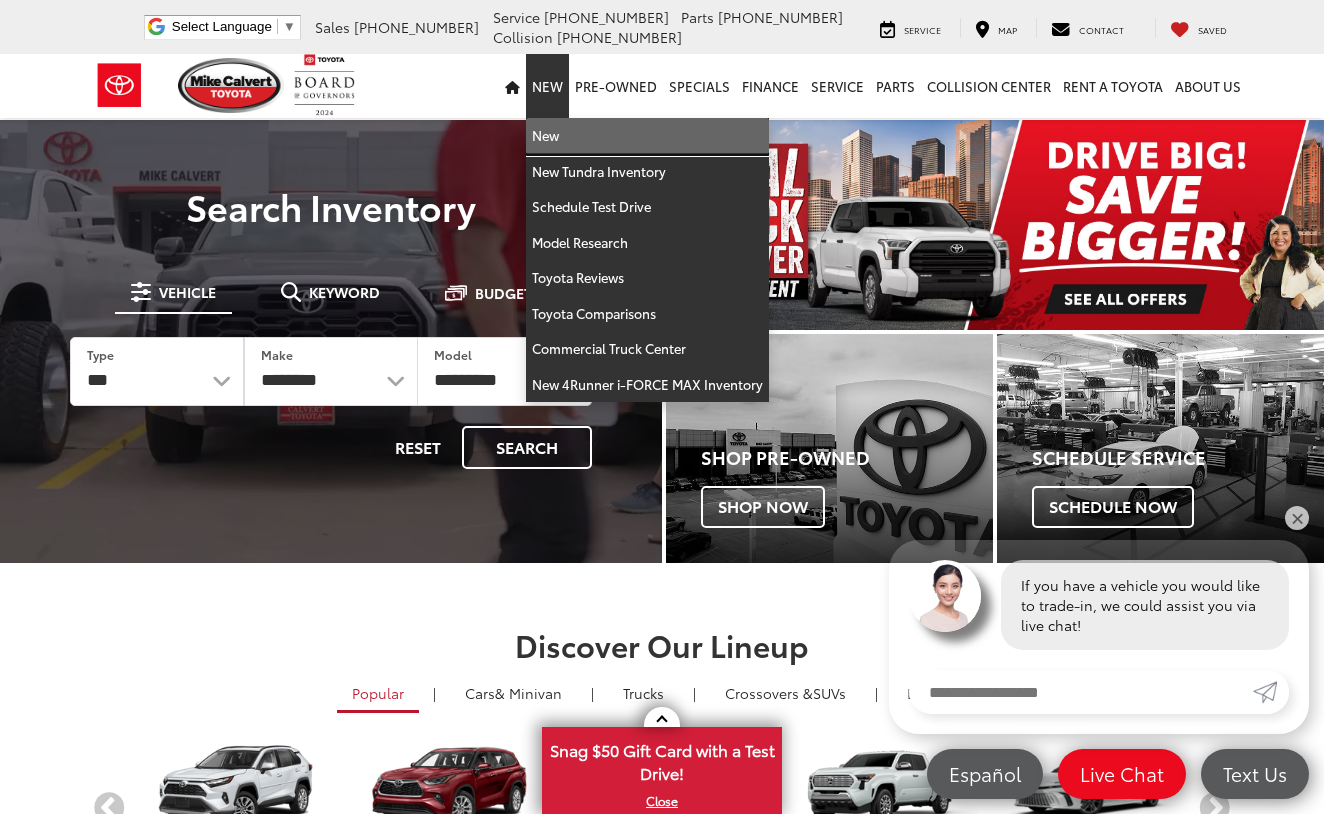 click on "New" at bounding box center [647, 136] 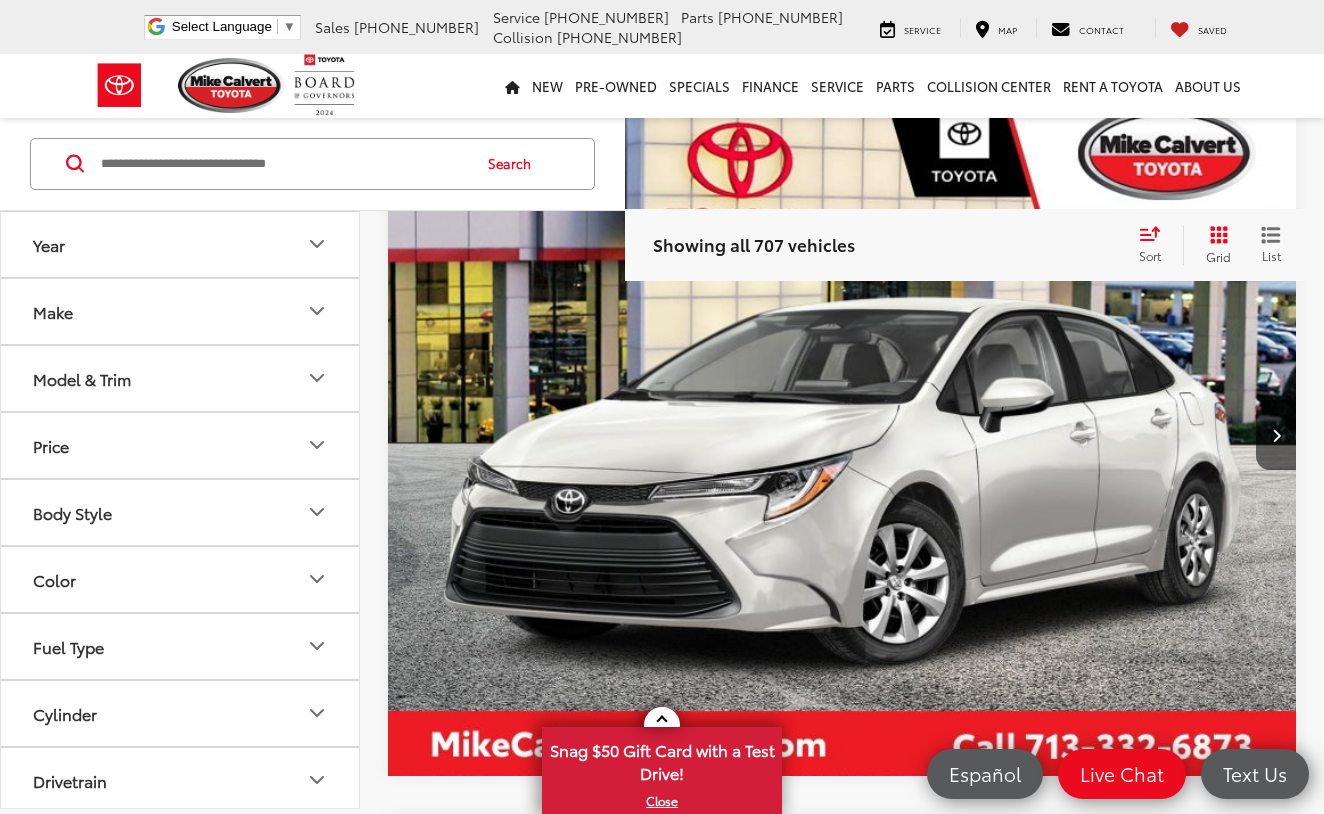scroll, scrollTop: 451, scrollLeft: 0, axis: vertical 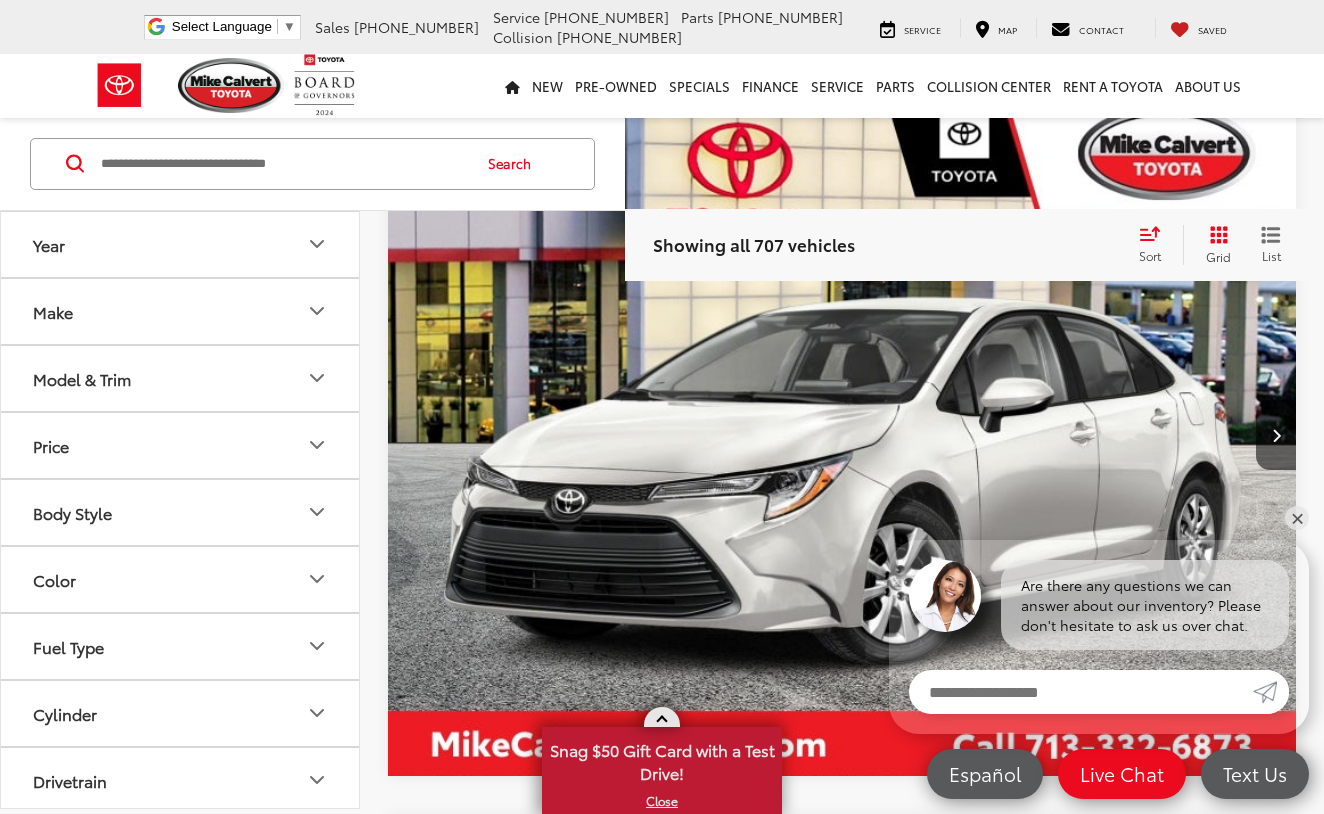 click on "X" at bounding box center [662, 801] 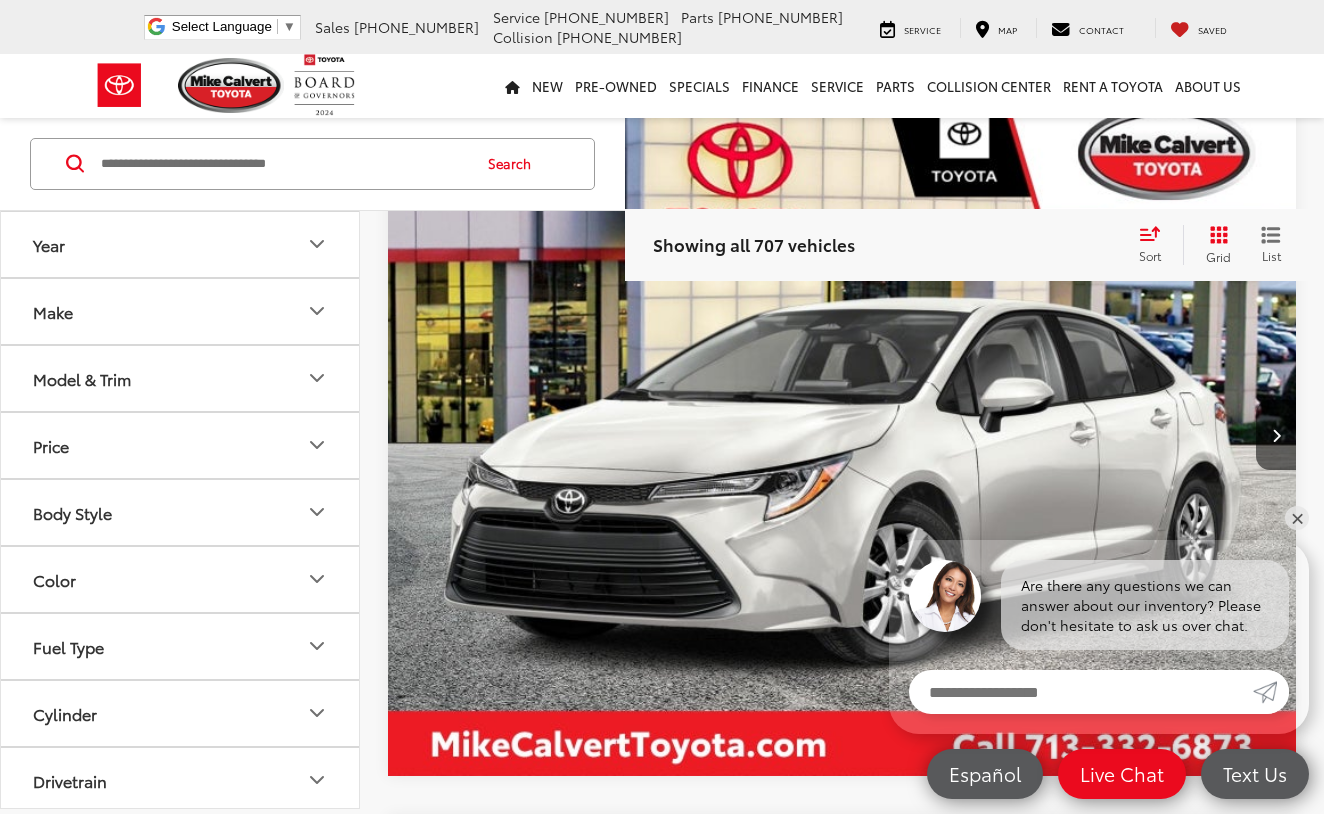 scroll, scrollTop: 0, scrollLeft: 0, axis: both 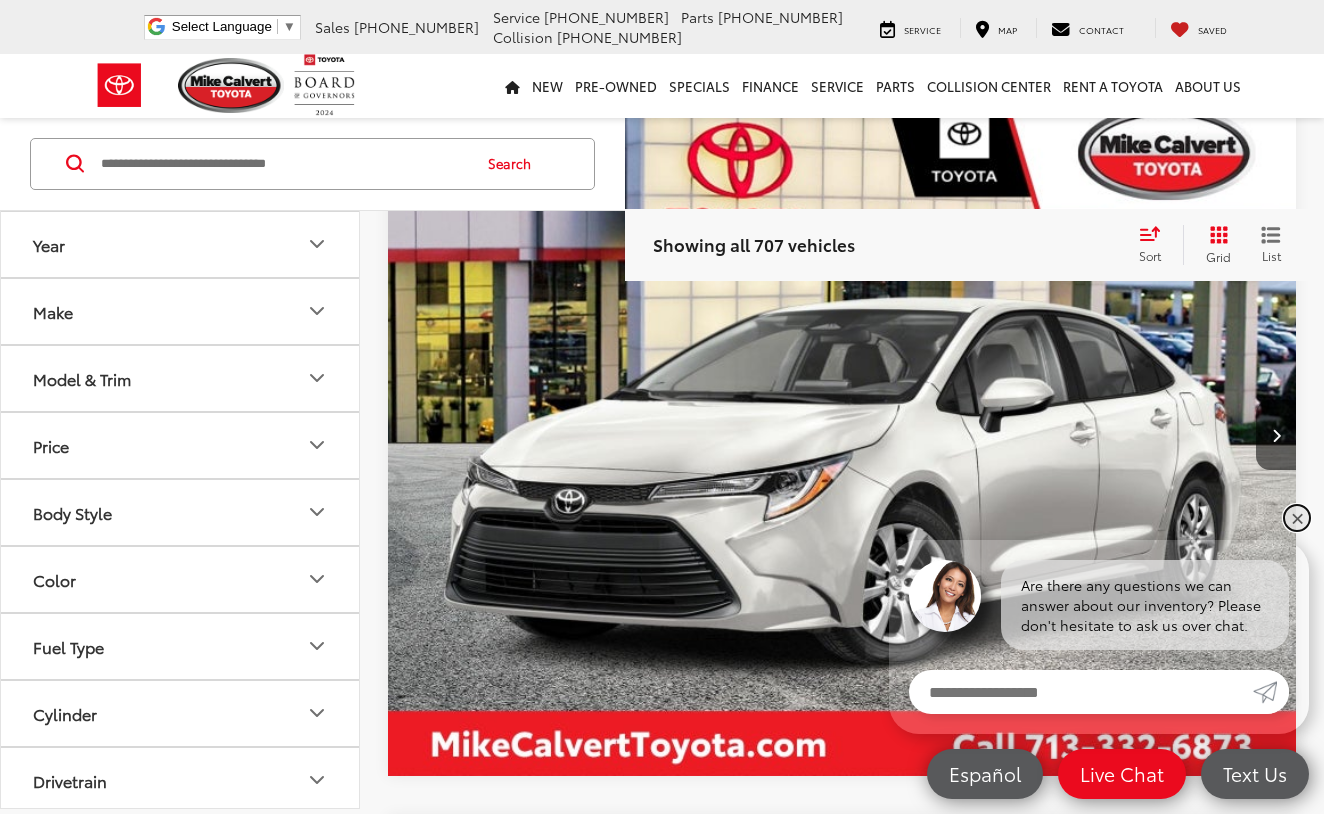 click on "✕" at bounding box center [1297, 518] 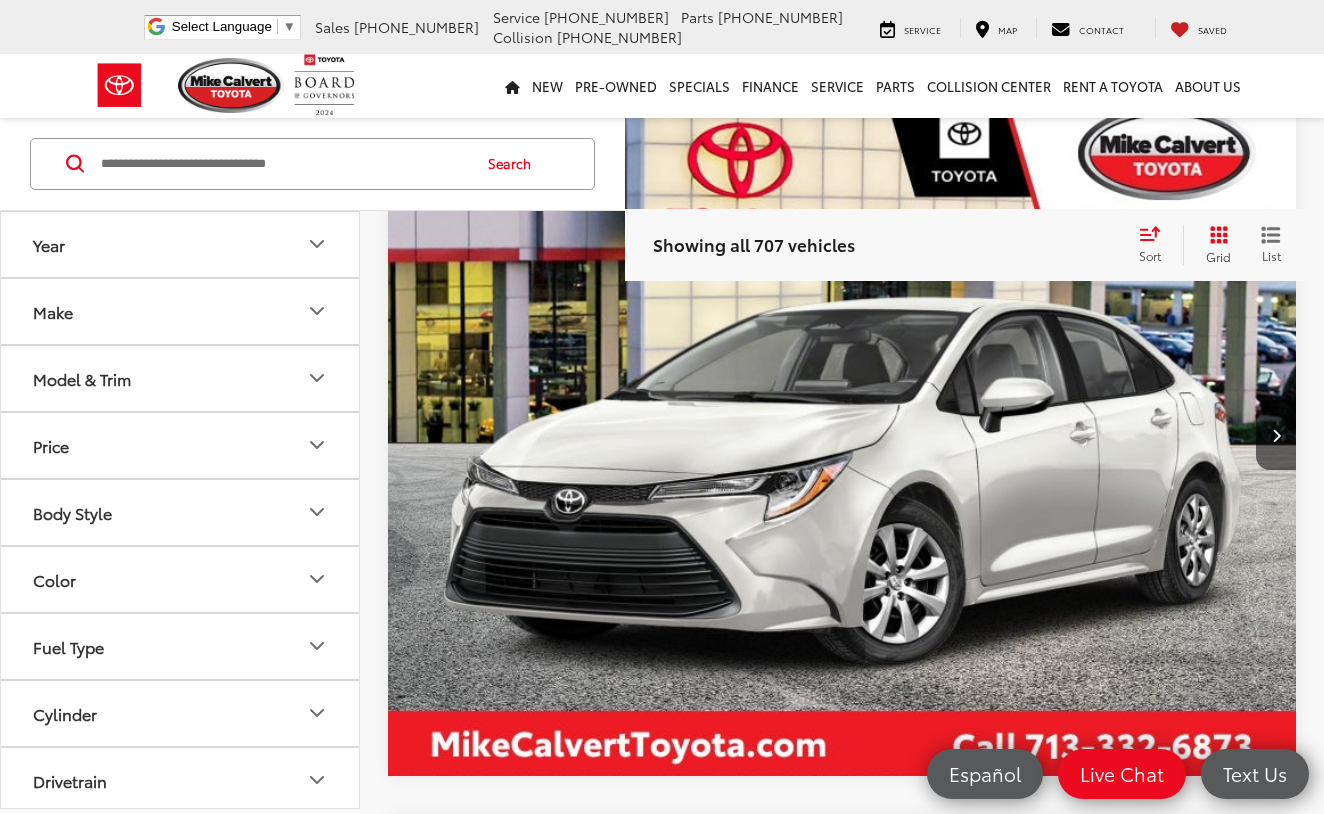 click 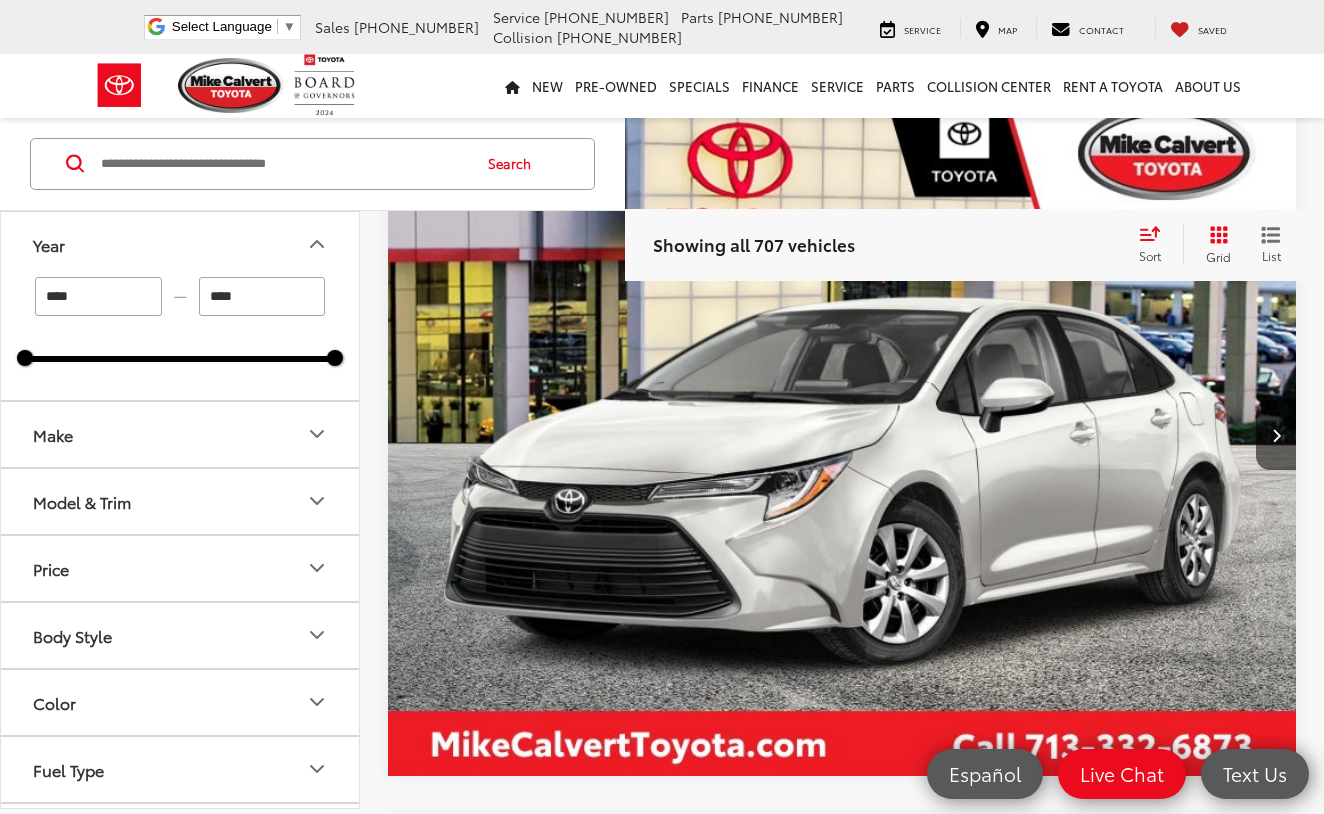 click 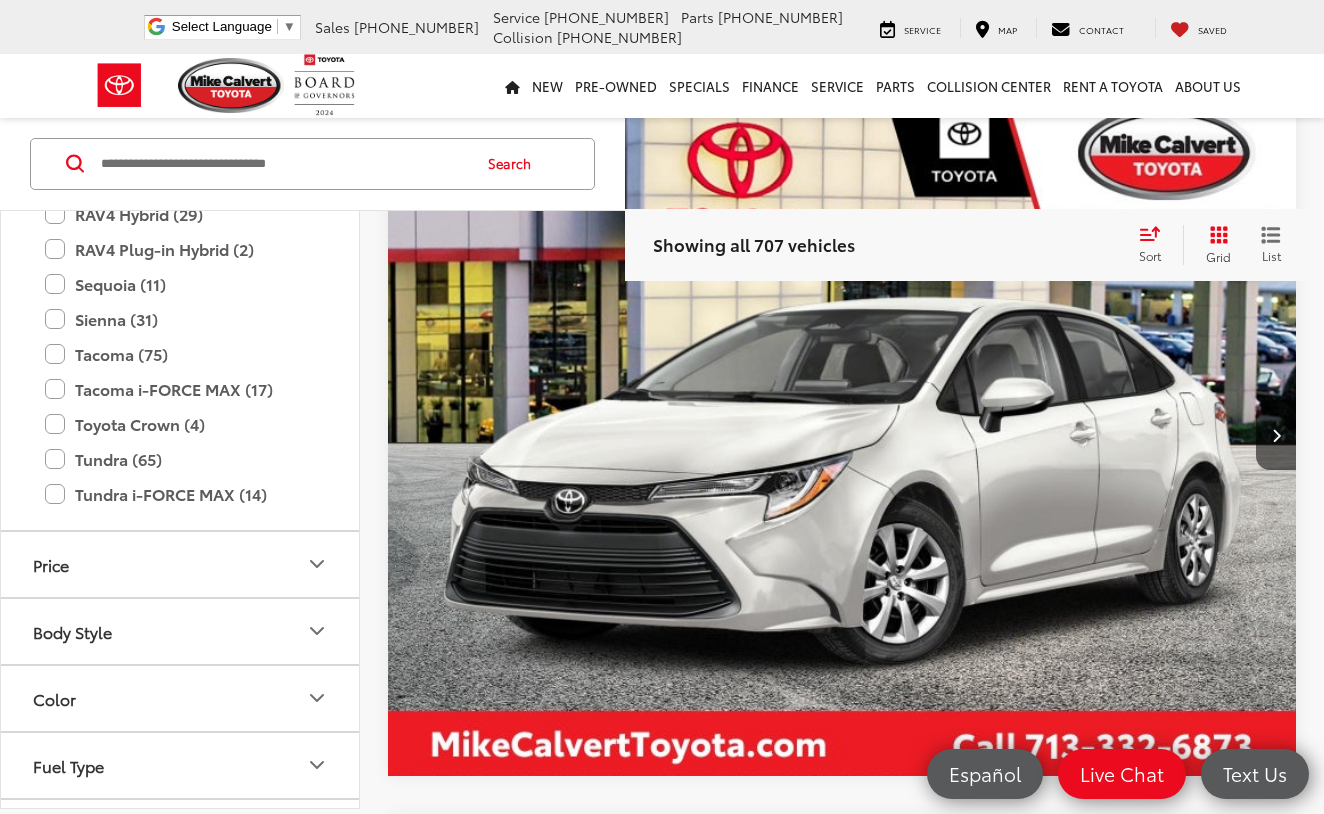 scroll, scrollTop: 1022, scrollLeft: 0, axis: vertical 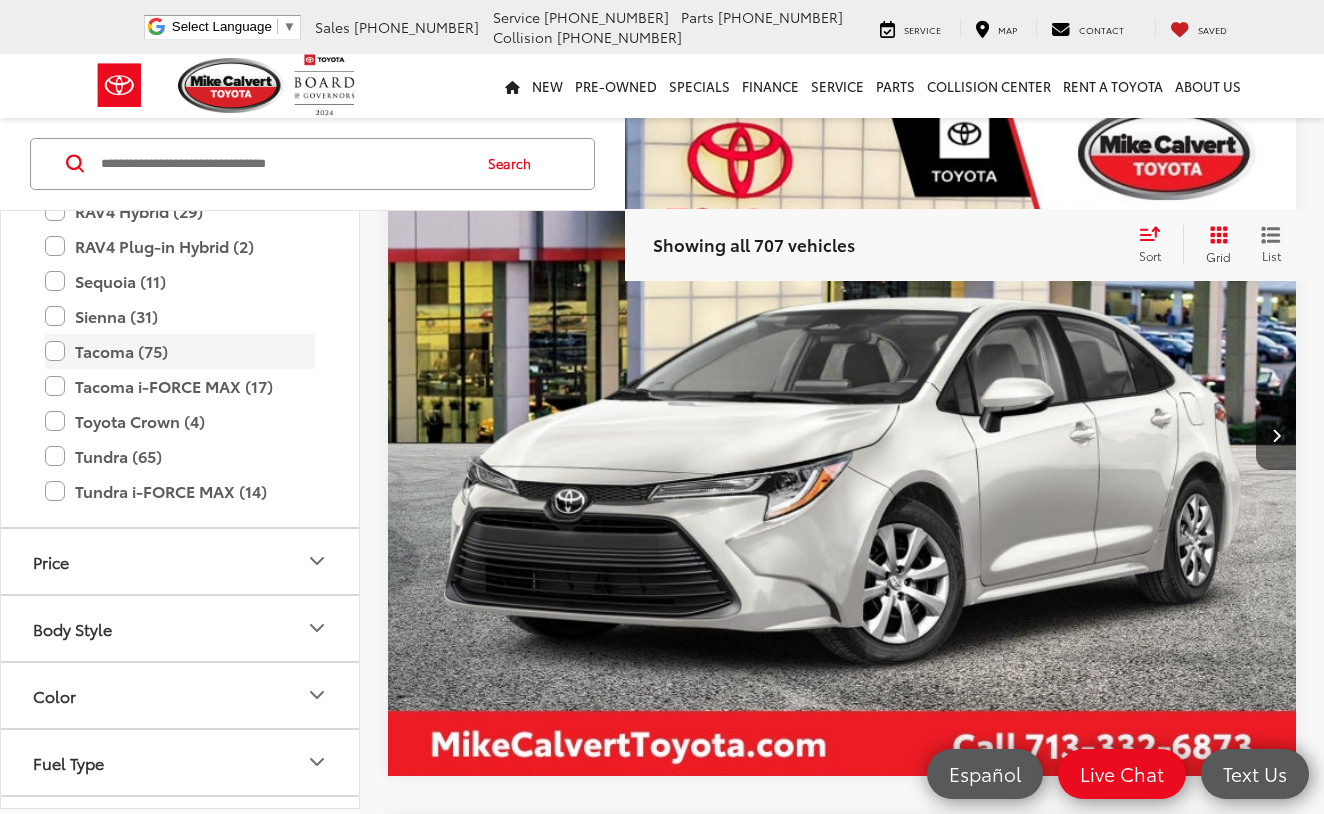 click on "Tacoma (75)" at bounding box center [180, 351] 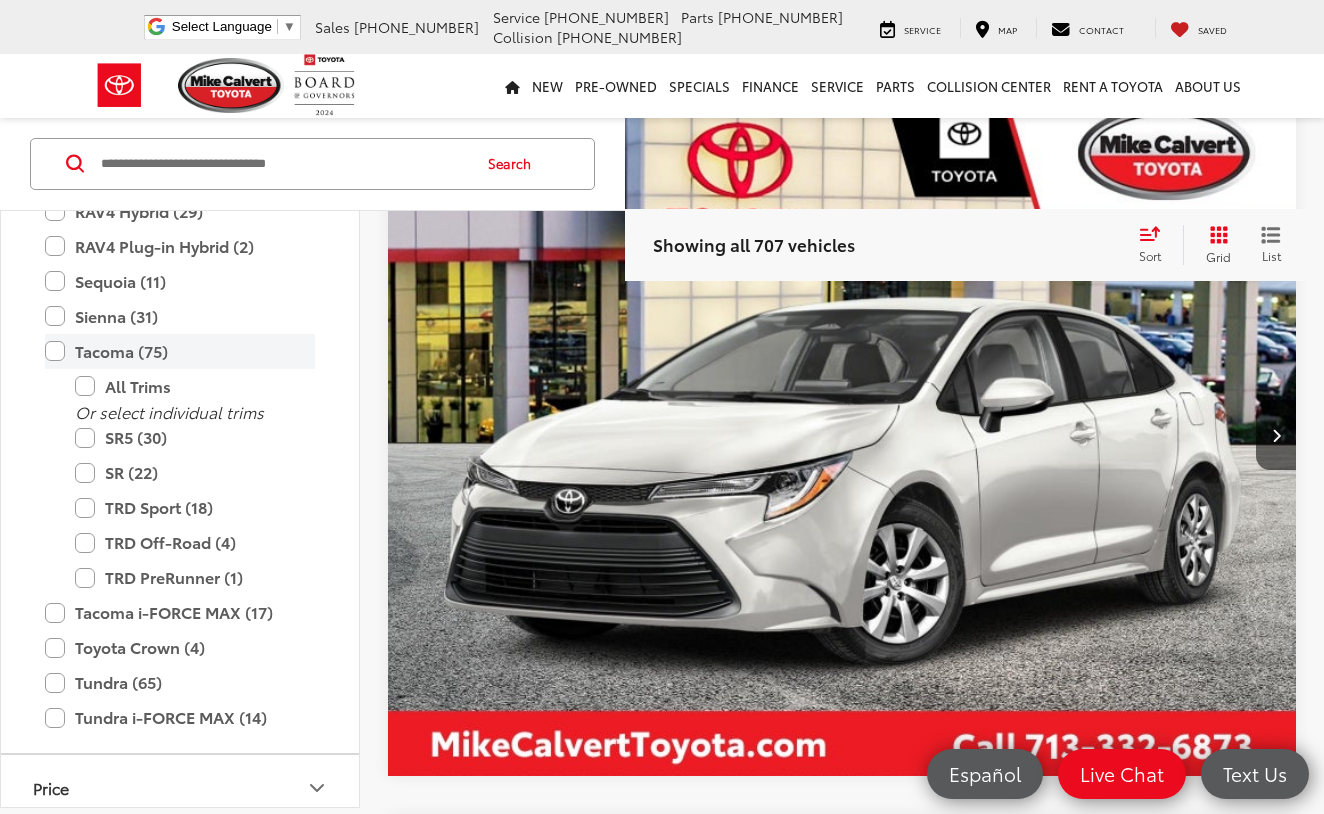 type on "****" 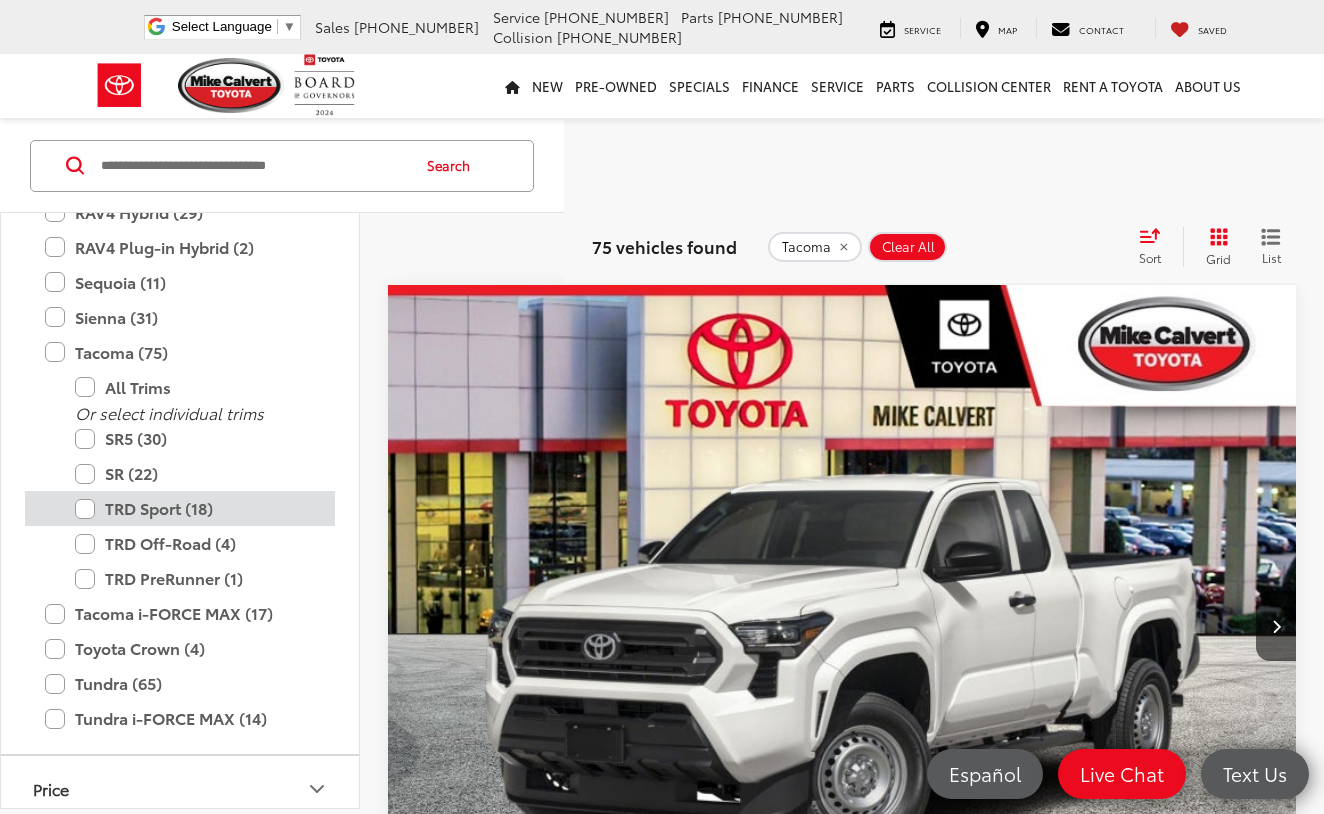 click on "TRD Sport (18)" at bounding box center (195, 508) 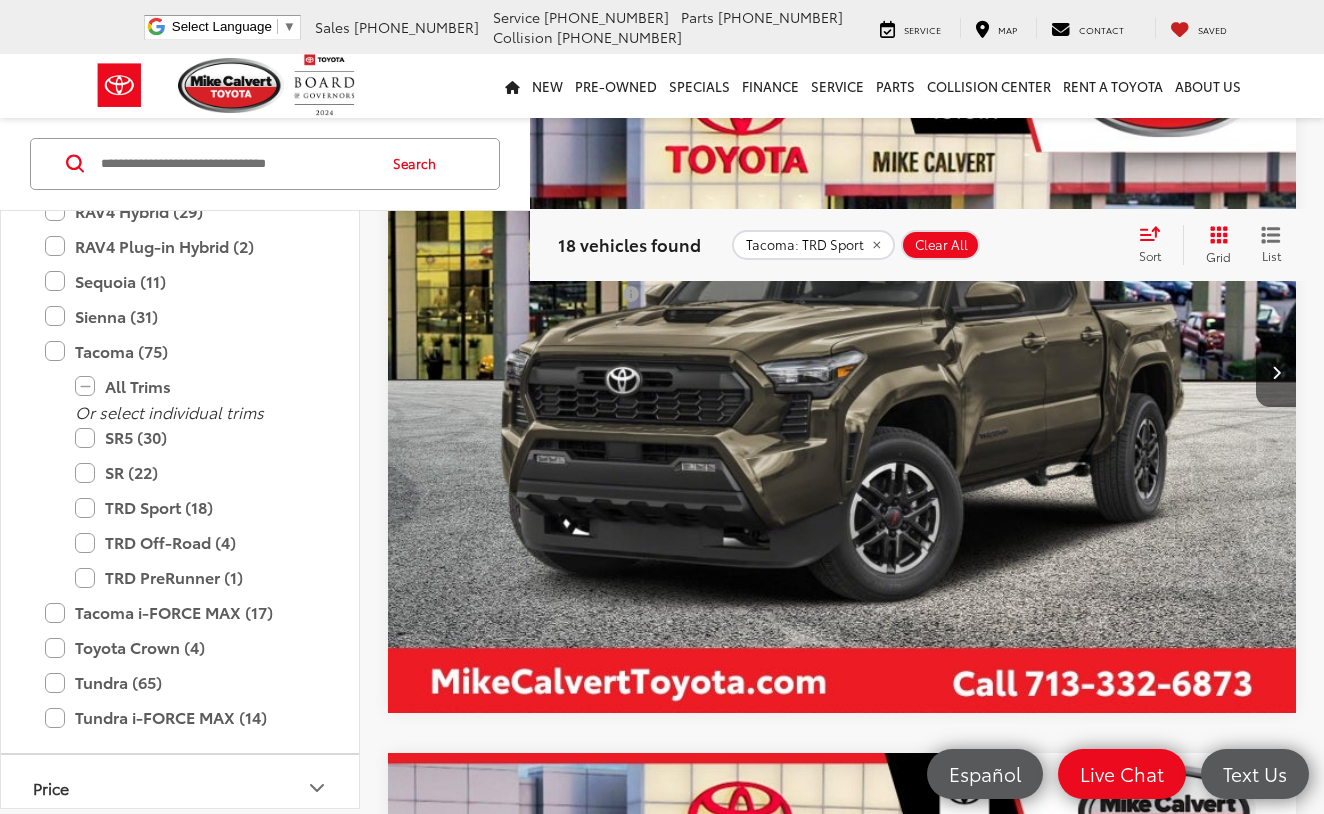 scroll, scrollTop: 2668, scrollLeft: 0, axis: vertical 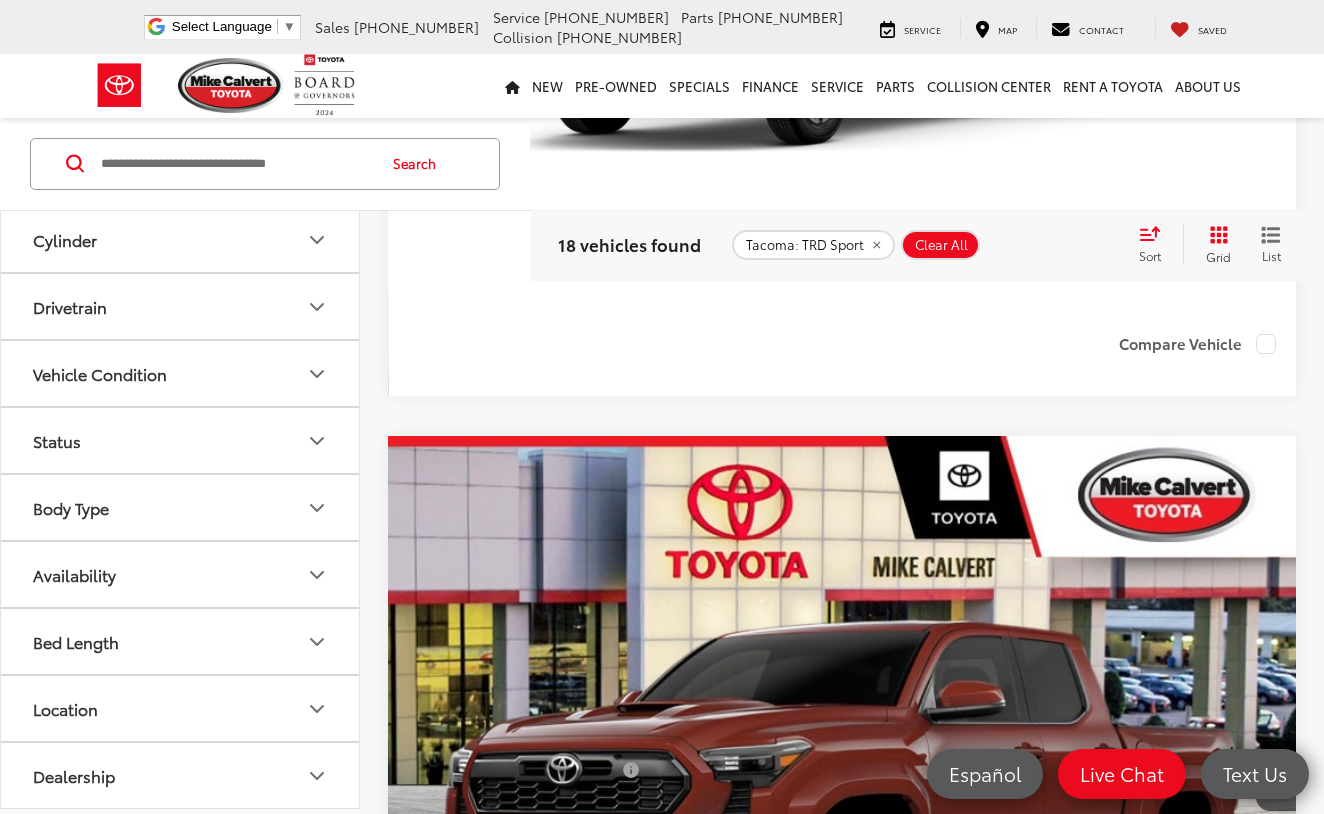 click 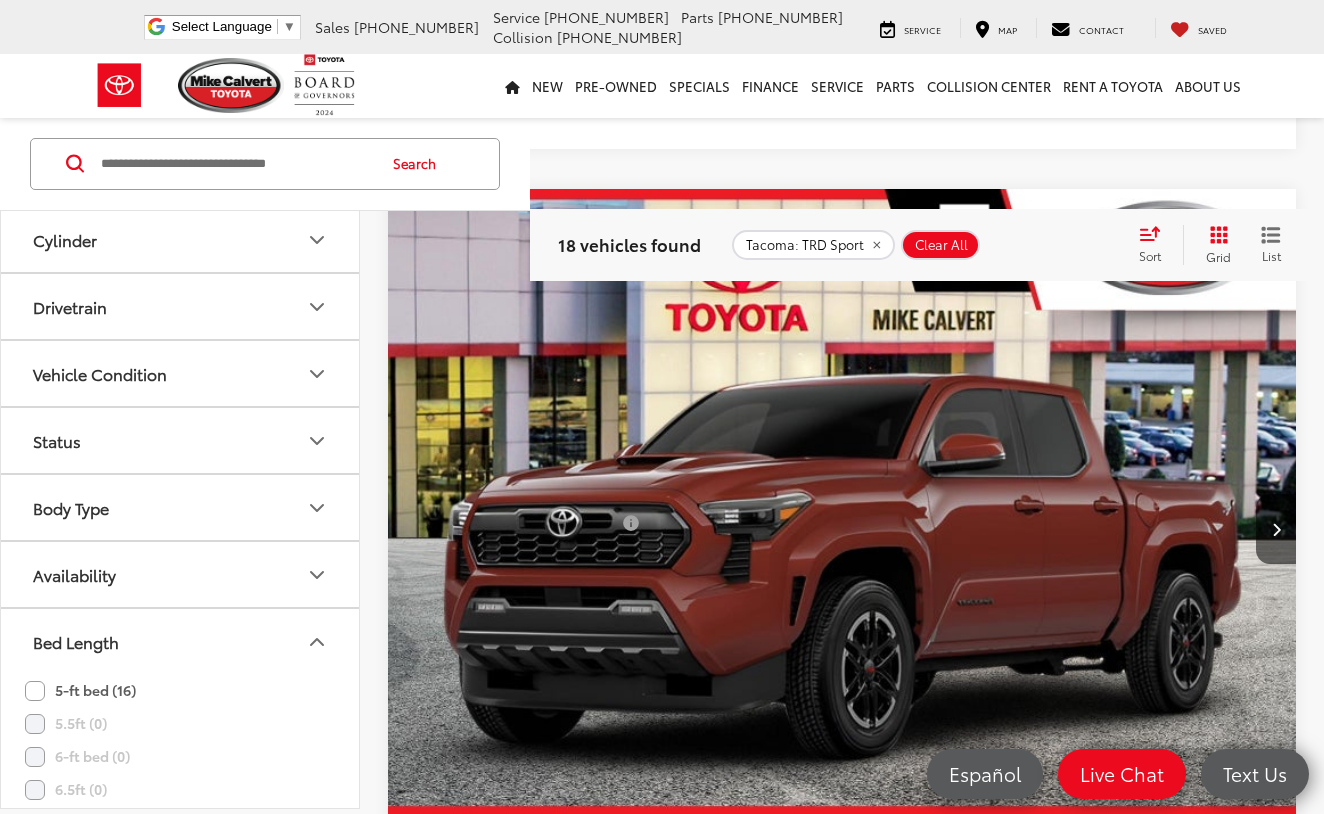 scroll, scrollTop: 4711, scrollLeft: 0, axis: vertical 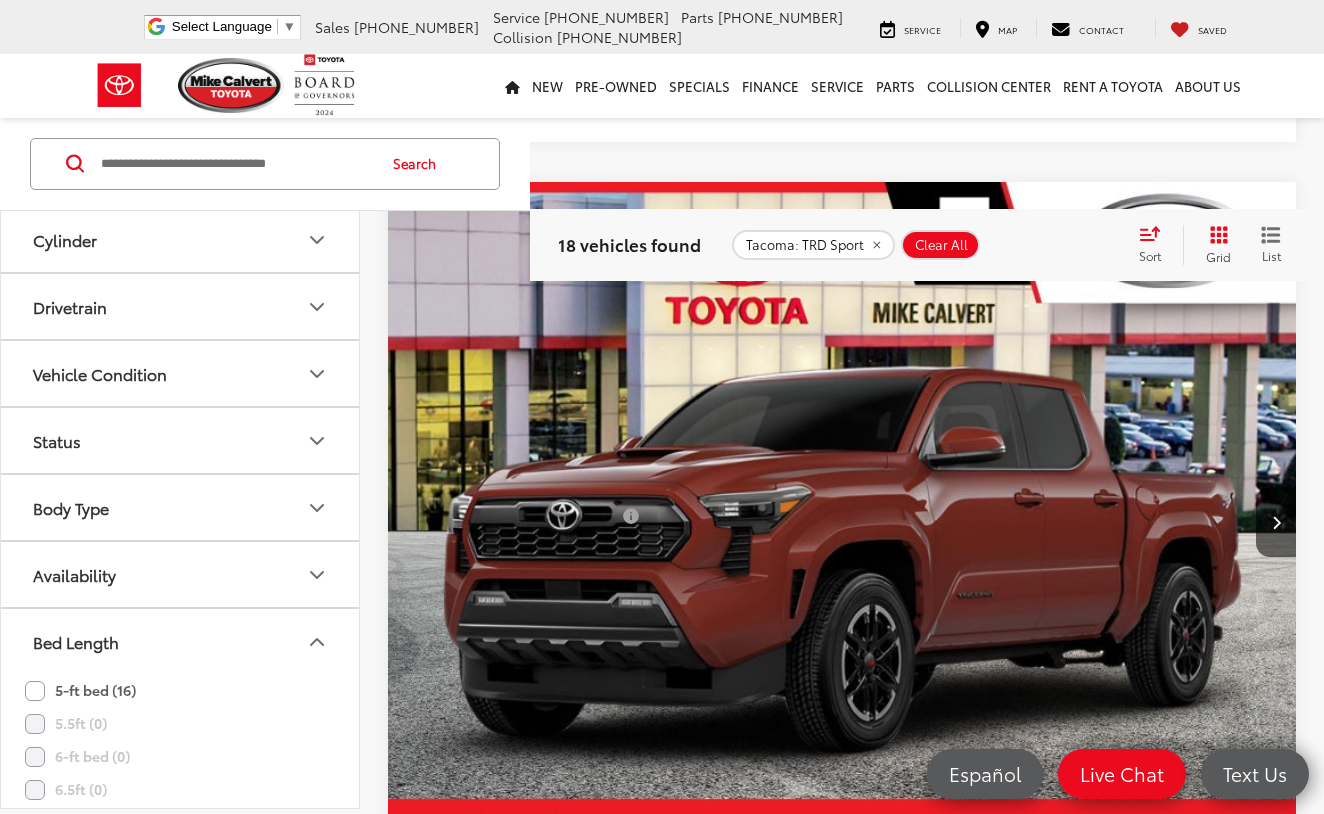 click 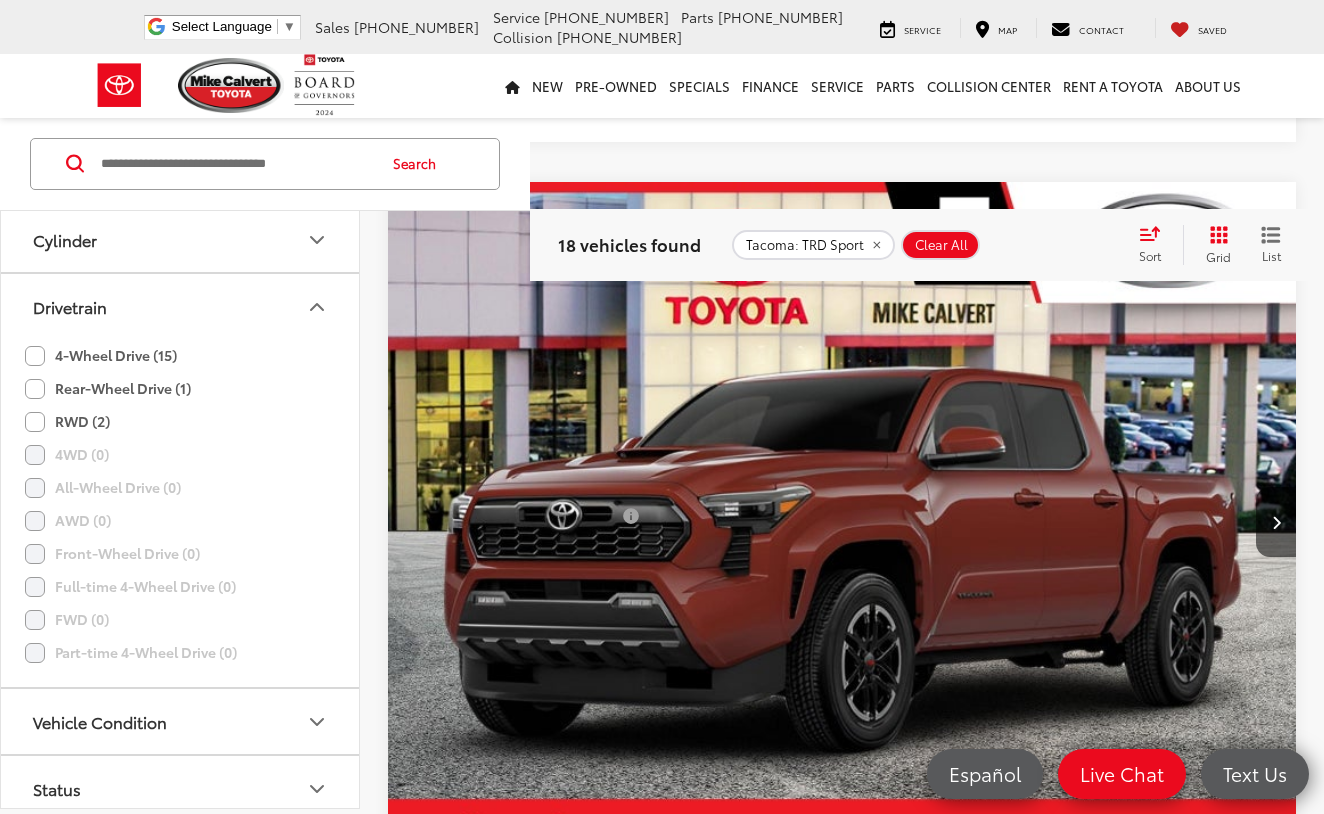 click on "4-Wheel Drive (15)" 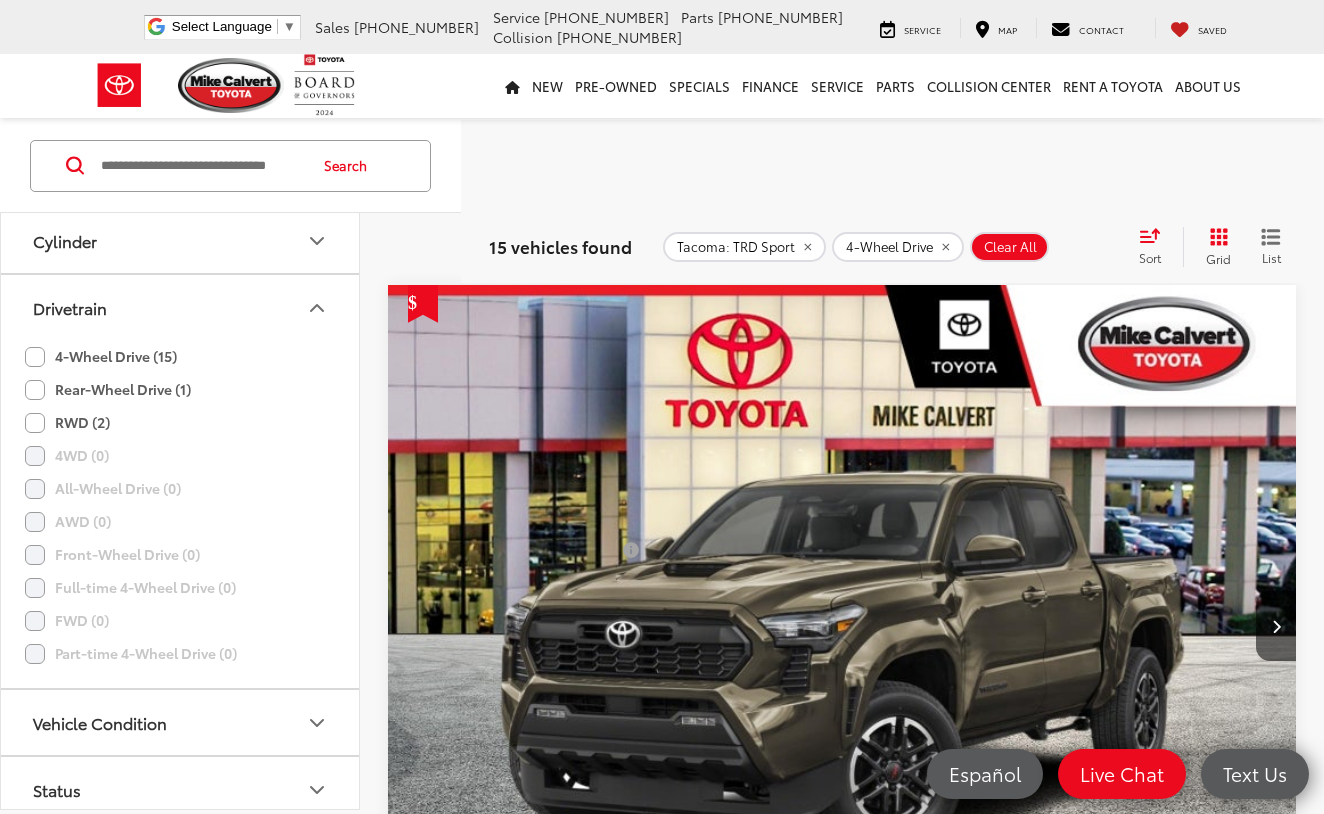 scroll, scrollTop: 670, scrollLeft: 0, axis: vertical 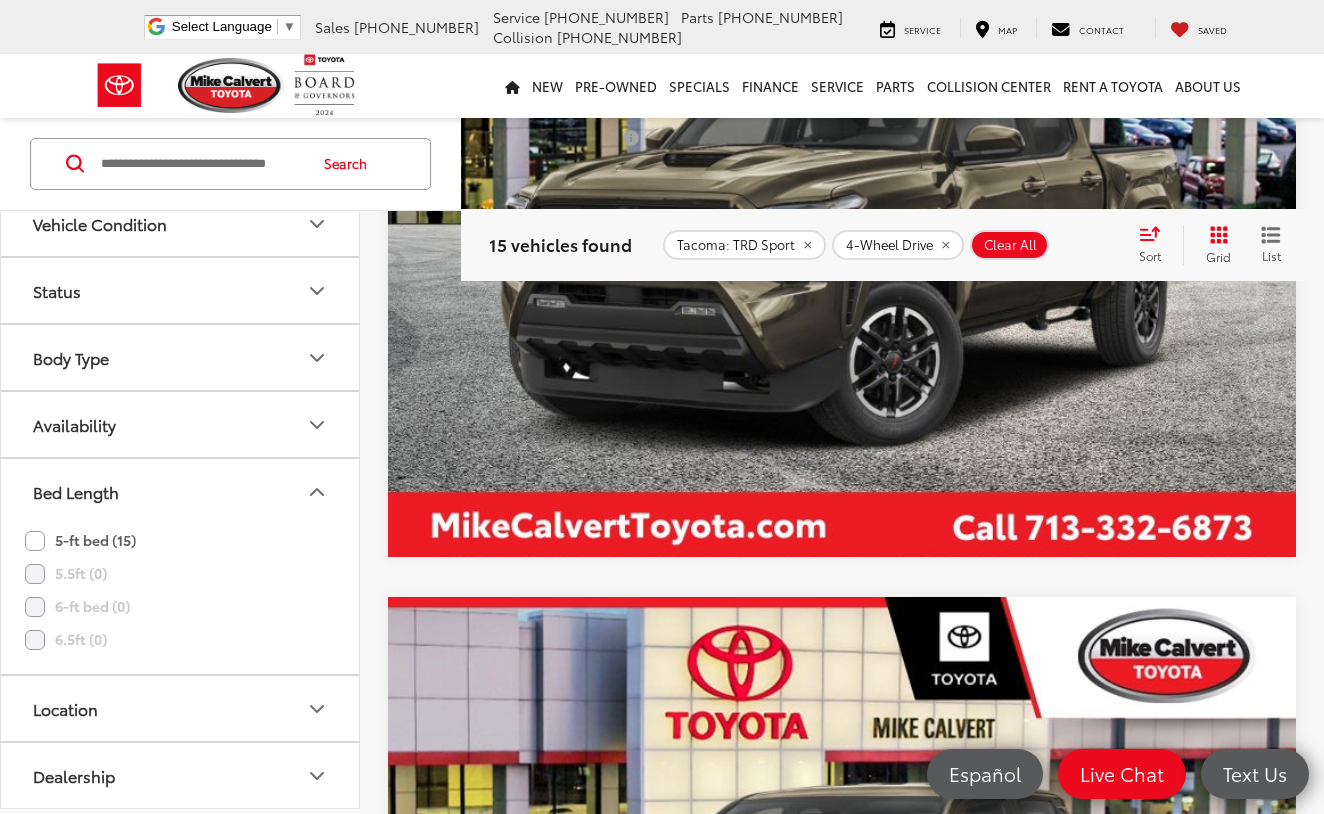 click 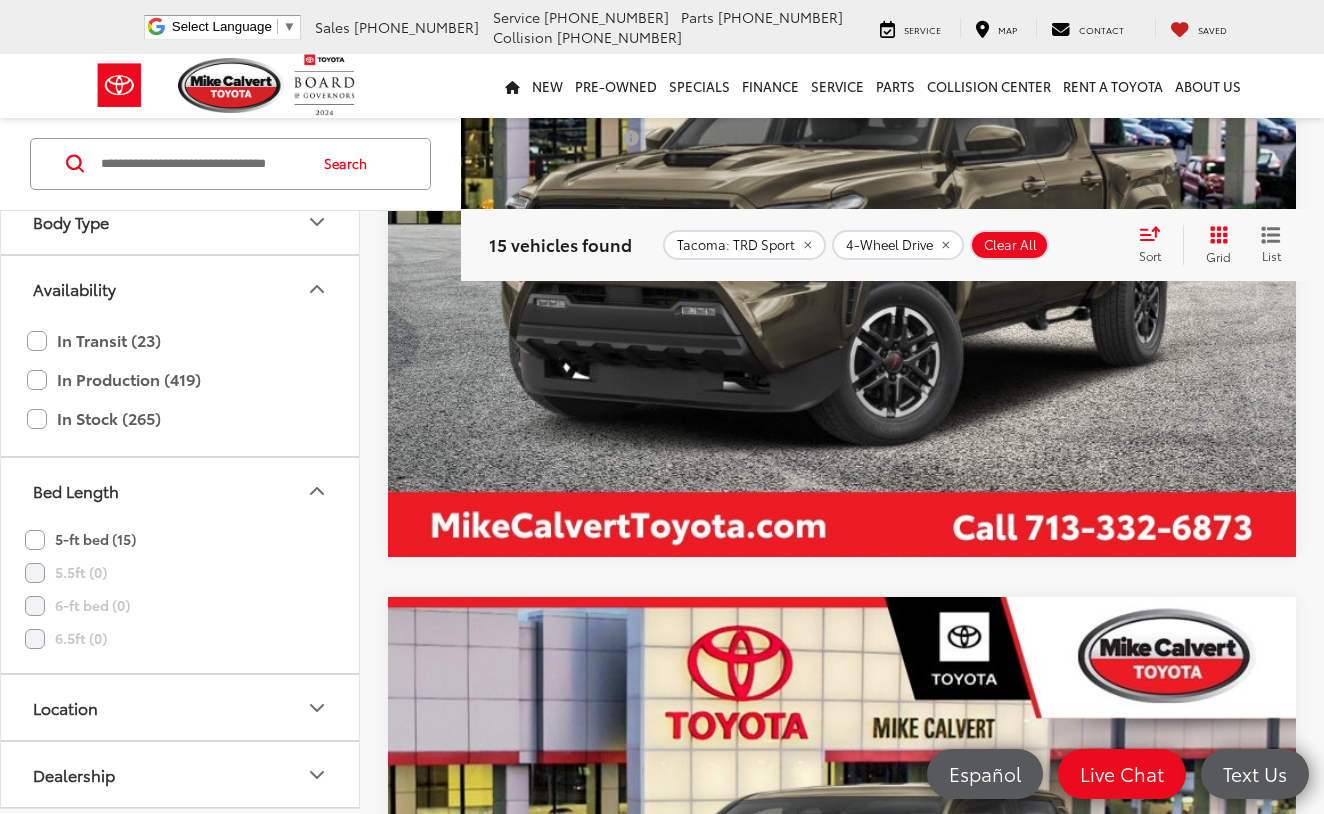 scroll, scrollTop: 2471, scrollLeft: 0, axis: vertical 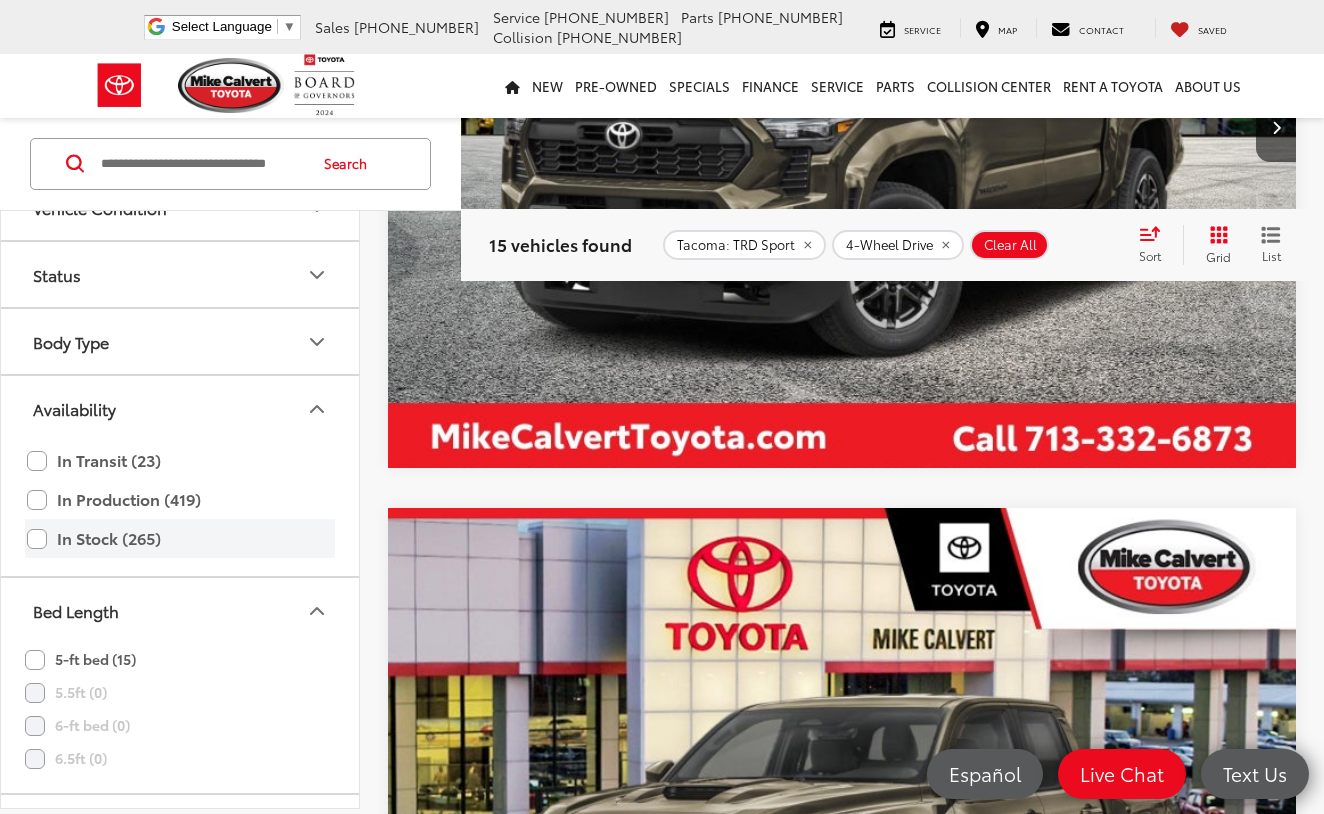 click on "In Stock (265)" at bounding box center [180, 539] 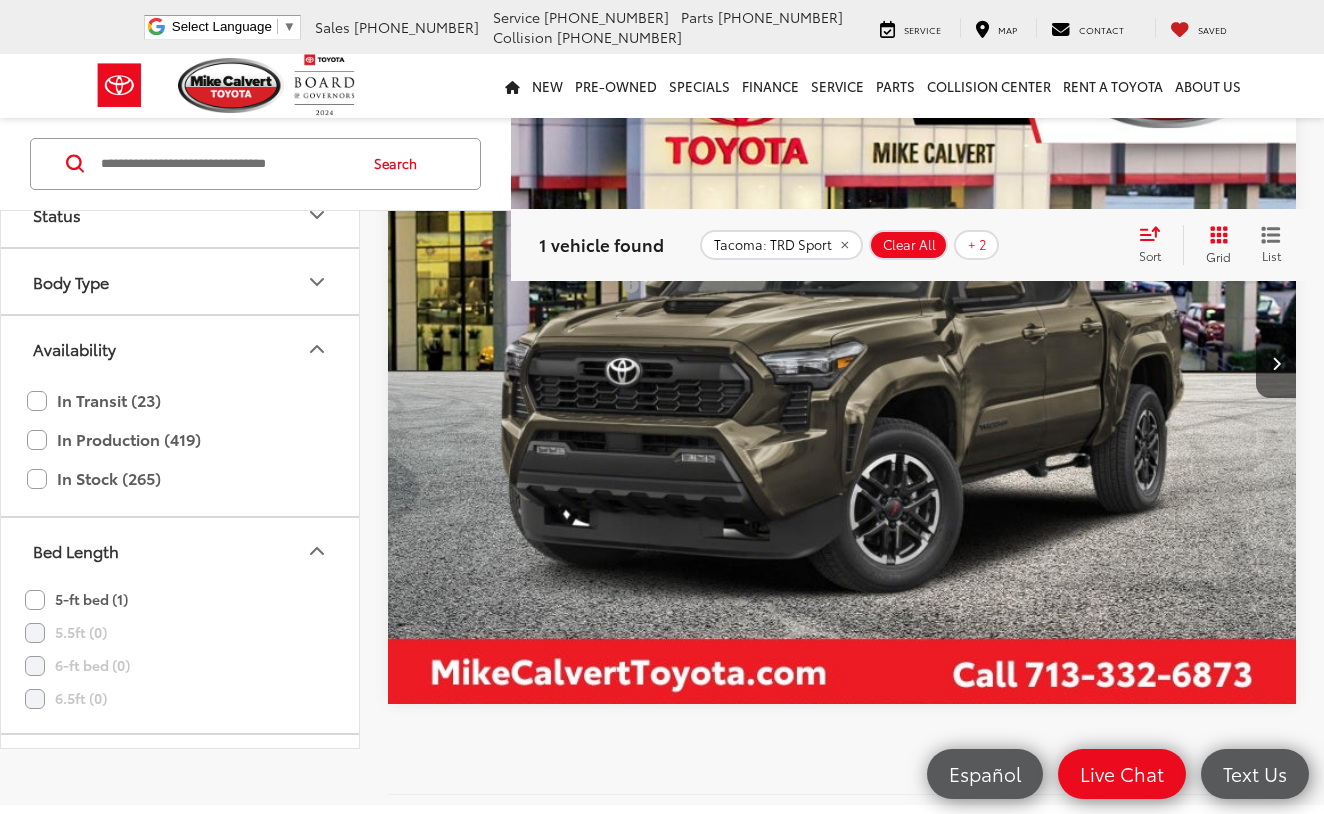 scroll, scrollTop: 521, scrollLeft: 0, axis: vertical 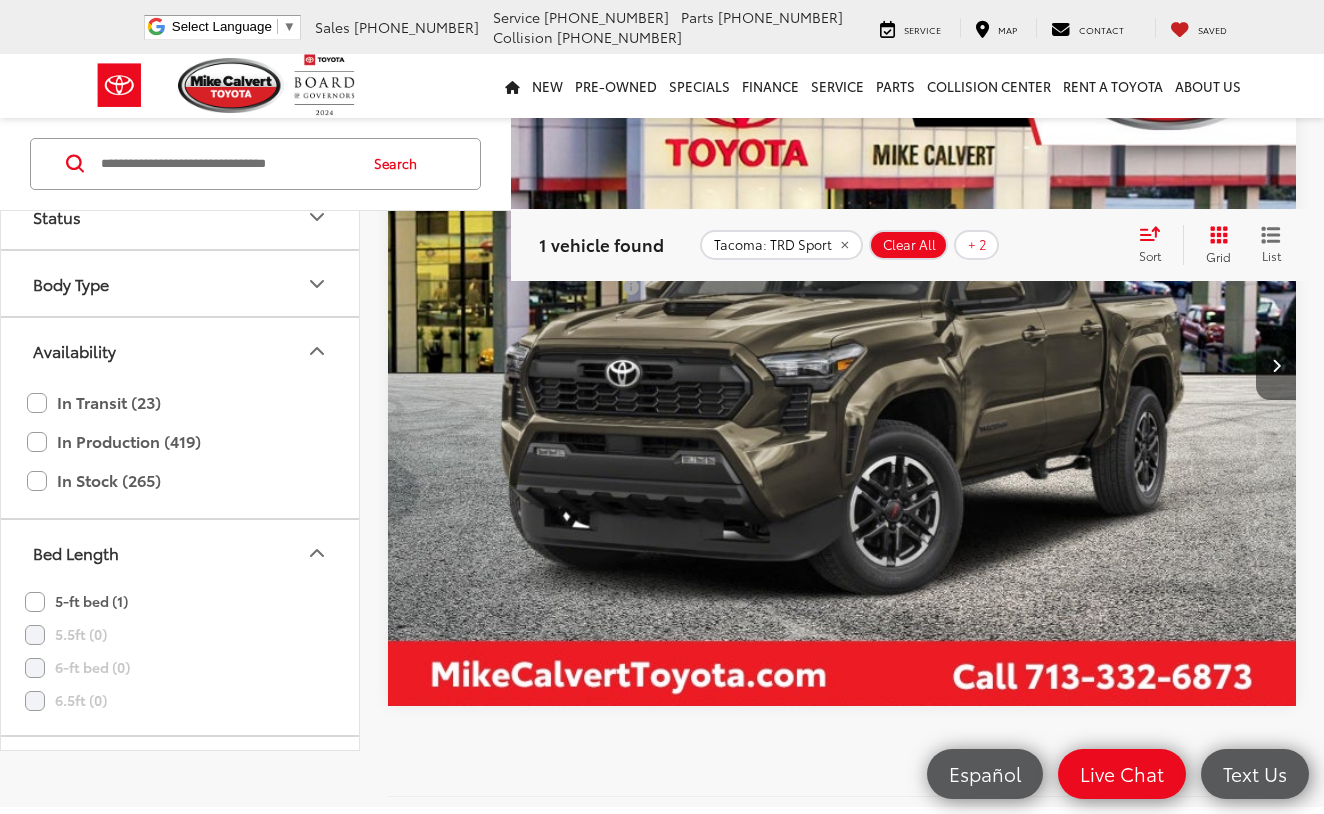 click at bounding box center (1276, 365) 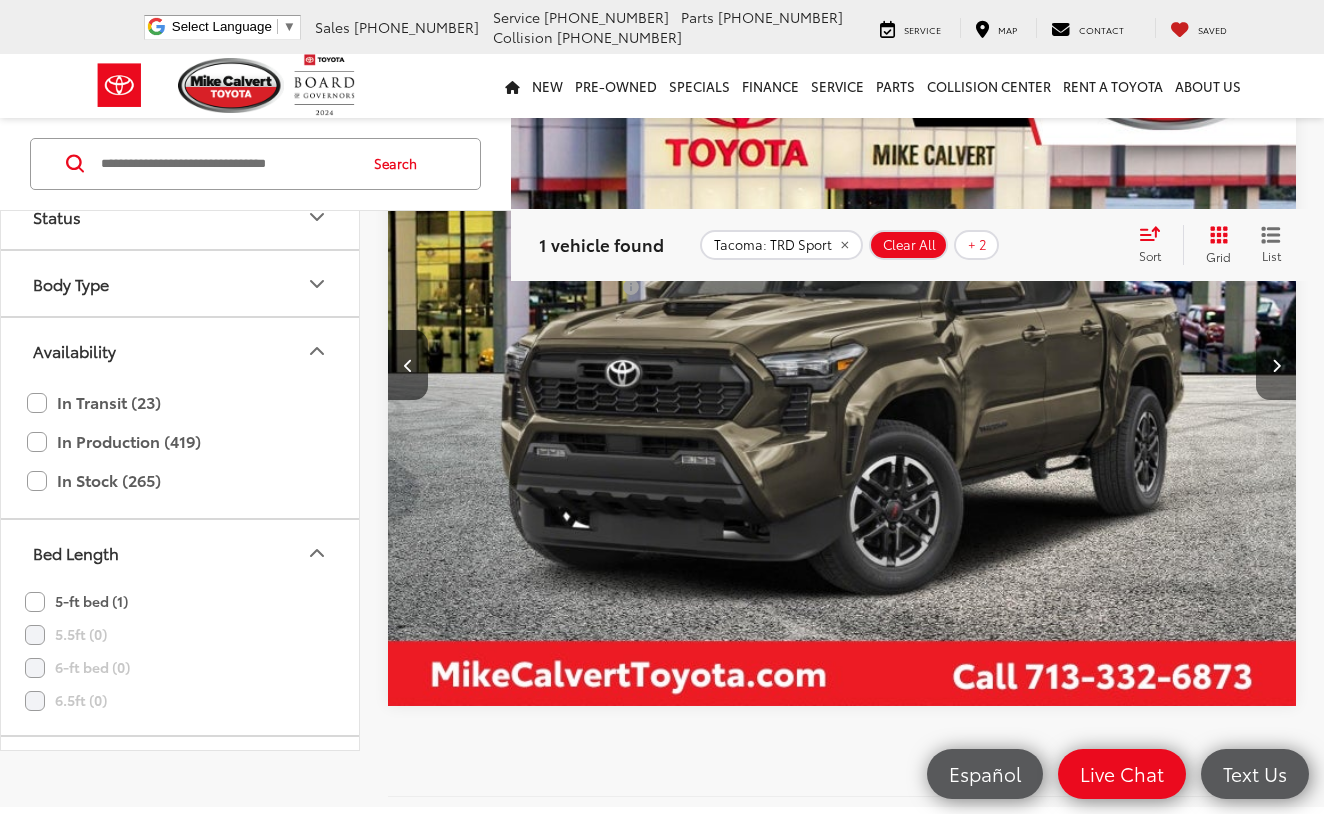 scroll, scrollTop: 0, scrollLeft: 911, axis: horizontal 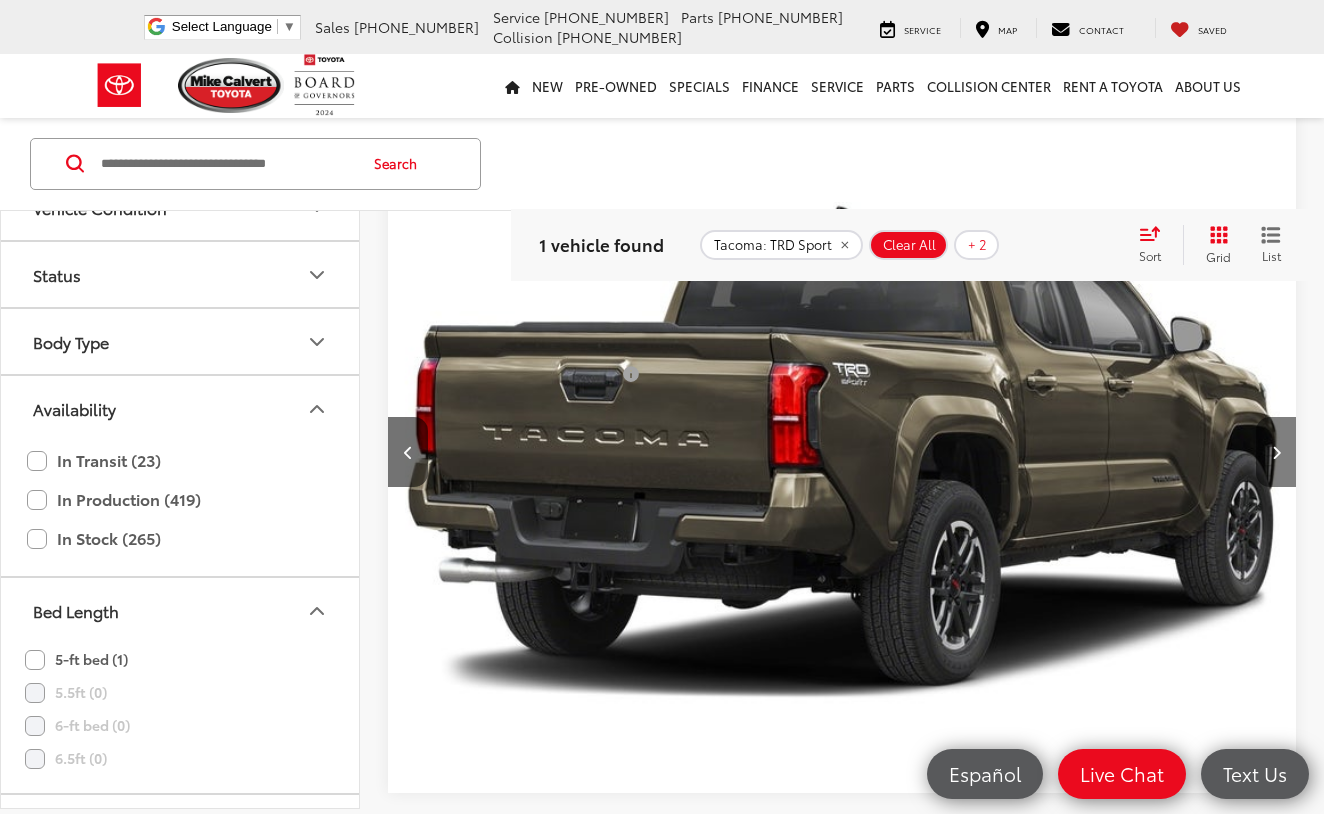 click at bounding box center (1276, 452) 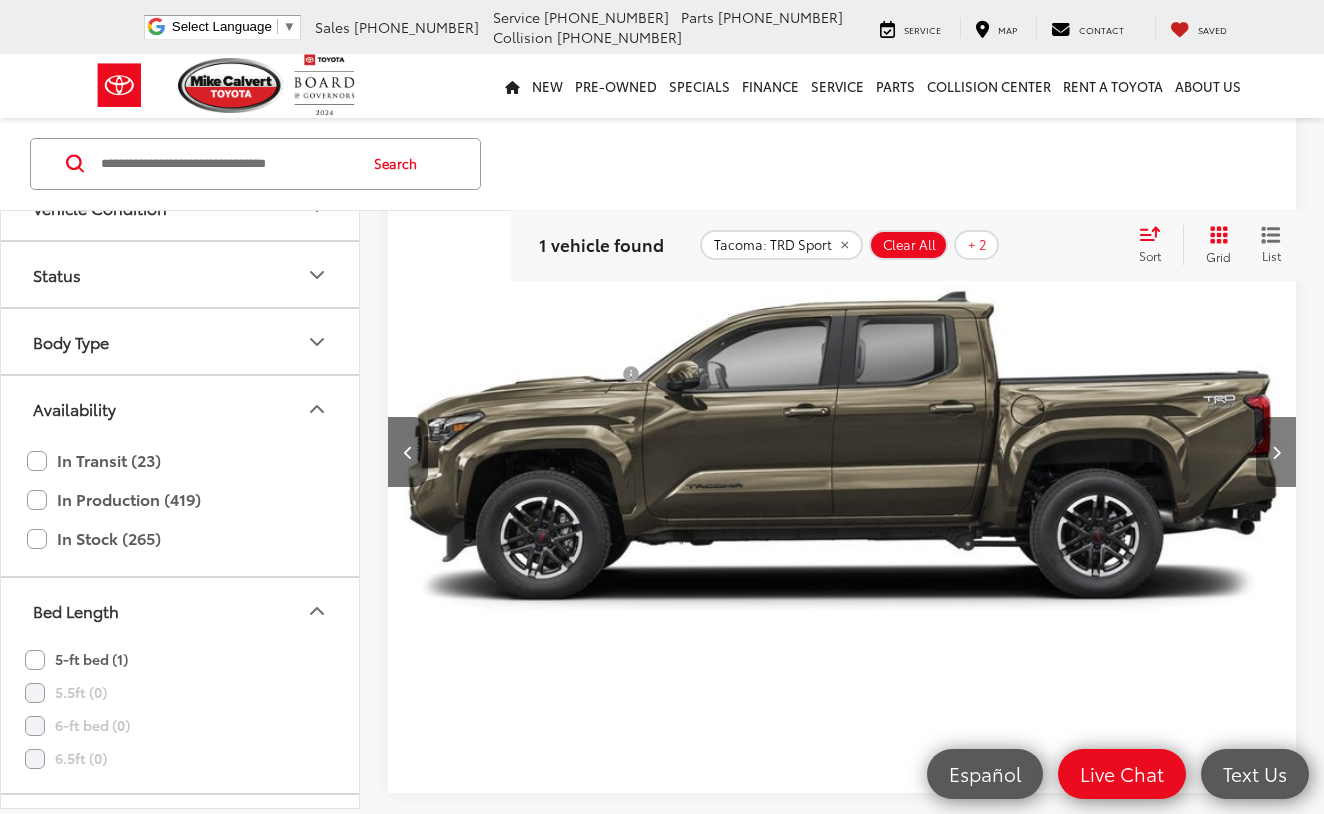 click at bounding box center (1276, 452) 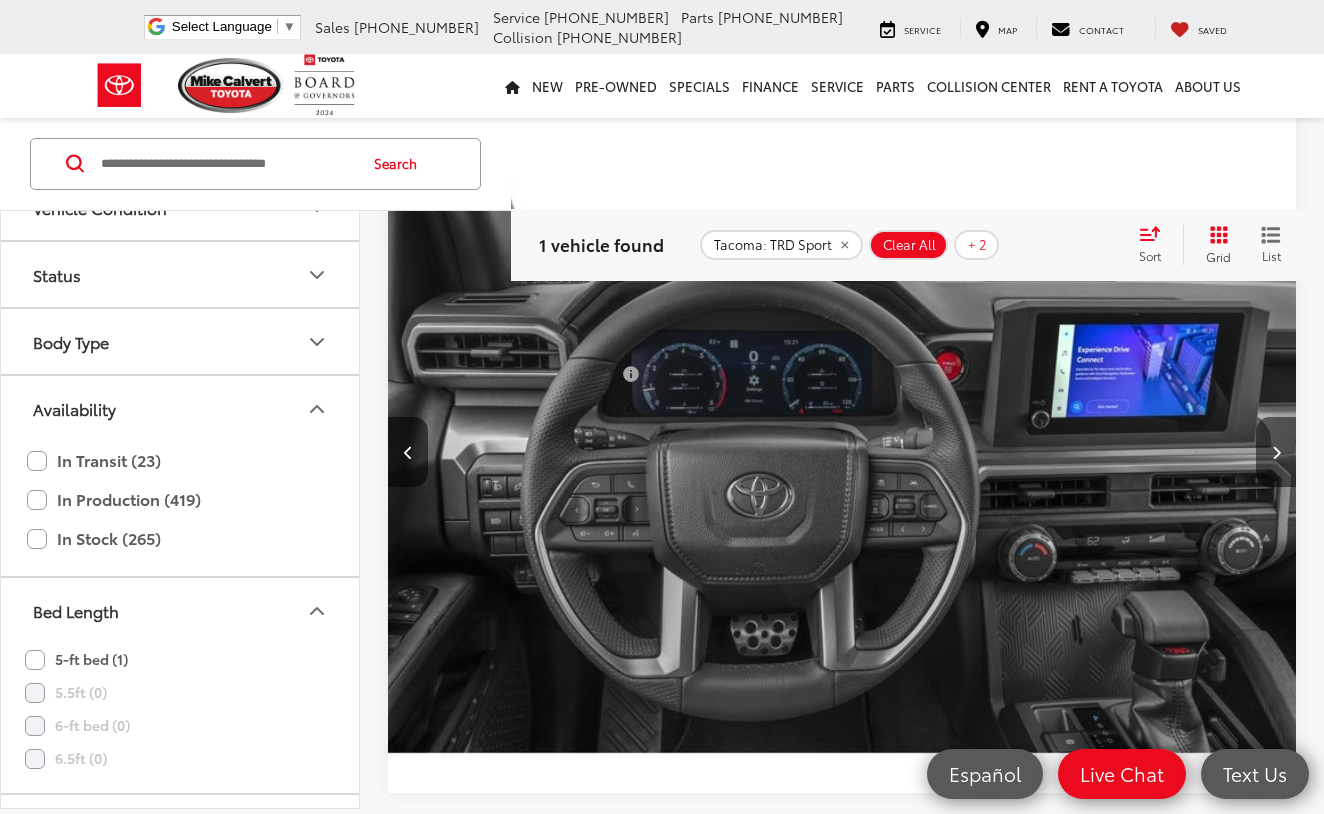 click at bounding box center (1276, 452) 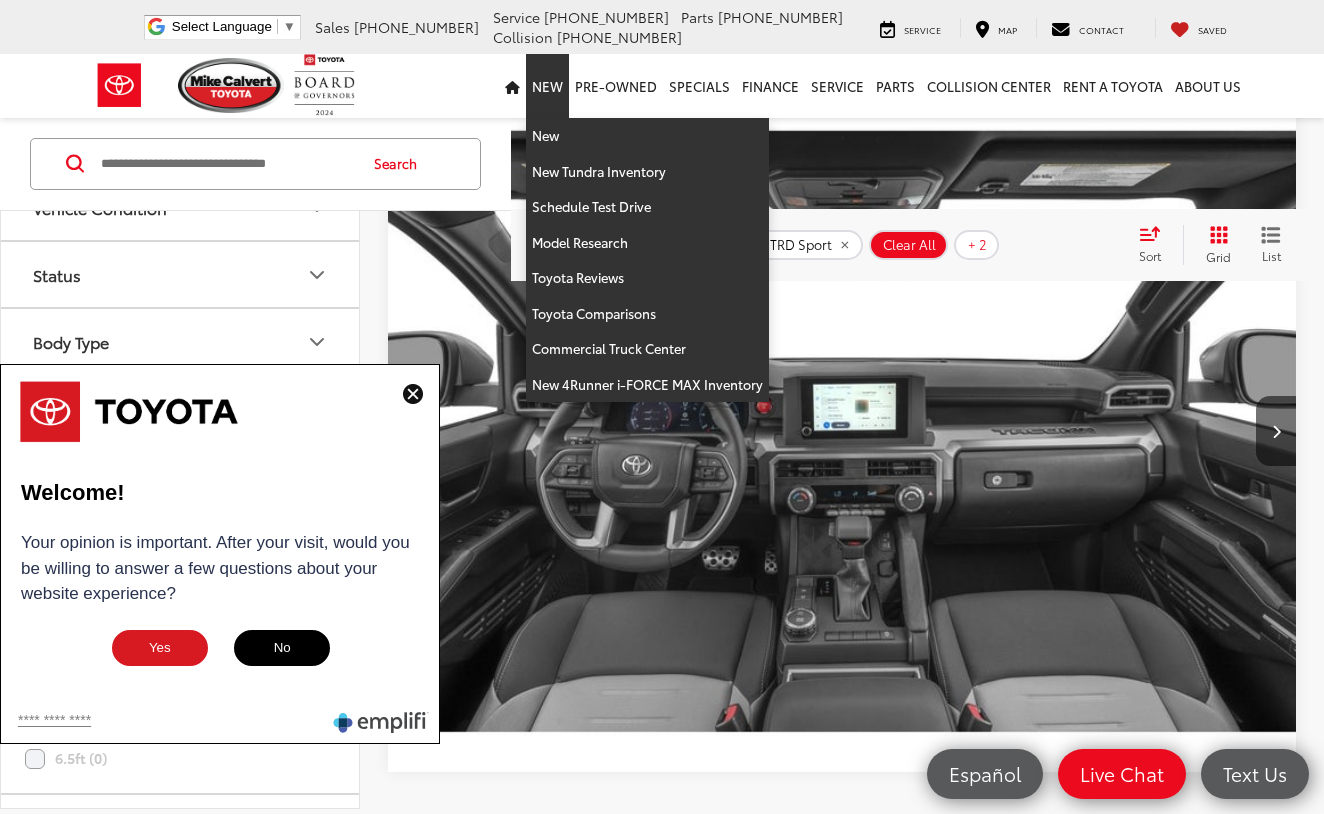 scroll, scrollTop: 455, scrollLeft: 0, axis: vertical 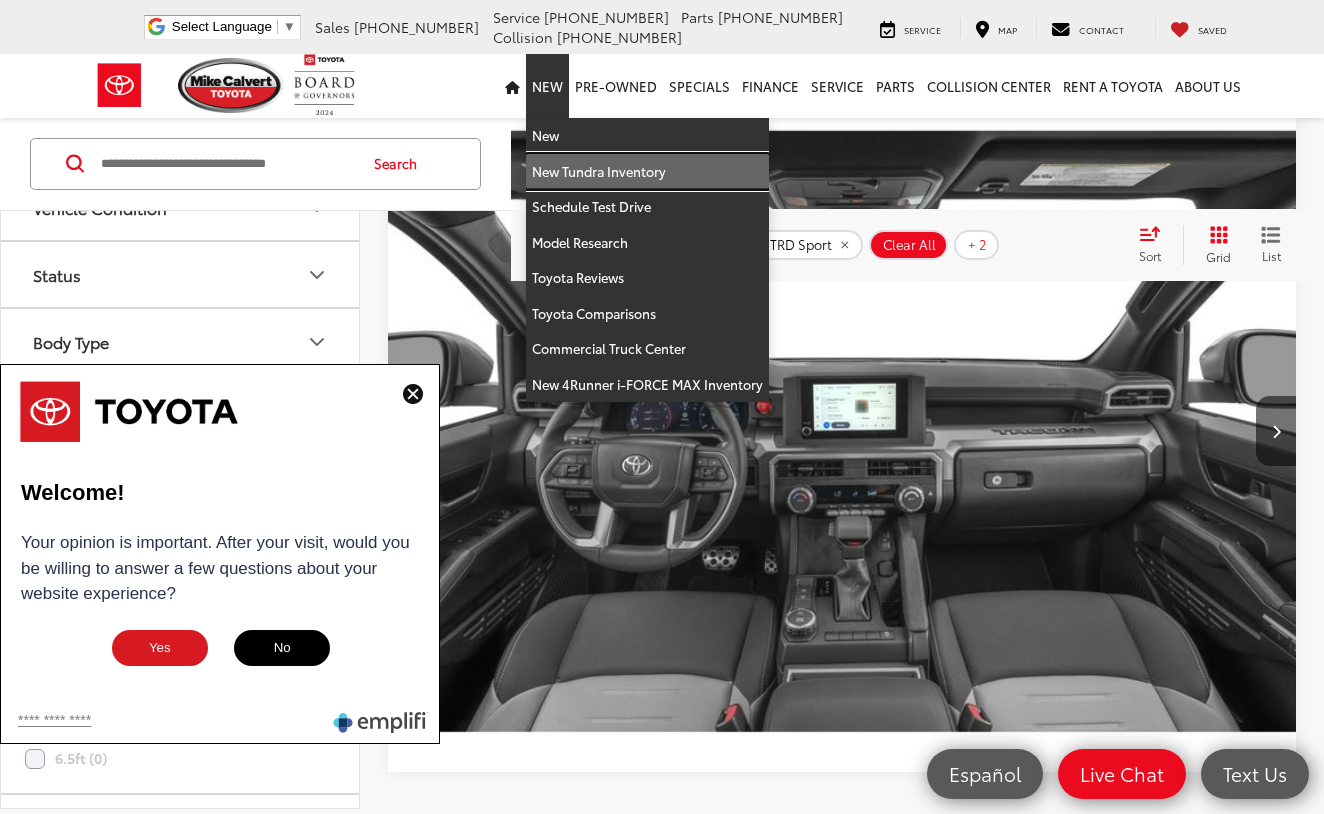click on "New Tundra Inventory" at bounding box center (647, 172) 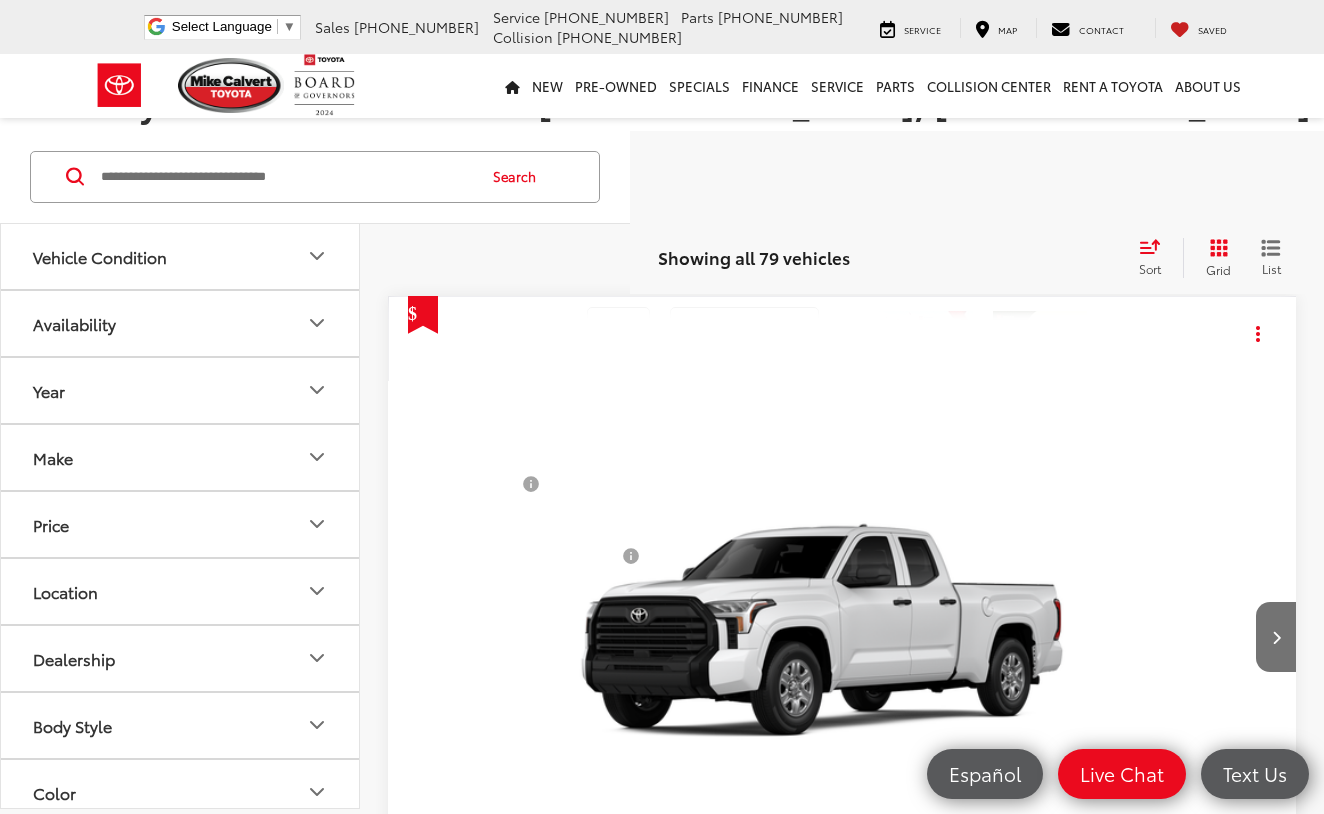 scroll, scrollTop: 231, scrollLeft: 0, axis: vertical 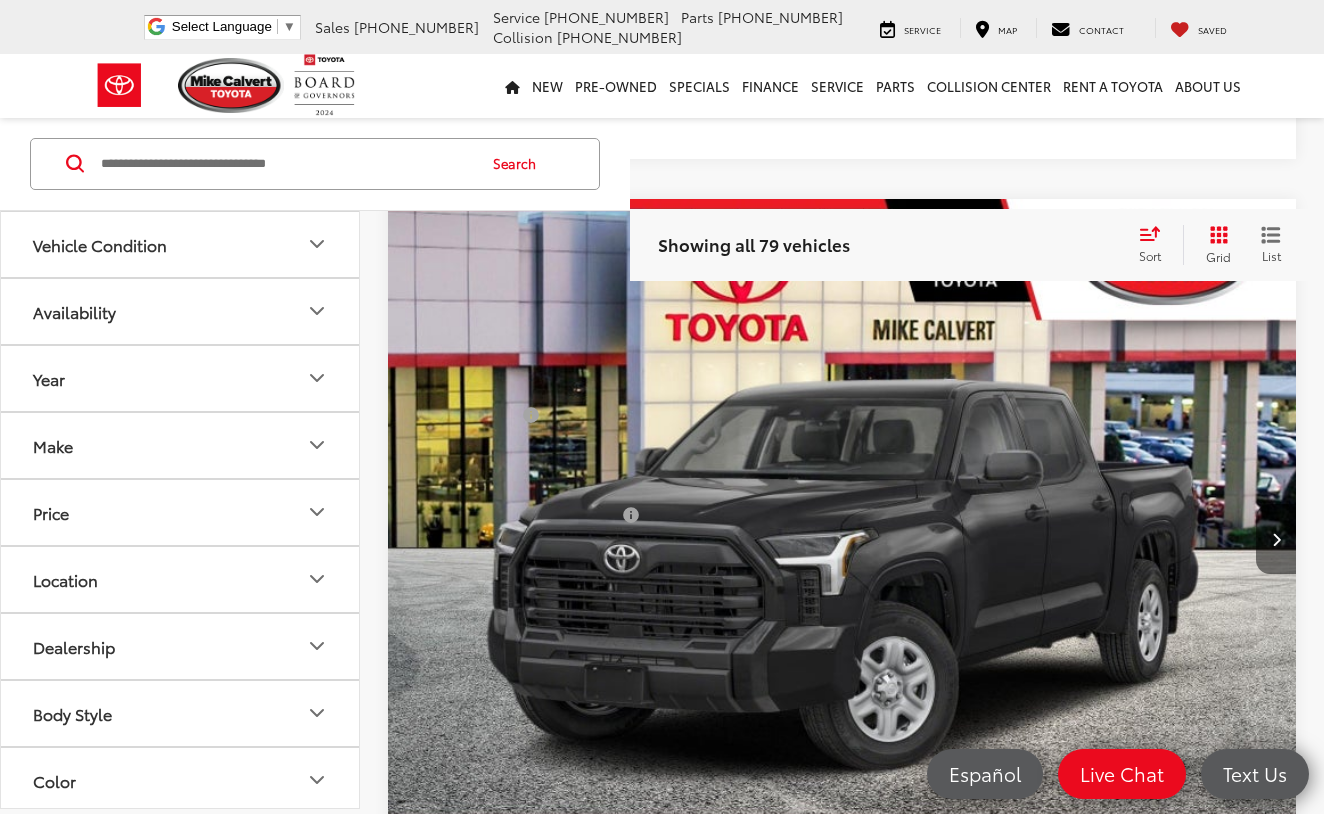 click at bounding box center [1276, 539] 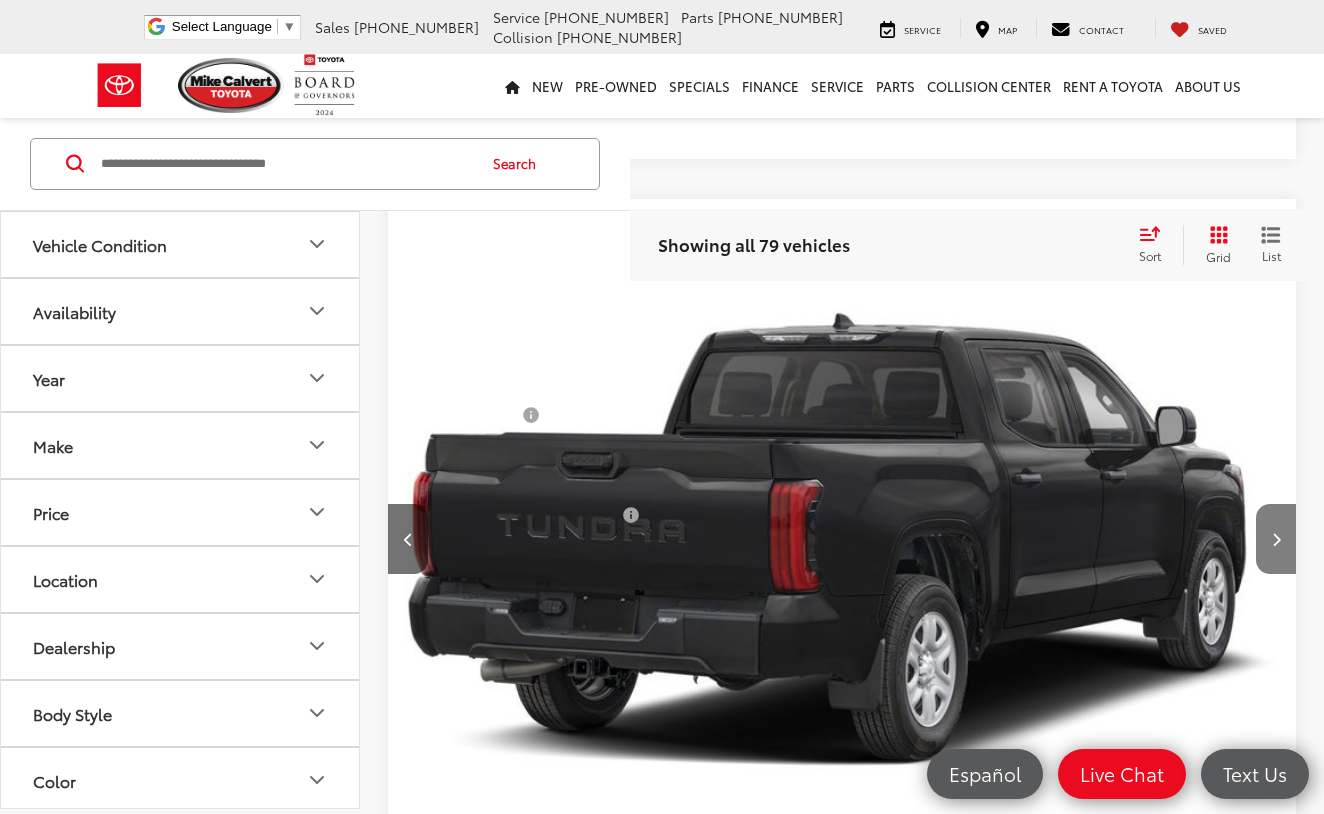 click at bounding box center (1276, 539) 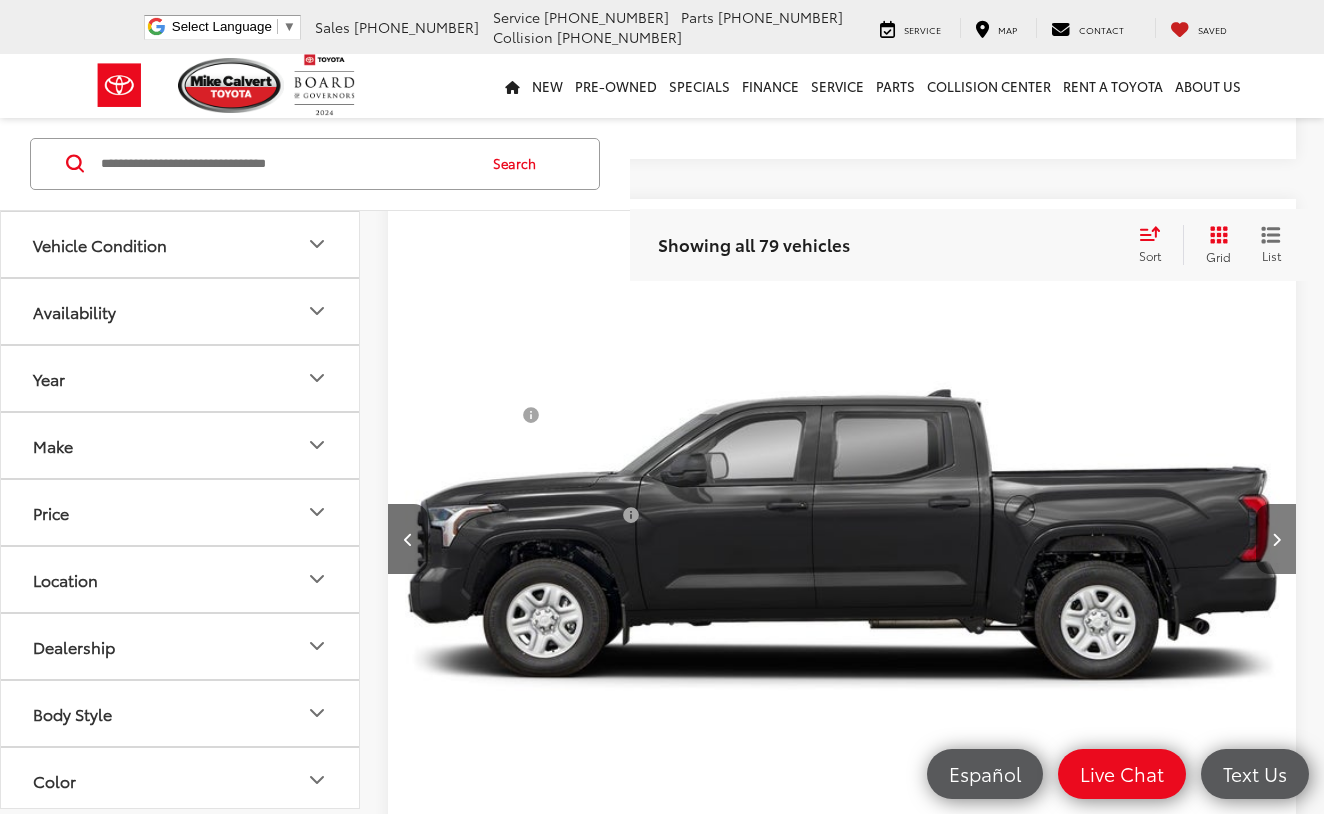click at bounding box center [1276, 539] 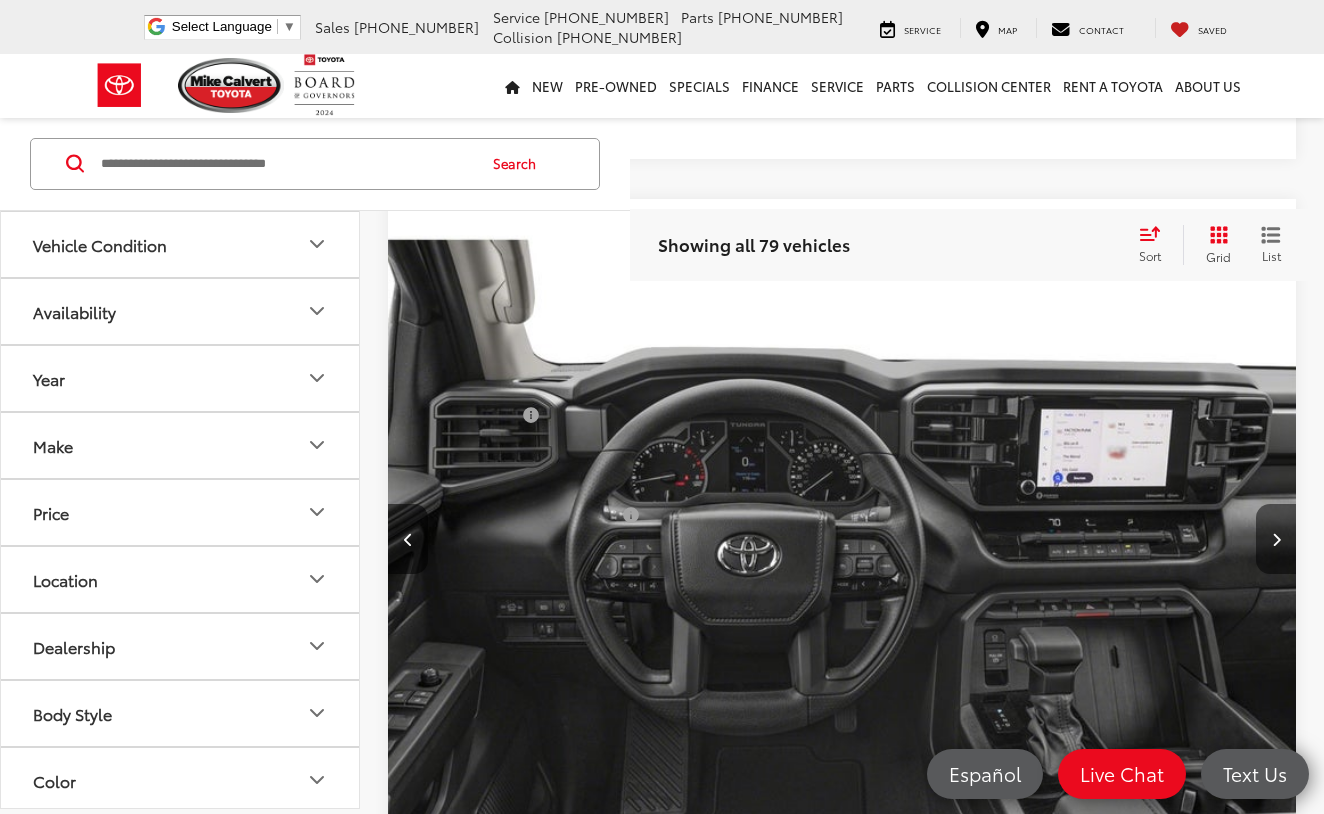 click at bounding box center [1276, 539] 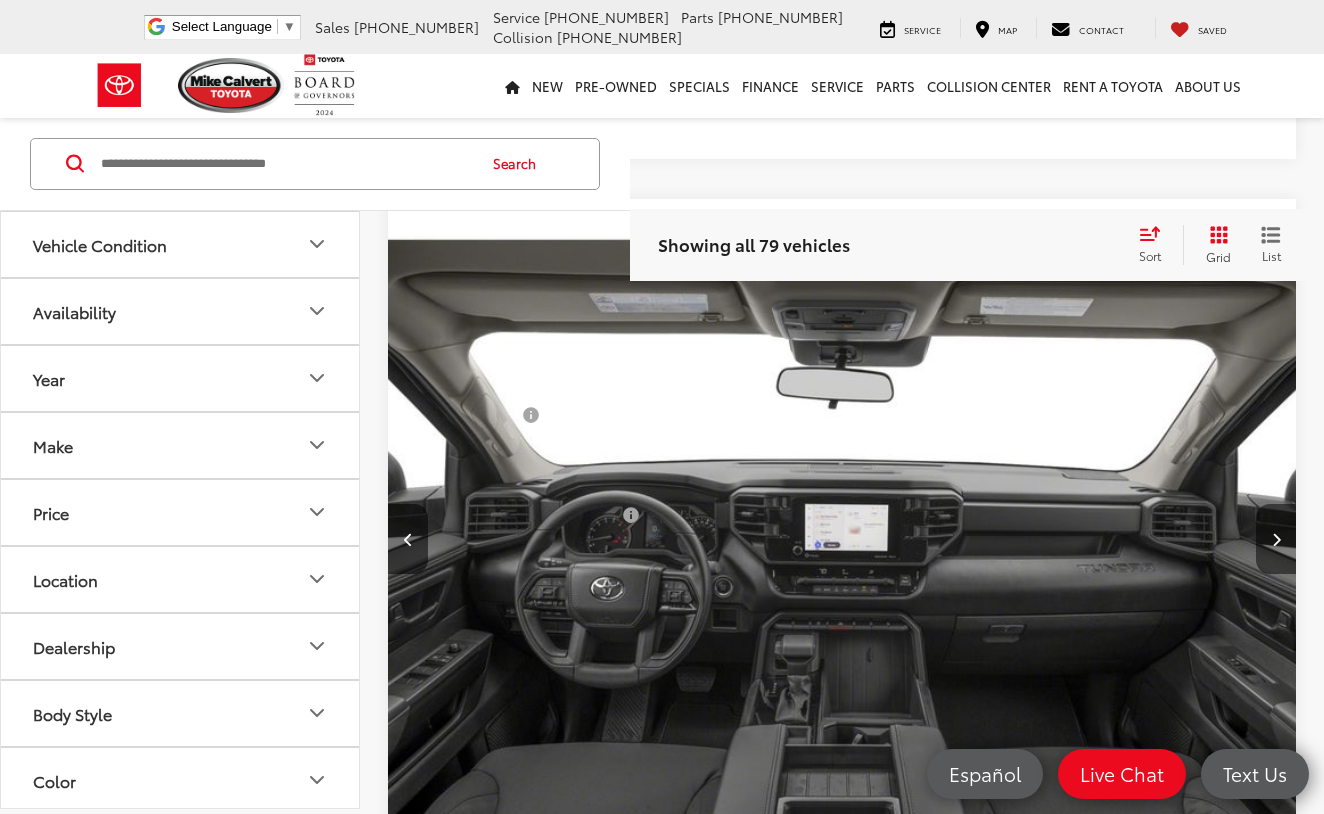 click at bounding box center [1276, 539] 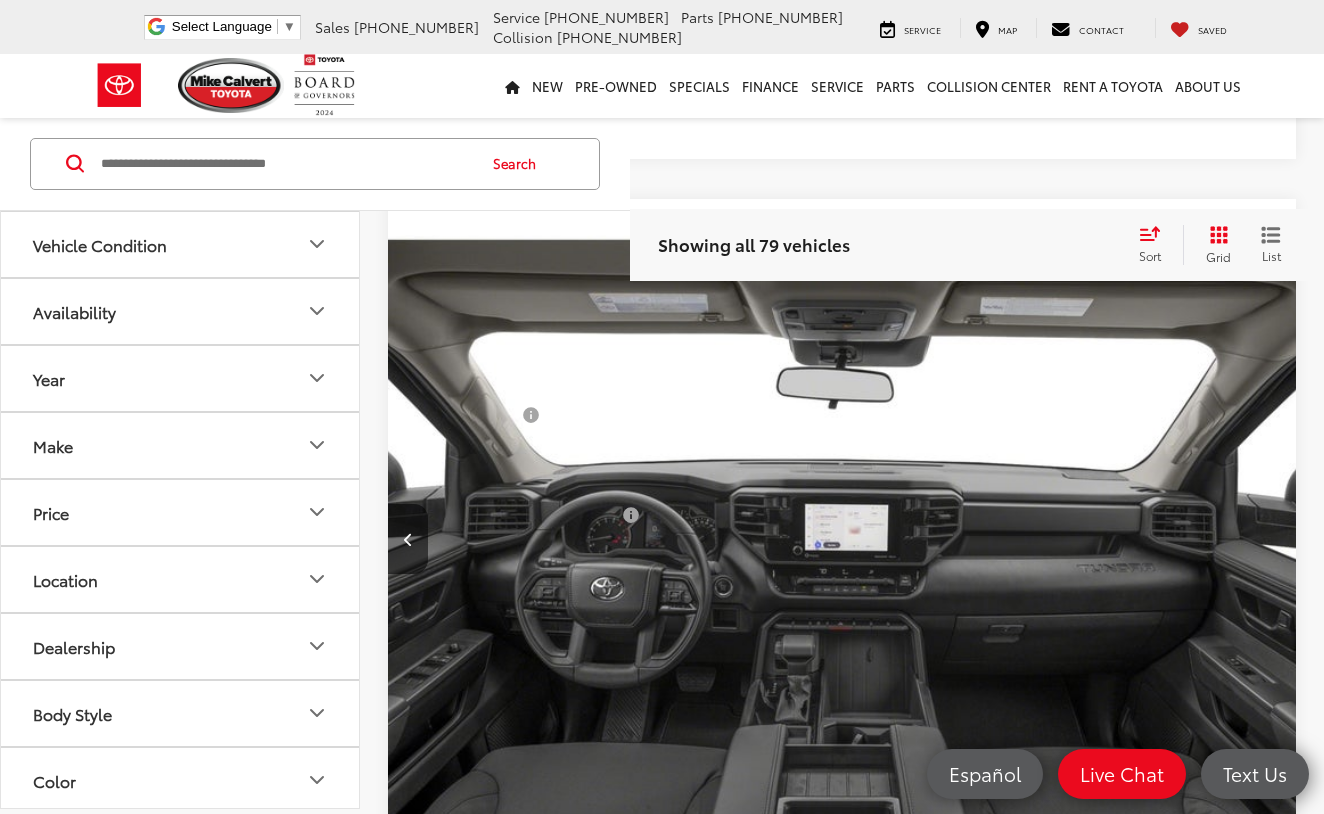 scroll, scrollTop: 0, scrollLeft: 4555, axis: horizontal 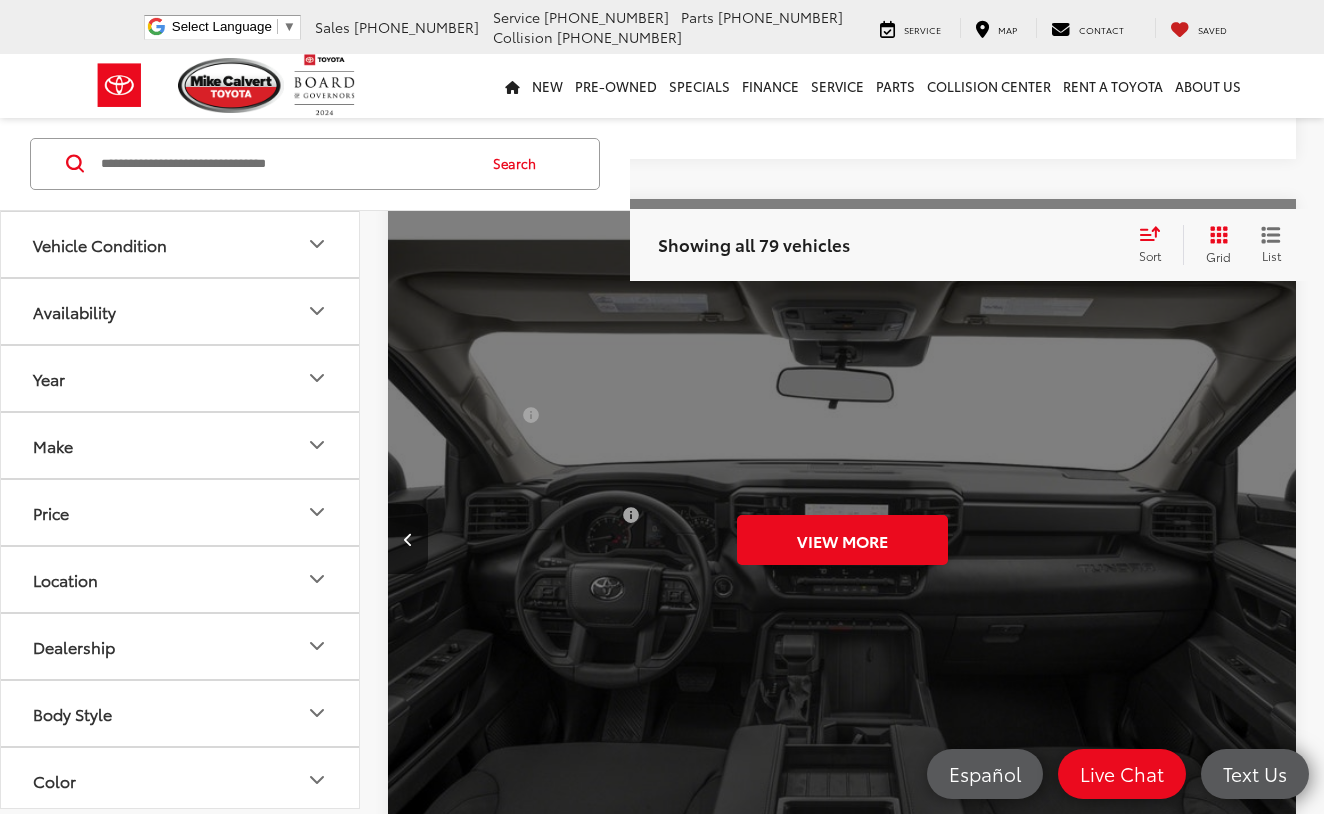 click on "View More" at bounding box center [842, 540] 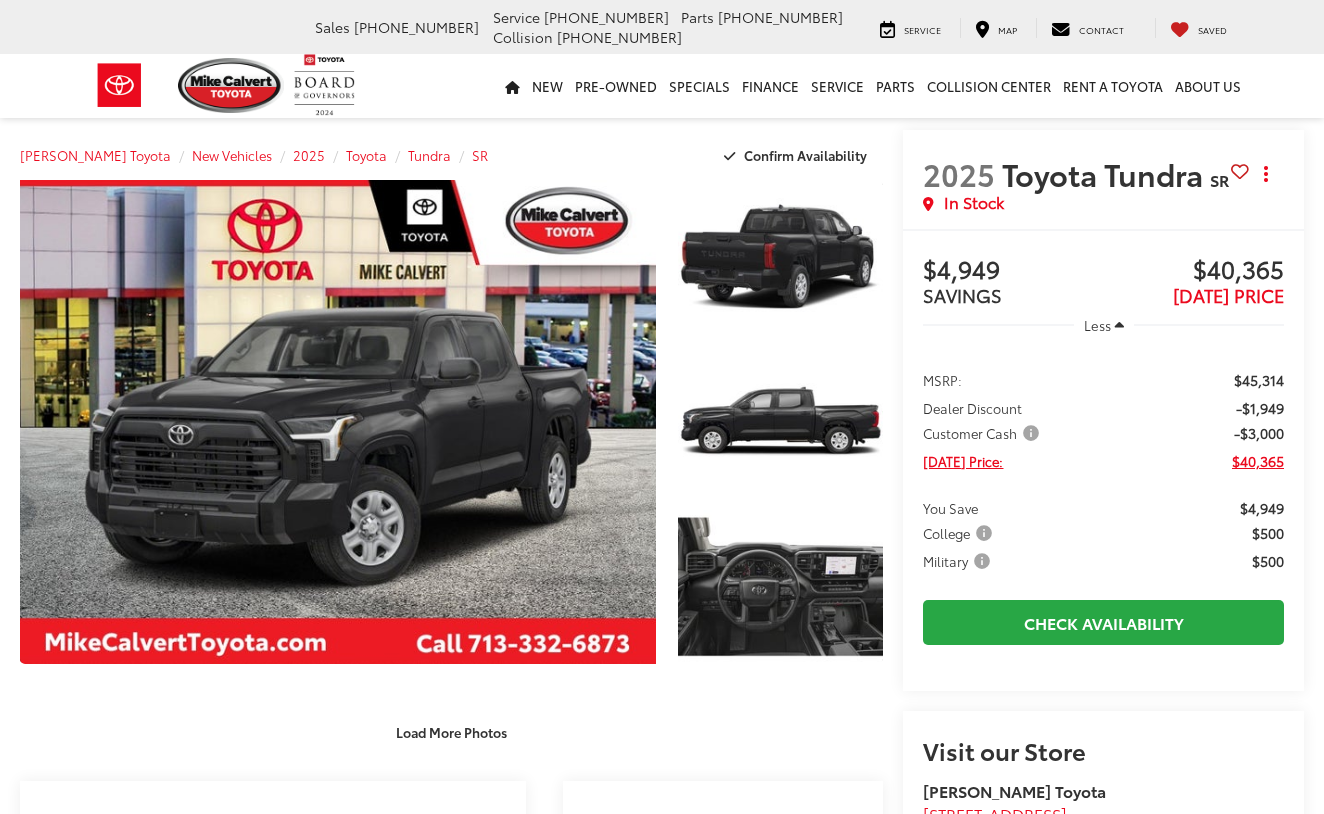 scroll, scrollTop: 0, scrollLeft: 0, axis: both 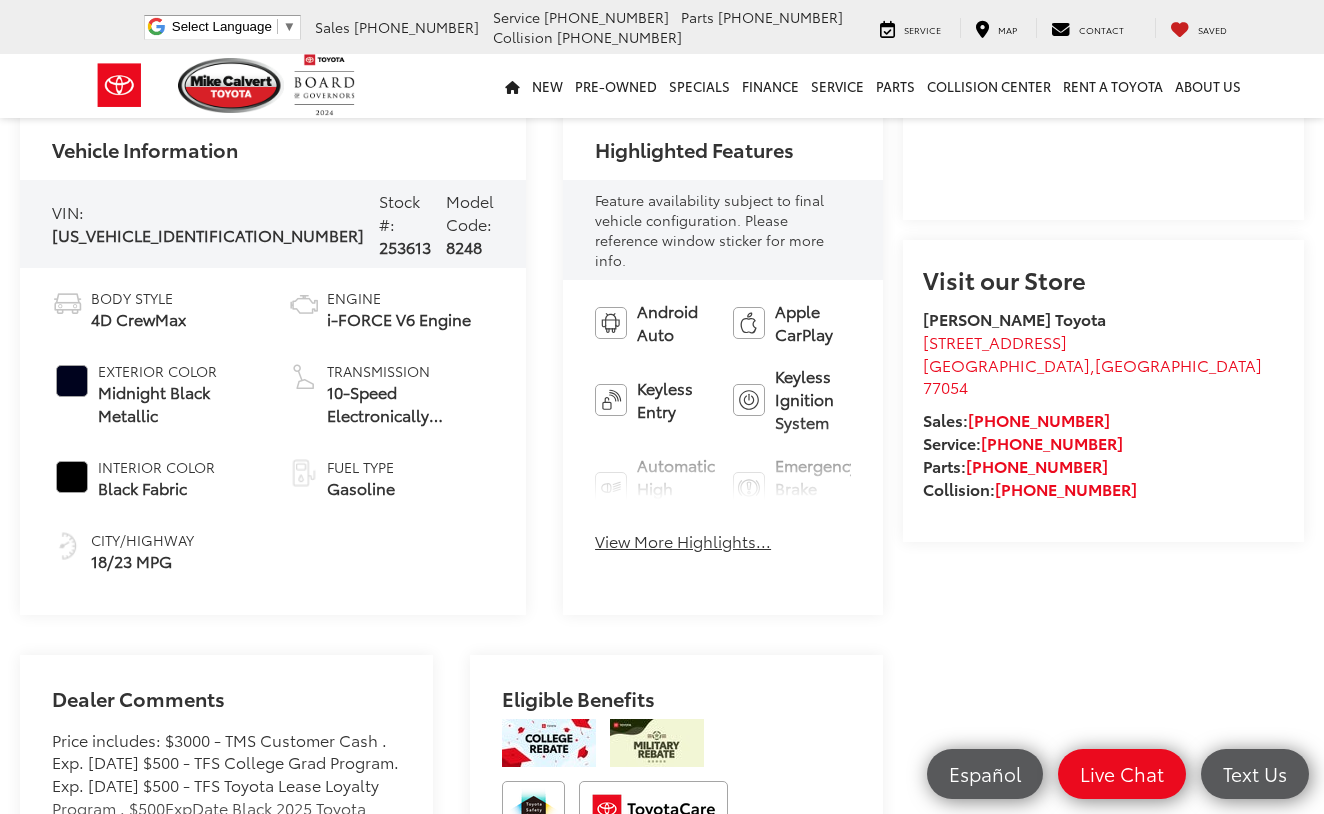 click on "View More Highlights..." at bounding box center (683, 541) 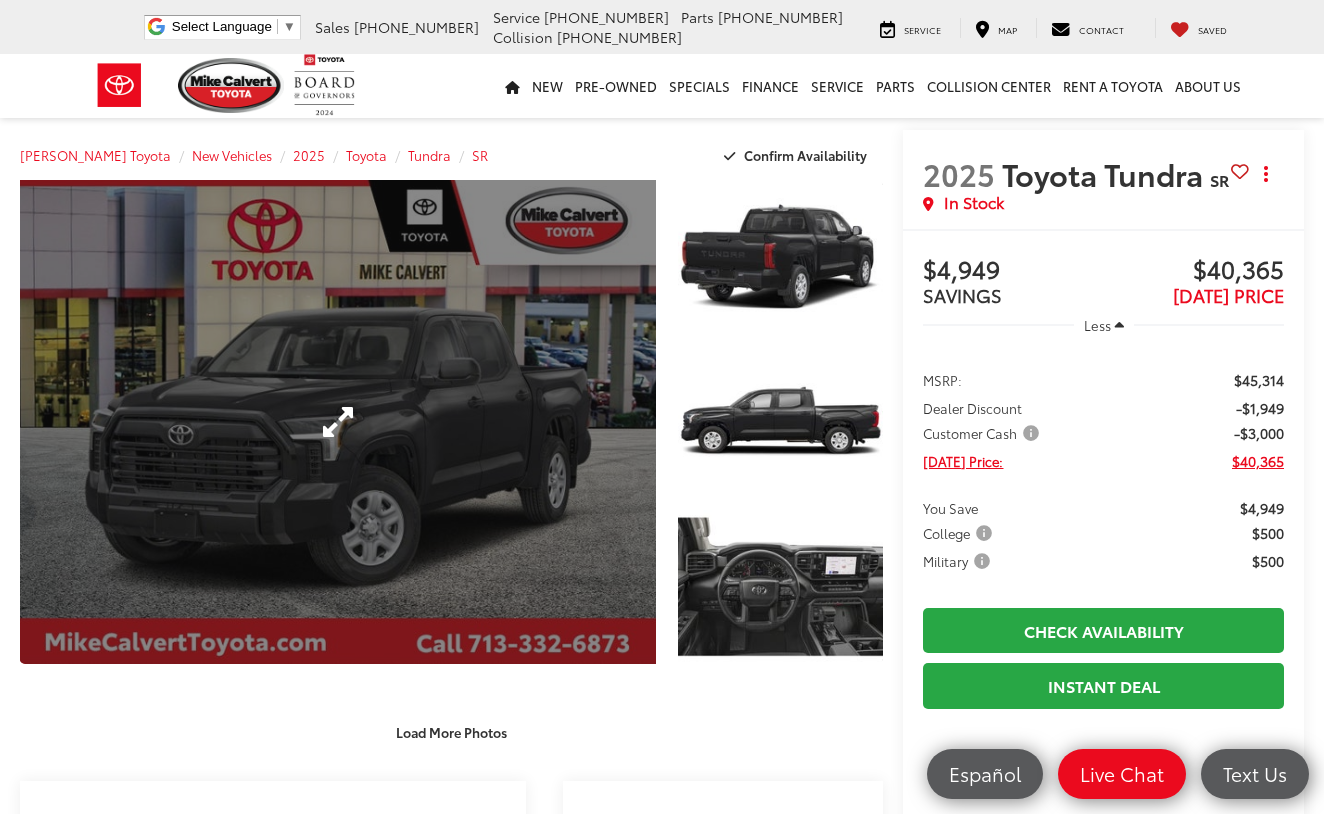 scroll, scrollTop: 0, scrollLeft: 0, axis: both 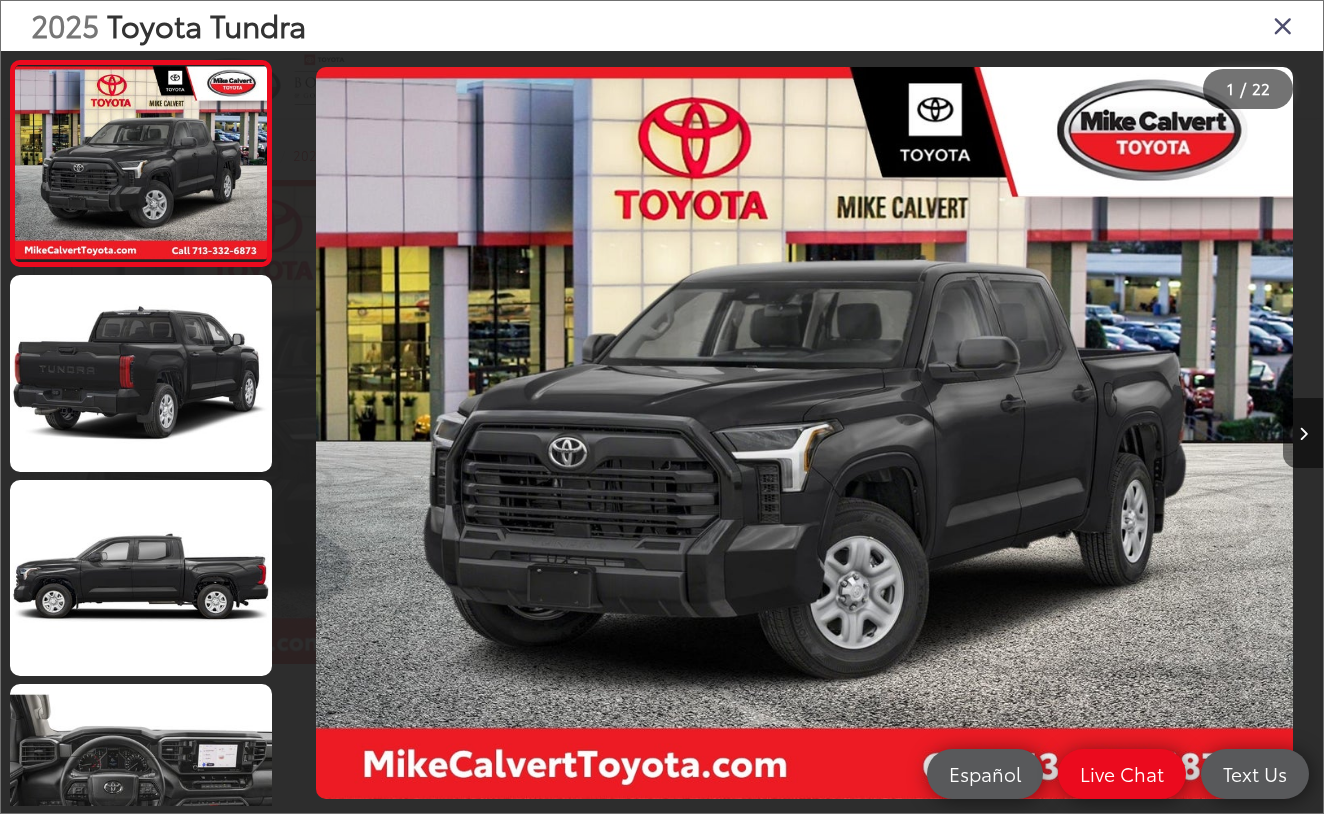 click at bounding box center [1303, 433] 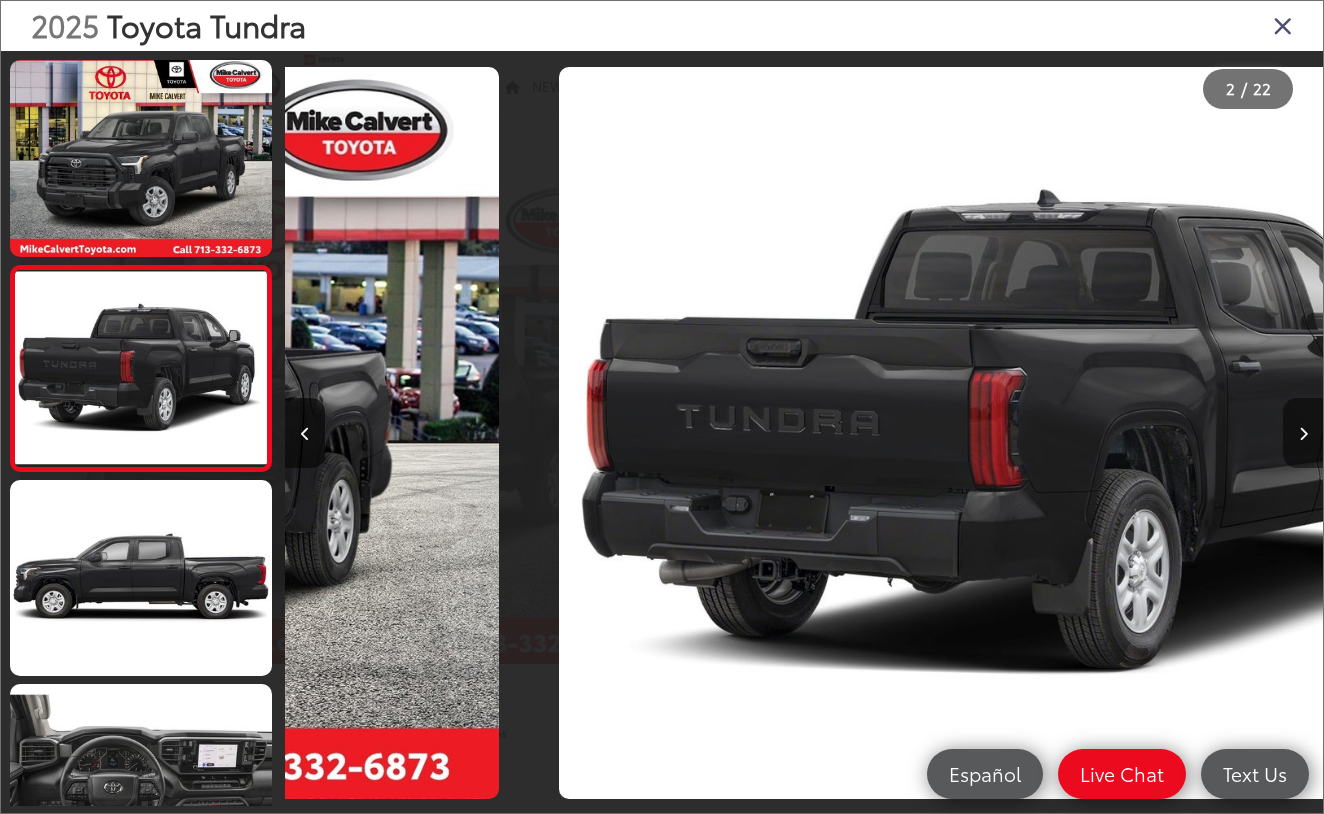scroll, scrollTop: 0, scrollLeft: 1038, axis: horizontal 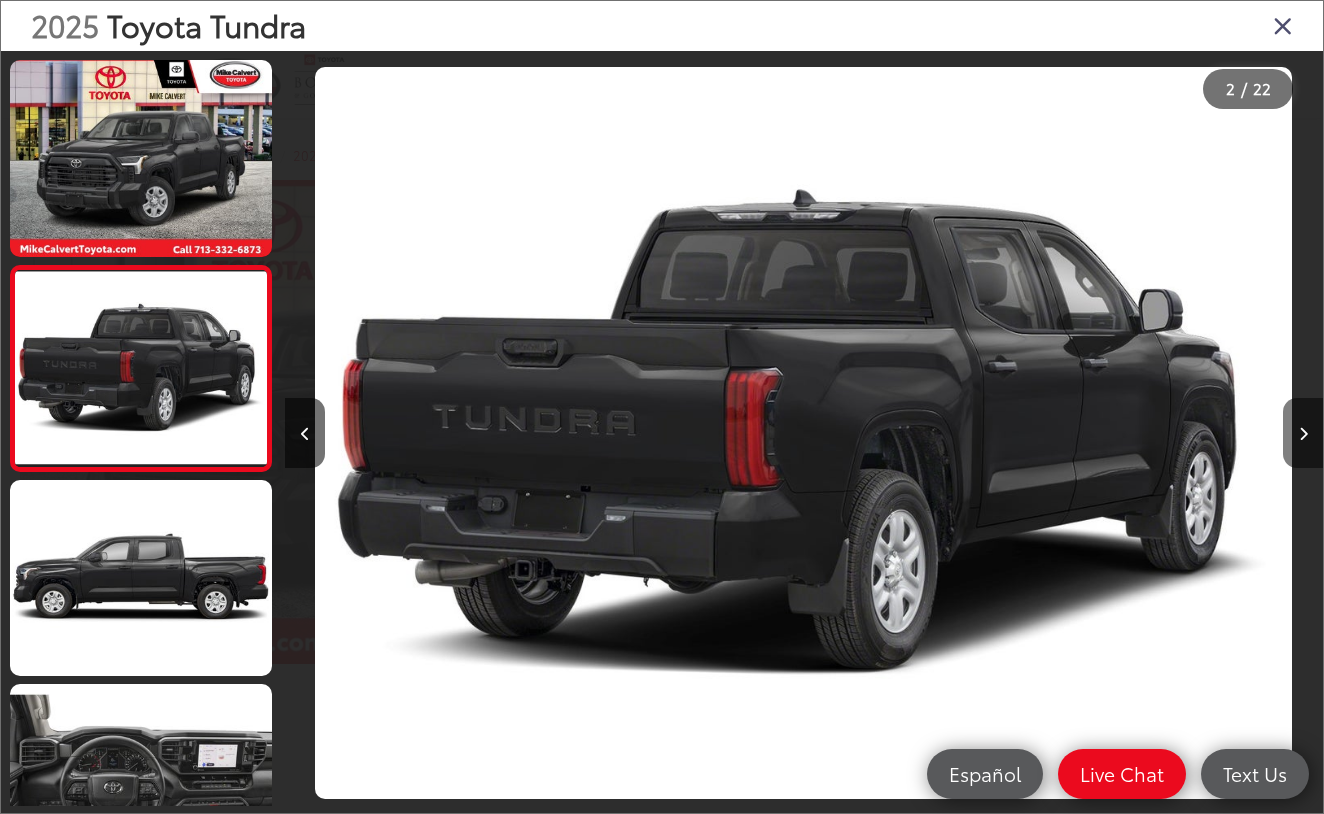 click at bounding box center [1303, 433] 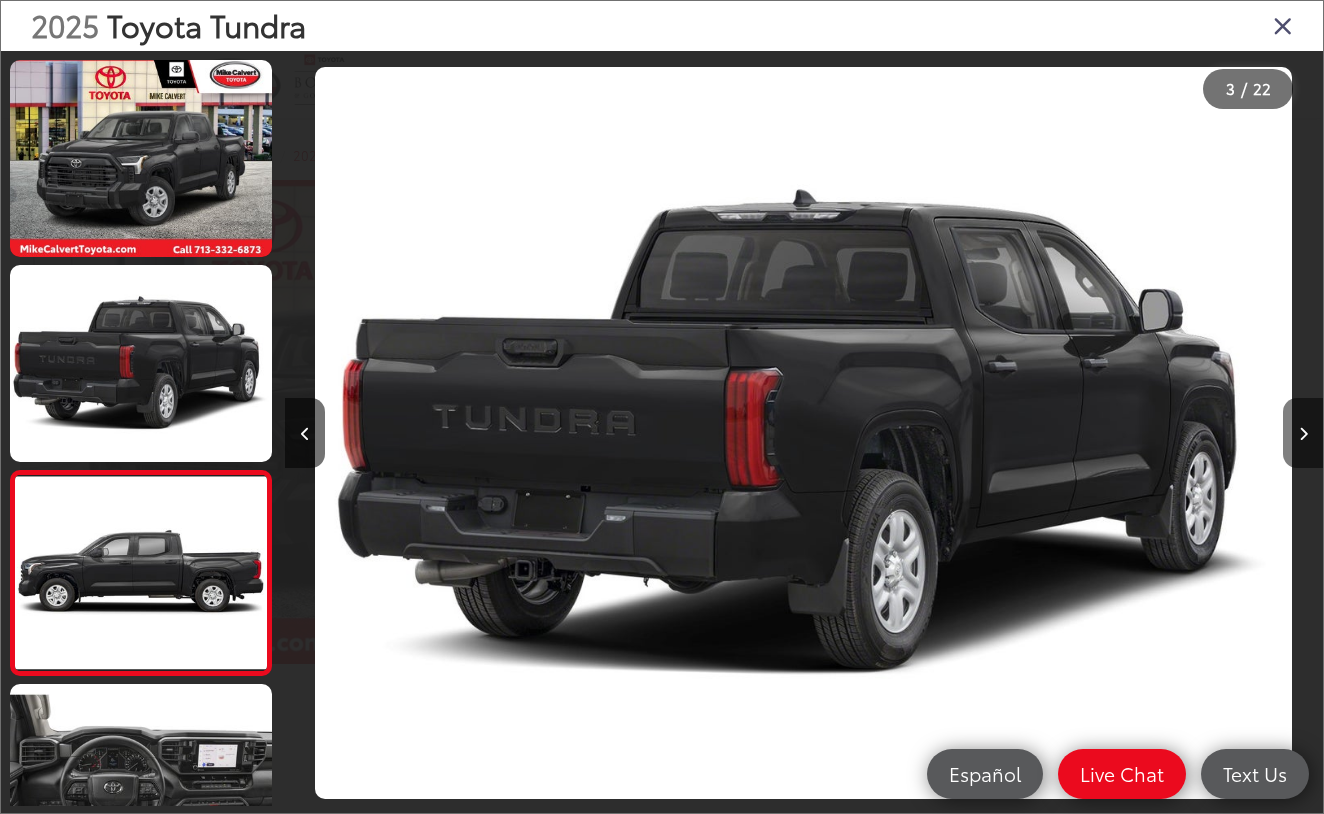 scroll, scrollTop: 0, scrollLeft: 2075, axis: horizontal 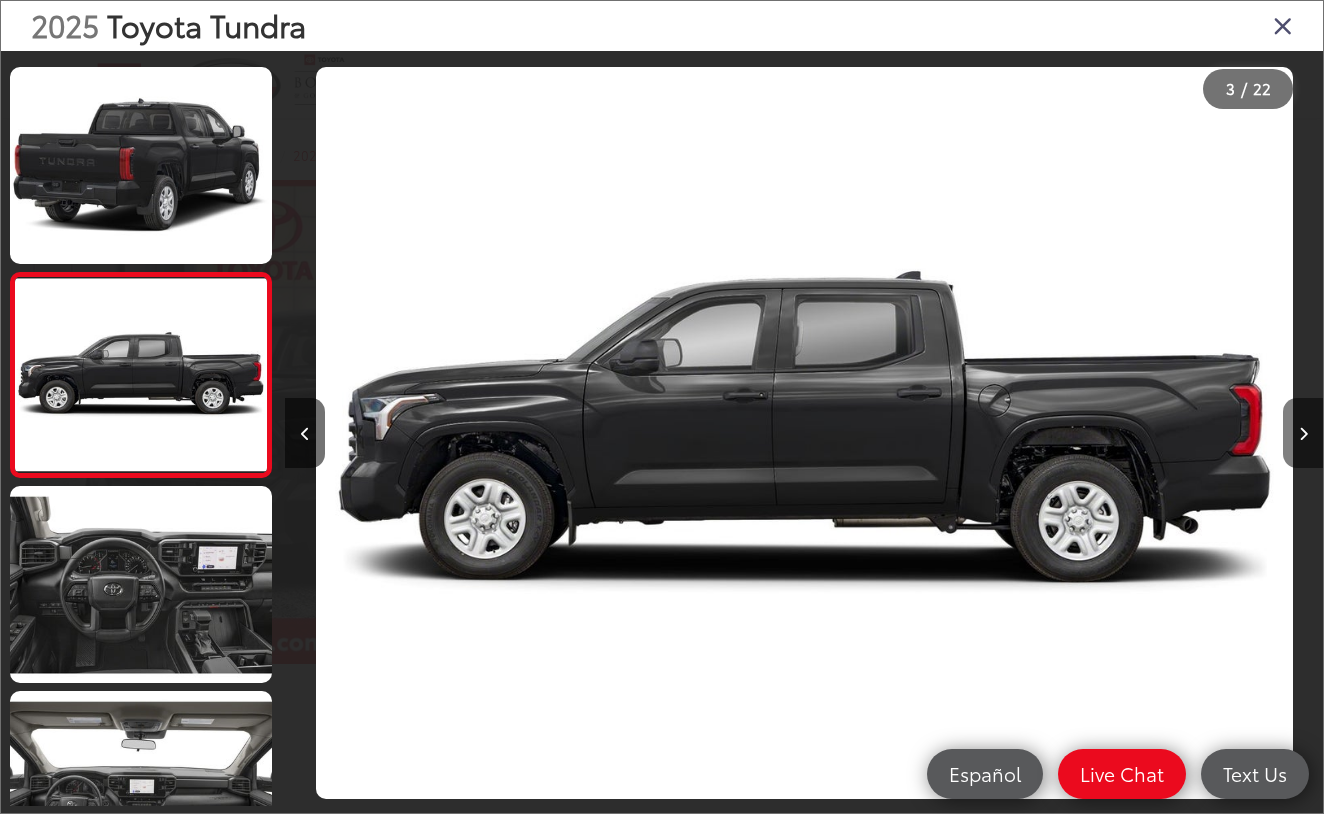 click at bounding box center [1303, 433] 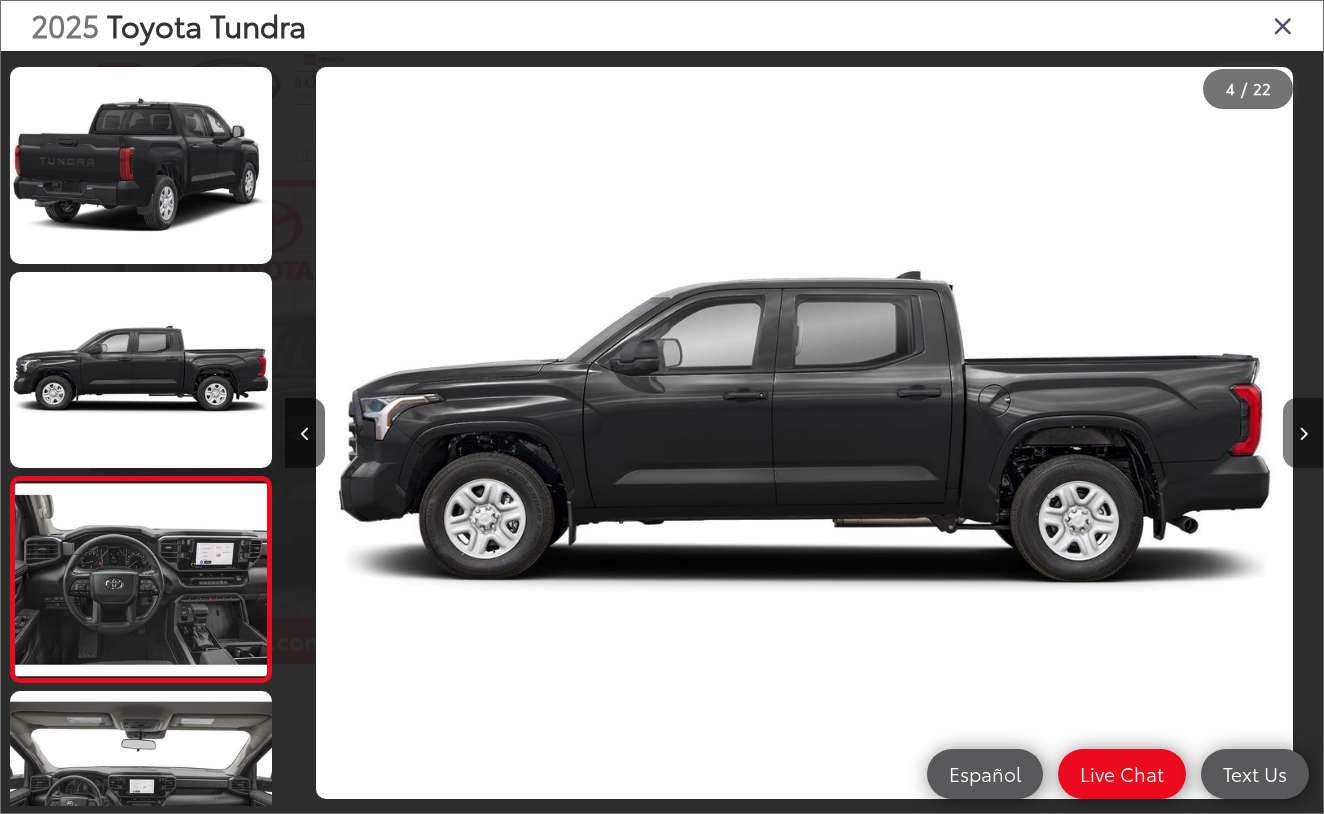 scroll, scrollTop: 0, scrollLeft: 3105, axis: horizontal 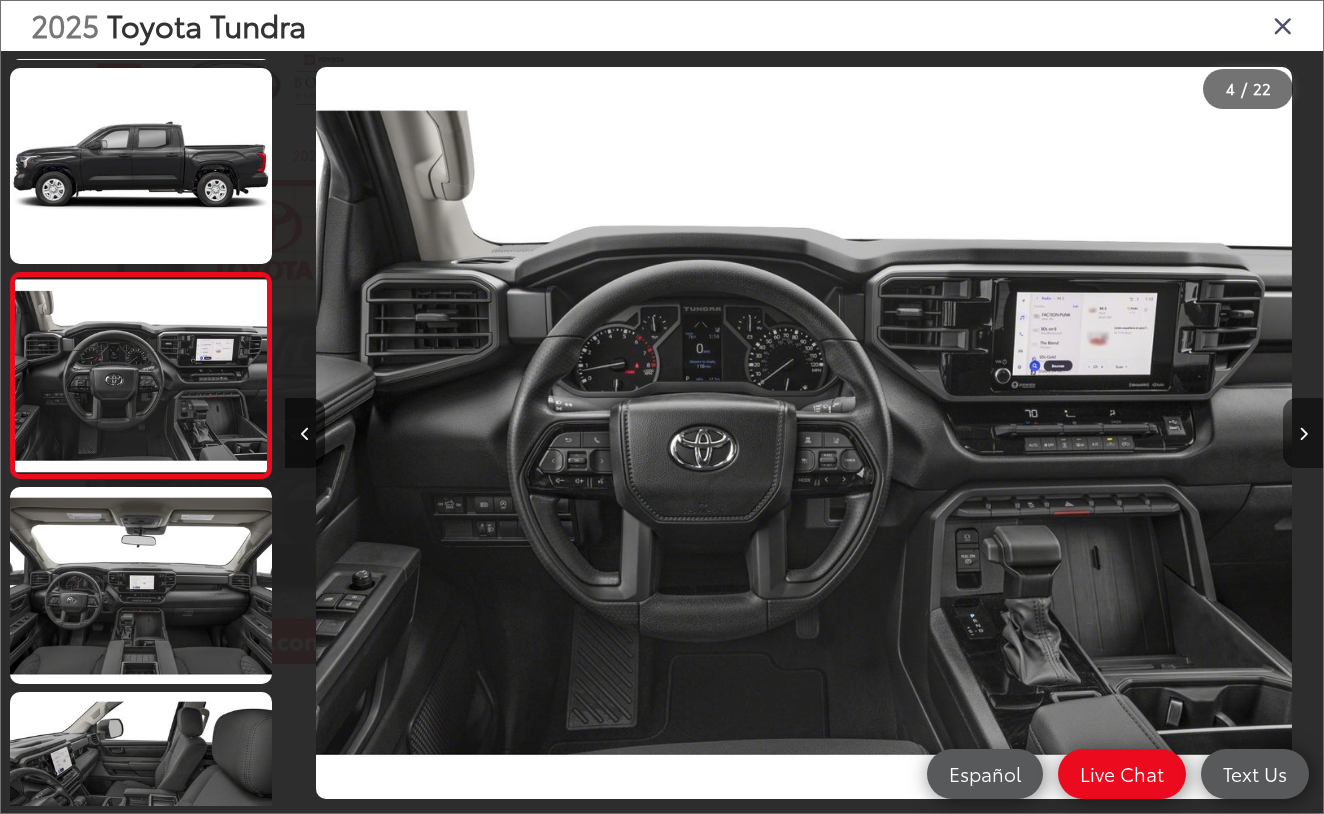 click at bounding box center (1303, 433) 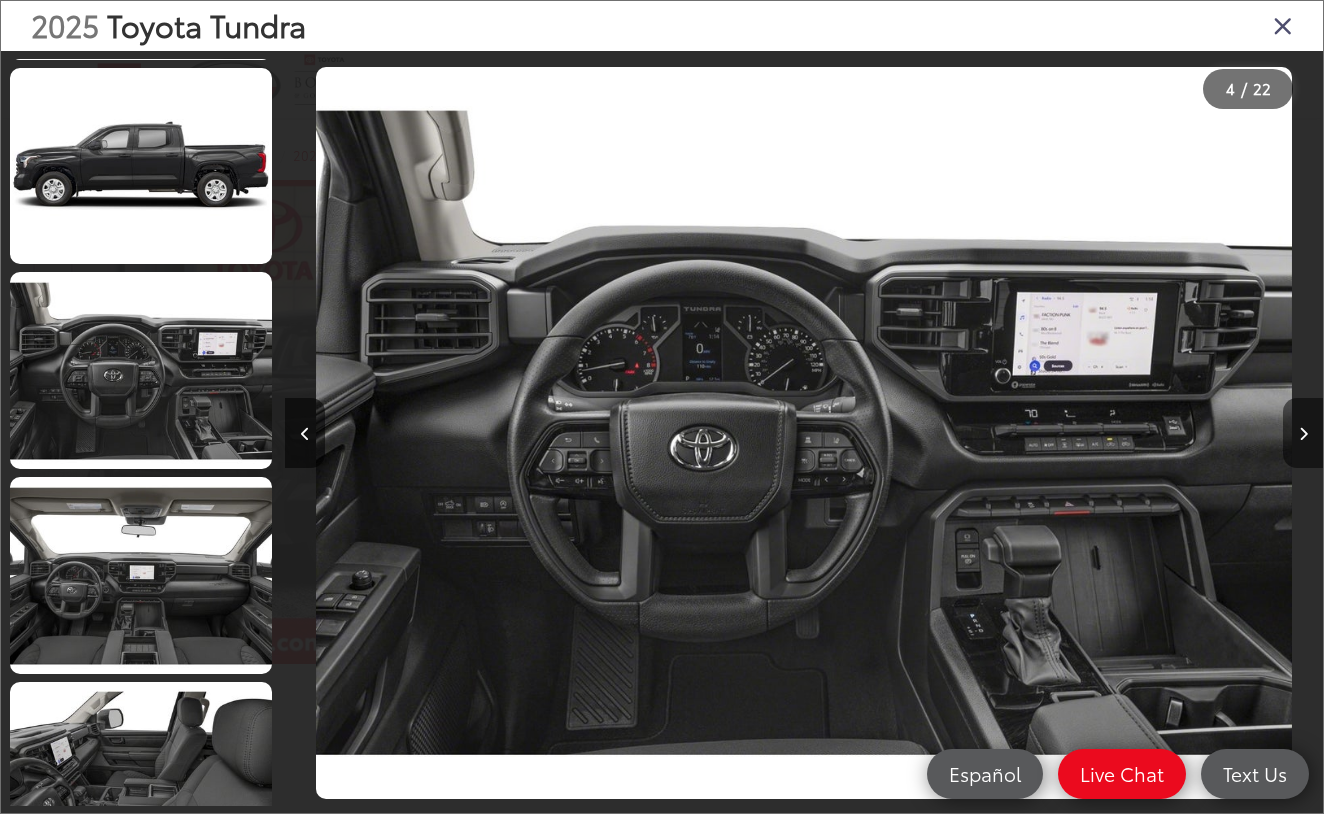 scroll, scrollTop: 0, scrollLeft: 4096, axis: horizontal 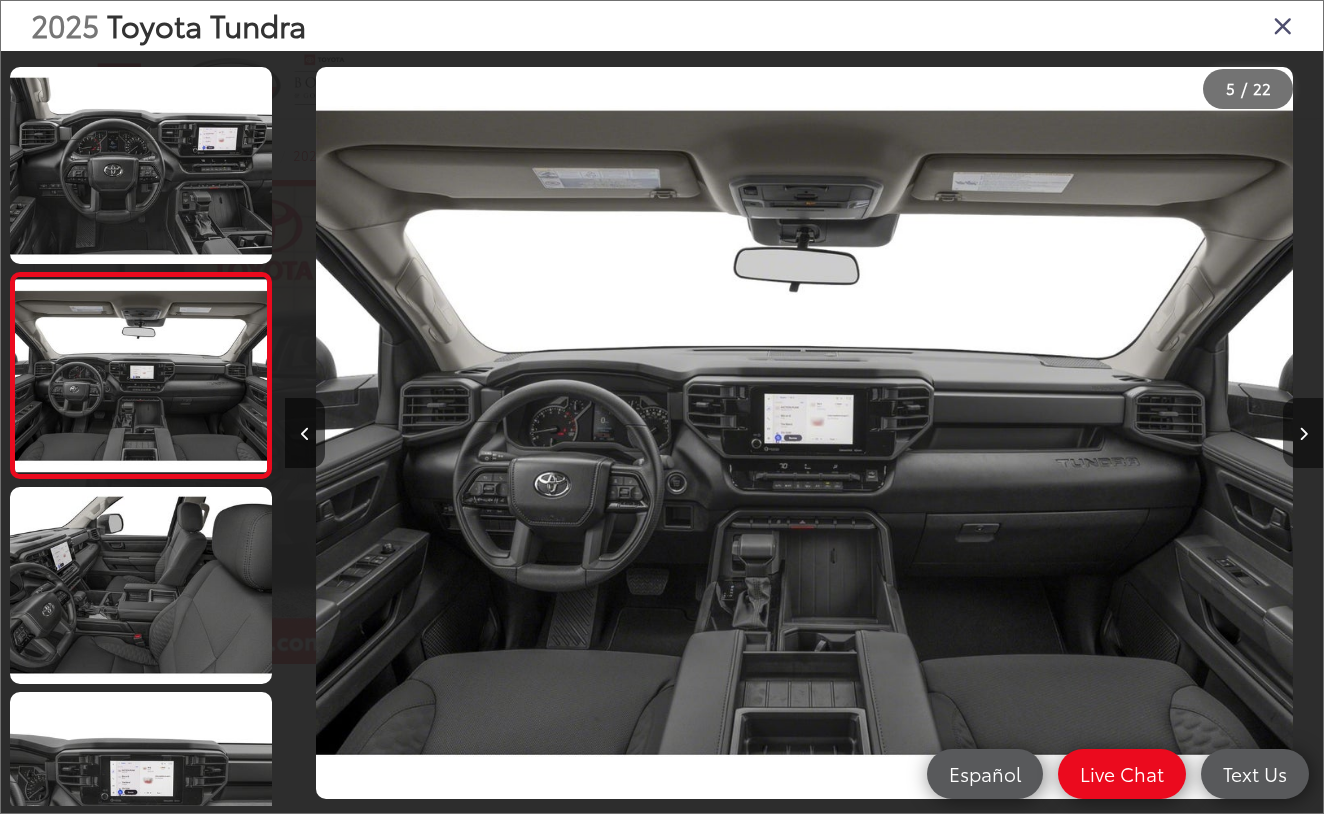 click at bounding box center [1303, 433] 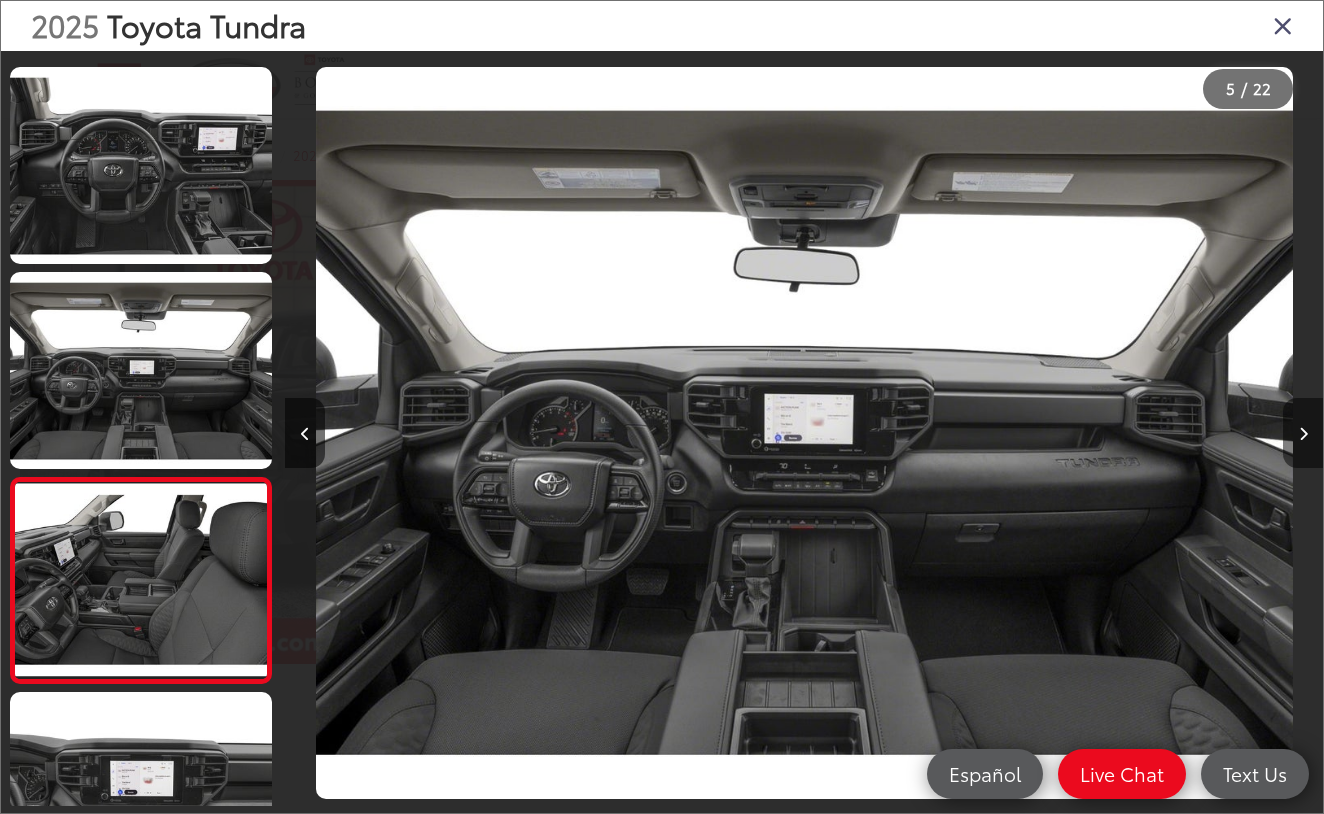 scroll, scrollTop: 0, scrollLeft: 5188, axis: horizontal 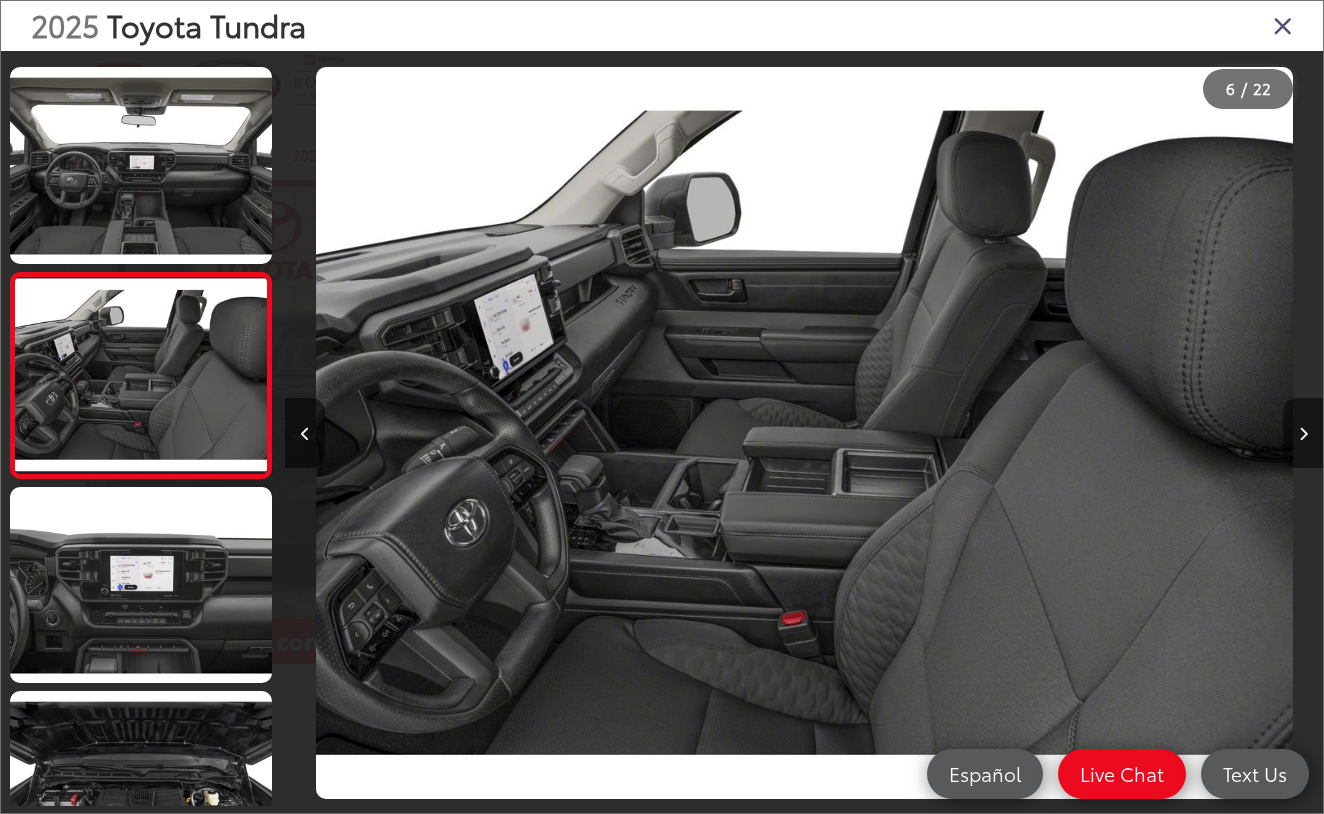 click at bounding box center (1303, 433) 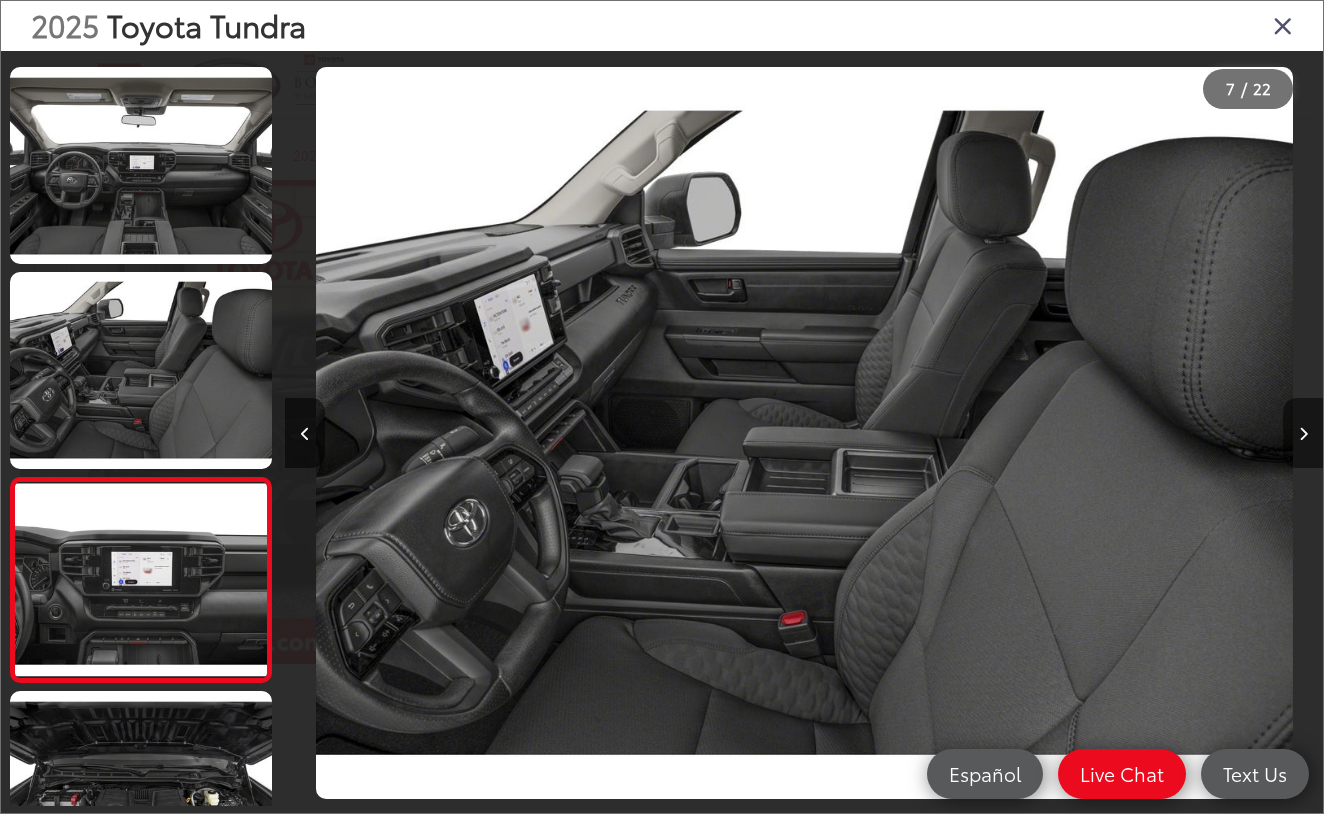 scroll, scrollTop: 0, scrollLeft: 6226, axis: horizontal 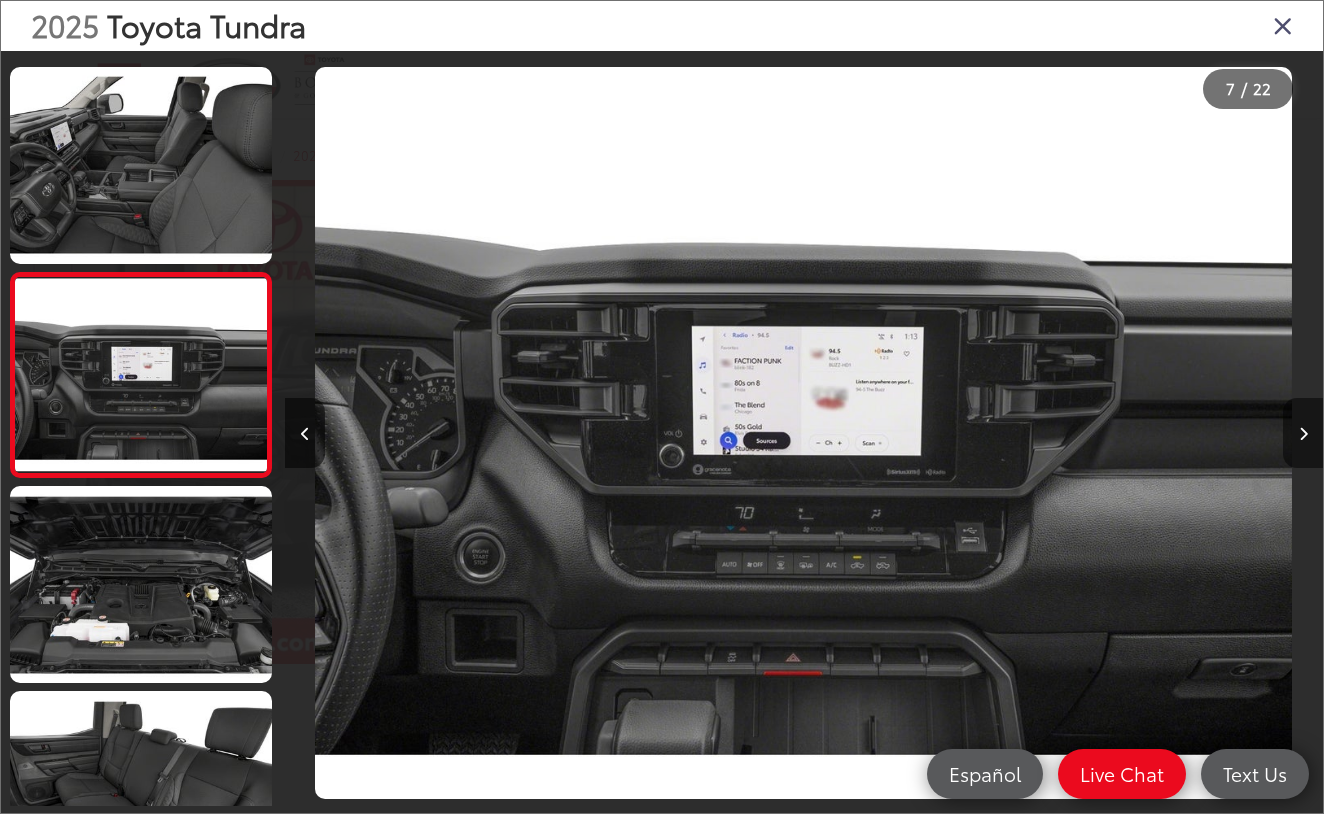 click at bounding box center (1303, 433) 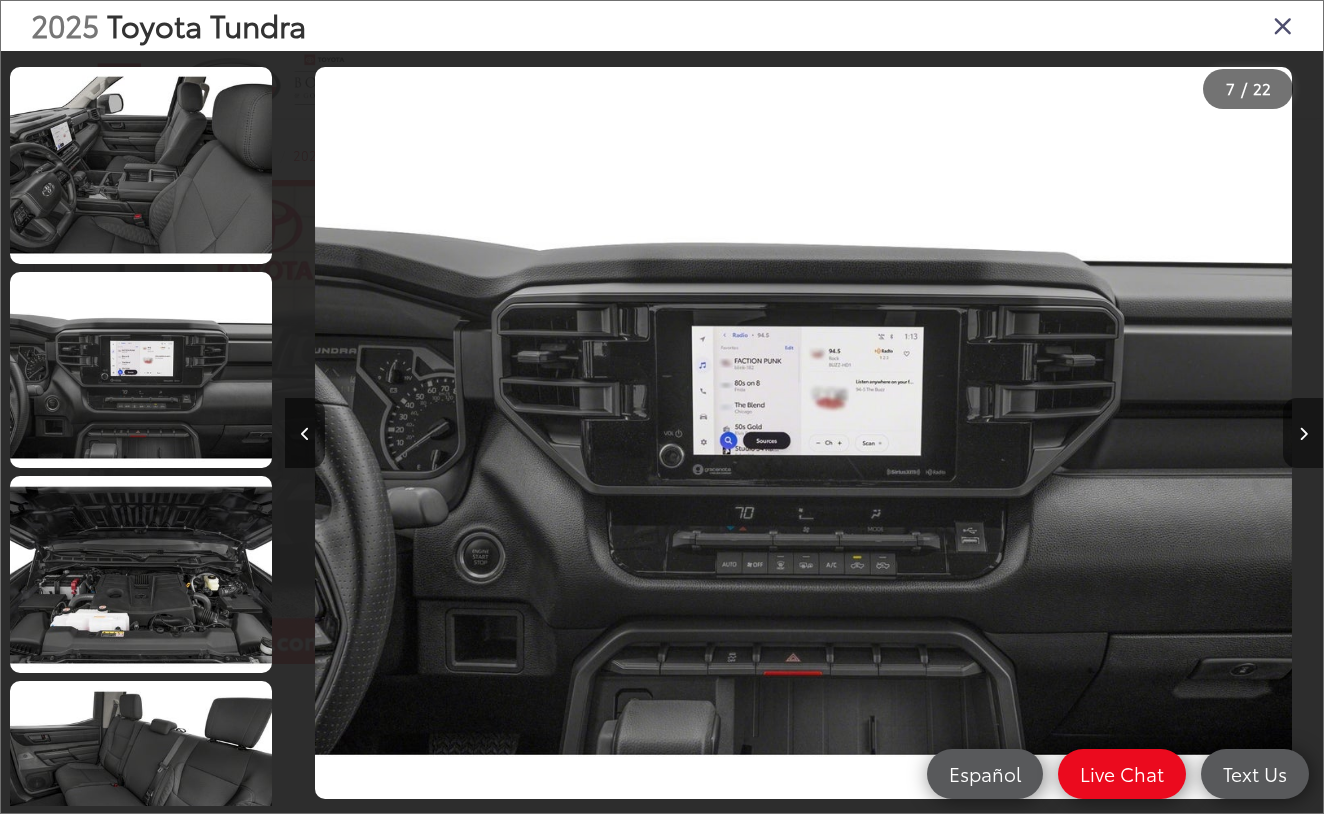 scroll, scrollTop: 0, scrollLeft: 7167, axis: horizontal 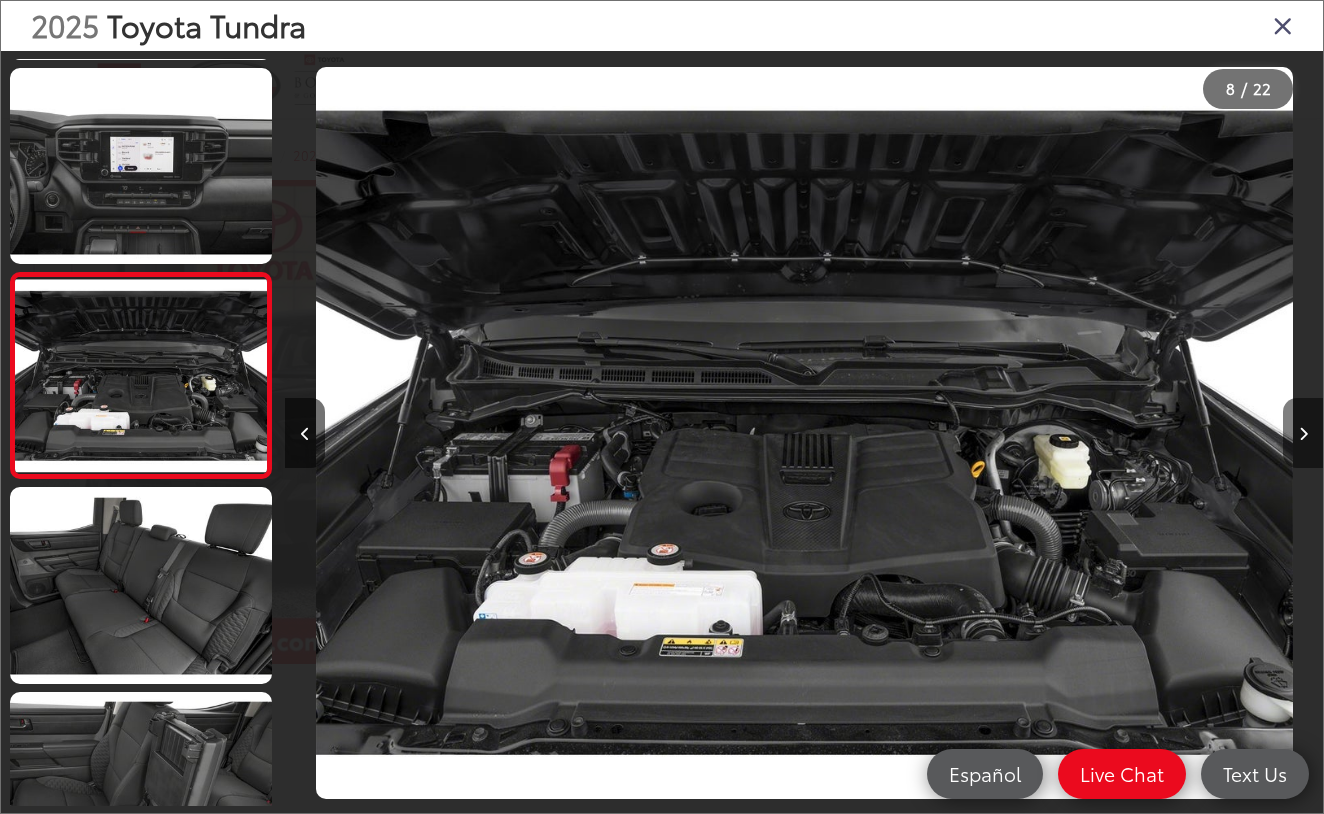 click at bounding box center (1303, 433) 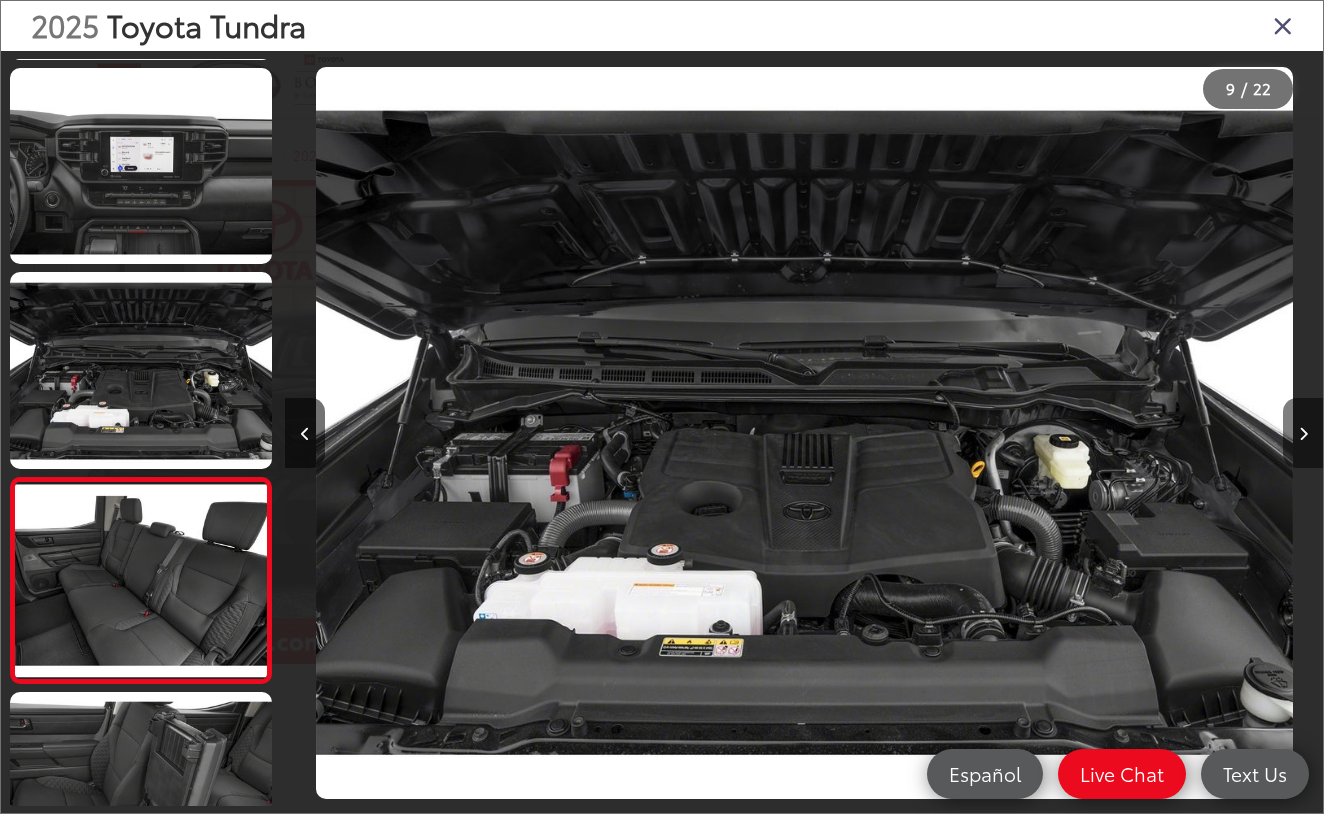 scroll, scrollTop: 0, scrollLeft: 8301, axis: horizontal 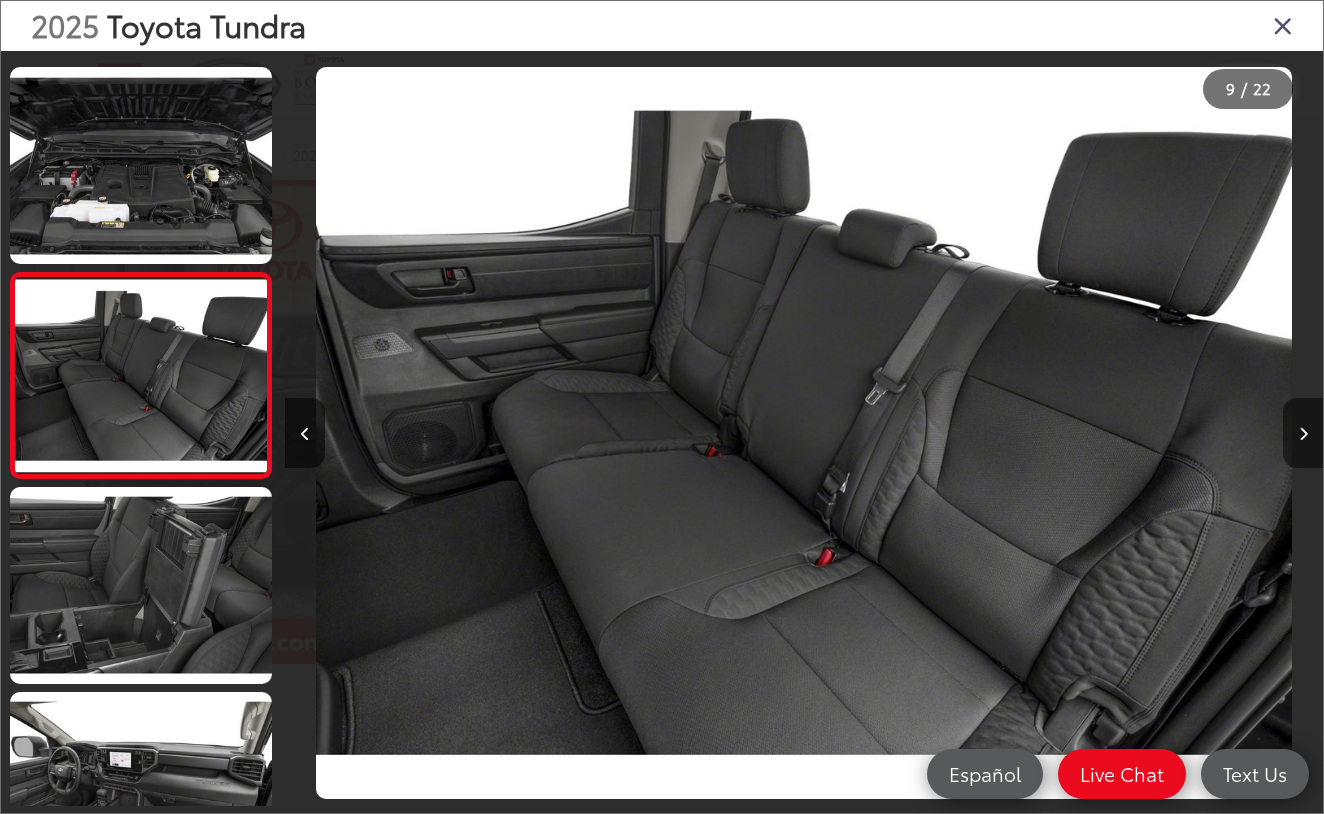 click at bounding box center [1303, 433] 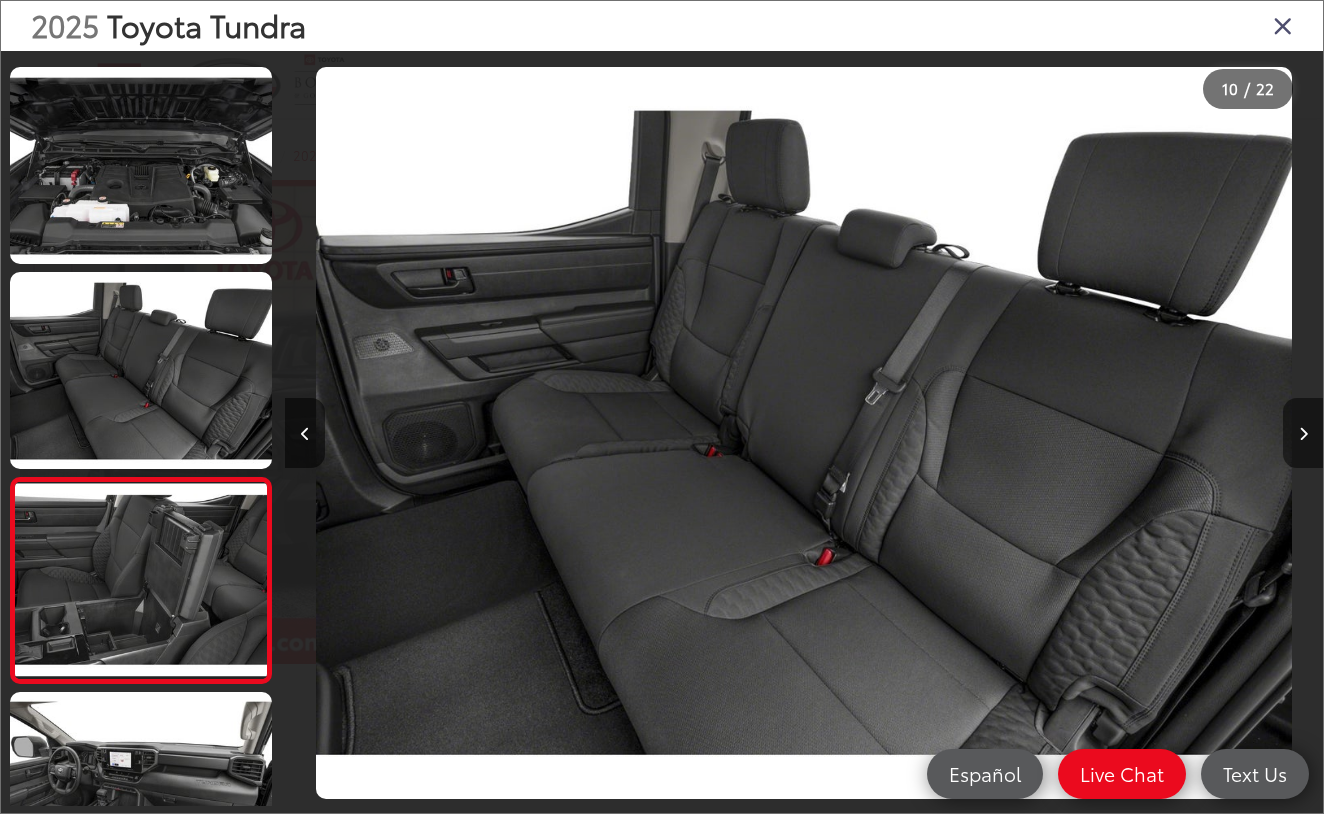 scroll, scrollTop: 0, scrollLeft: 9338, axis: horizontal 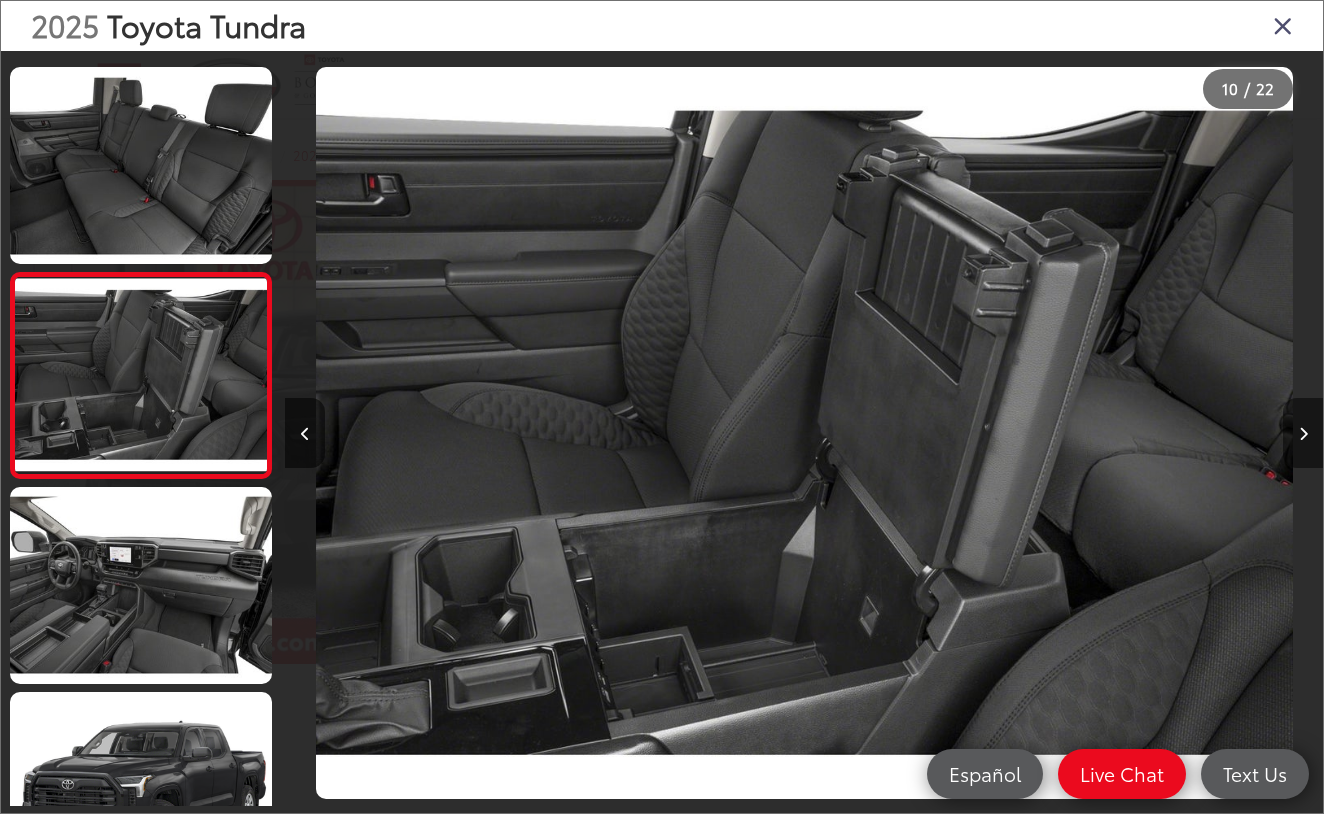click at bounding box center [1303, 433] 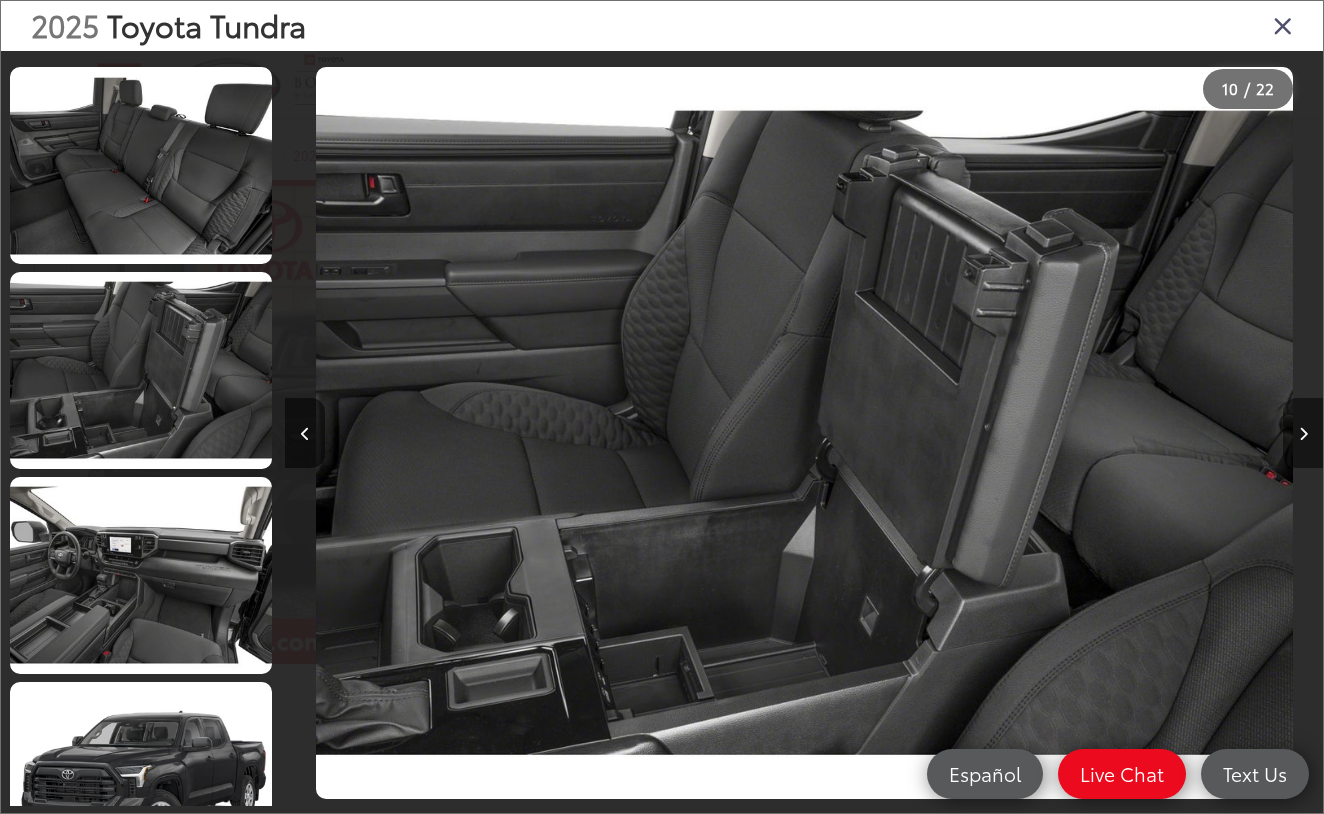 scroll, scrollTop: 0, scrollLeft: 10210, axis: horizontal 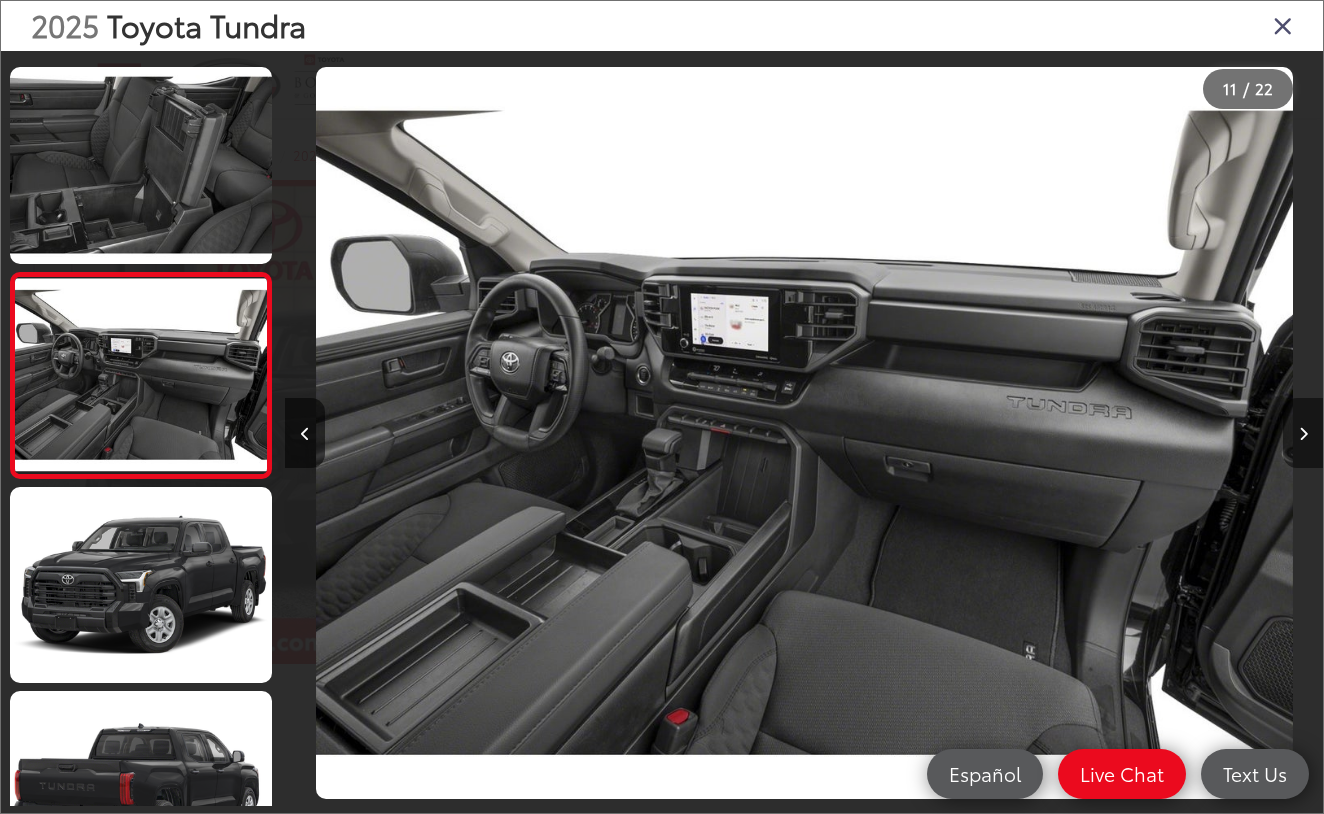 click at bounding box center [1303, 433] 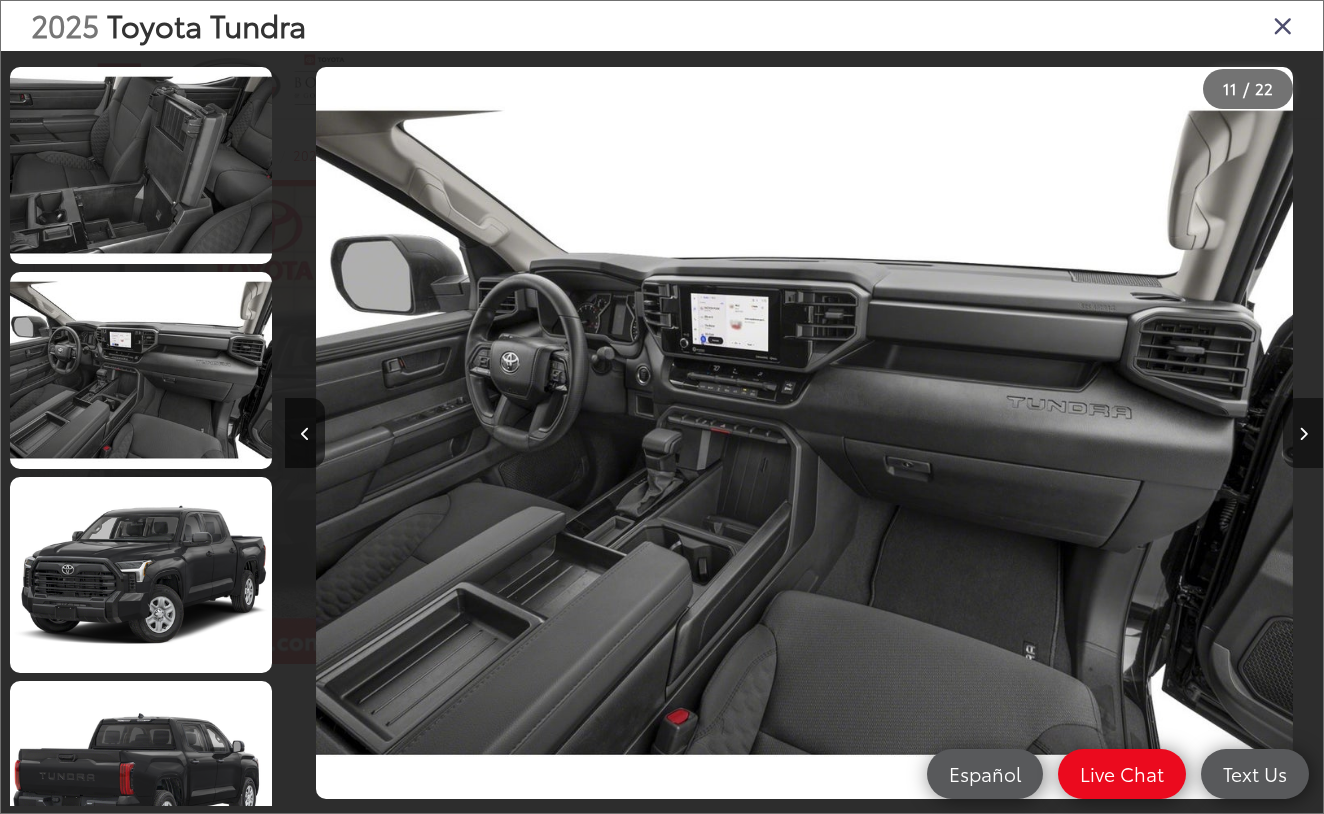 scroll, scrollTop: 0, scrollLeft: 11414, axis: horizontal 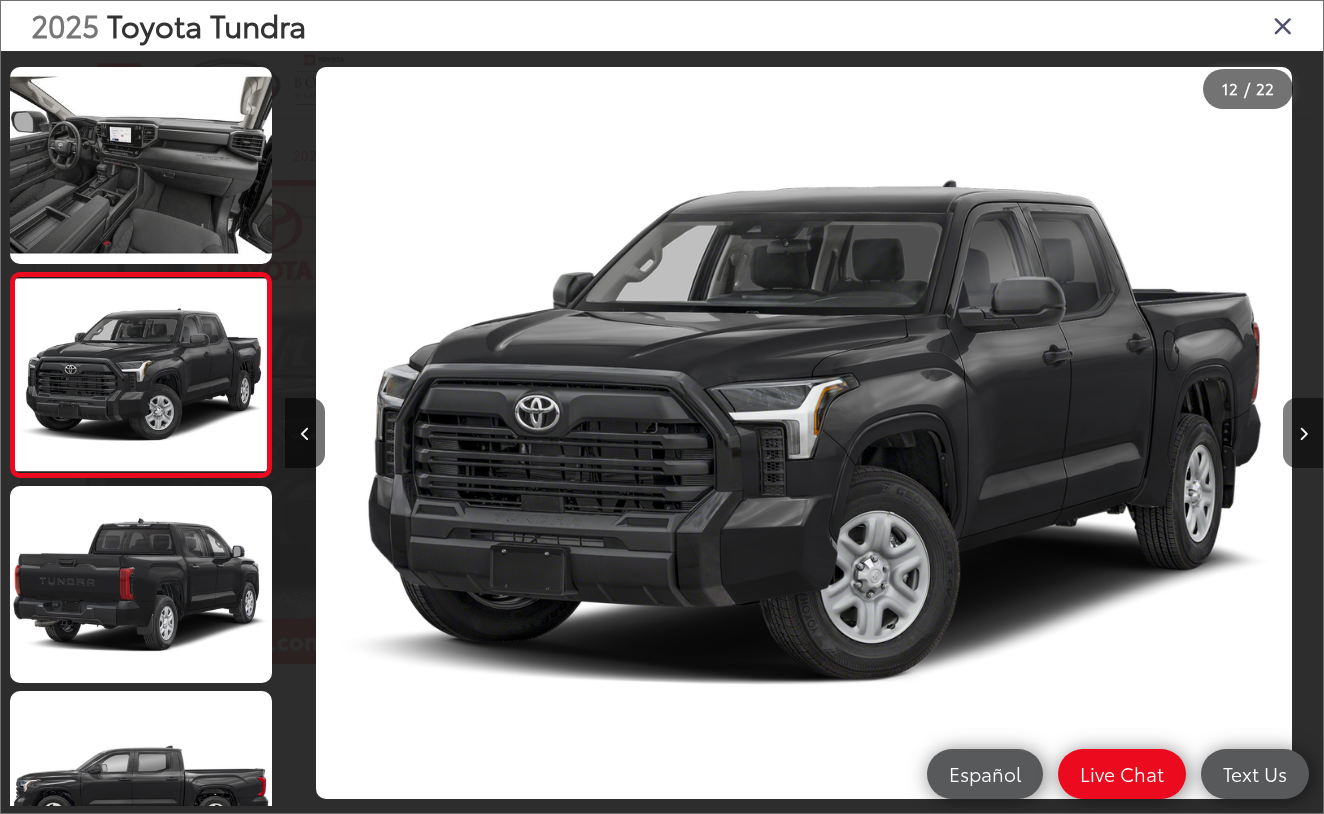 click at bounding box center (1303, 434) 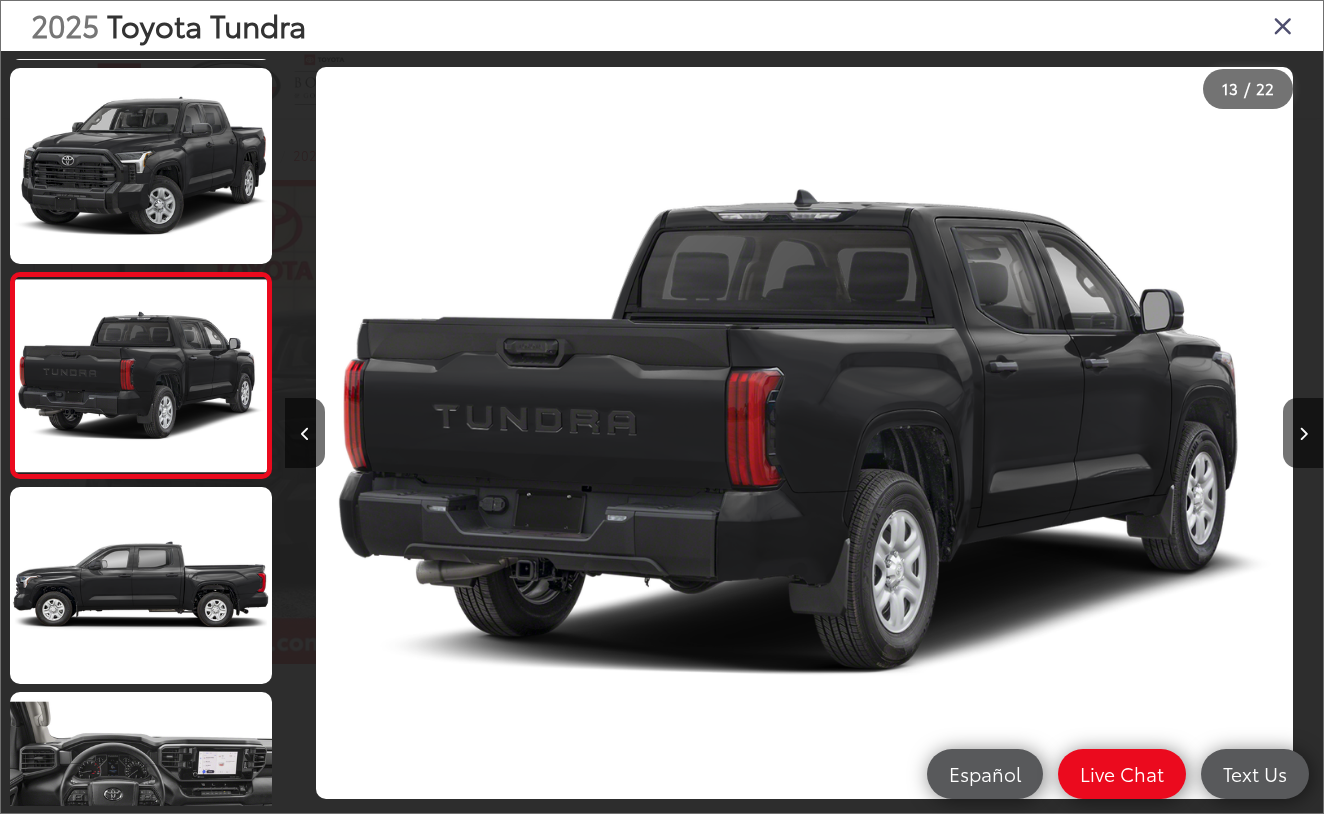 click at bounding box center (1283, 25) 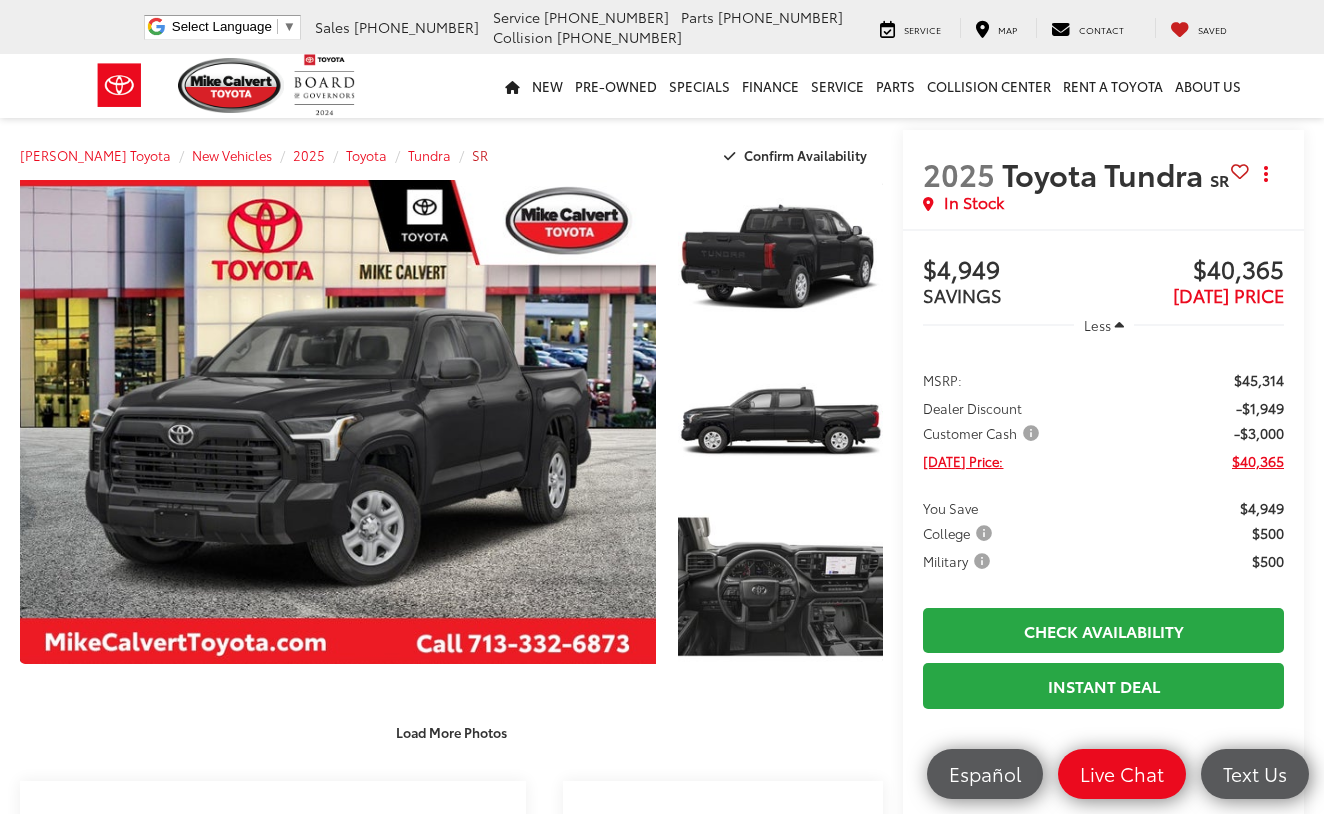 click on "SR" at bounding box center (480, 155) 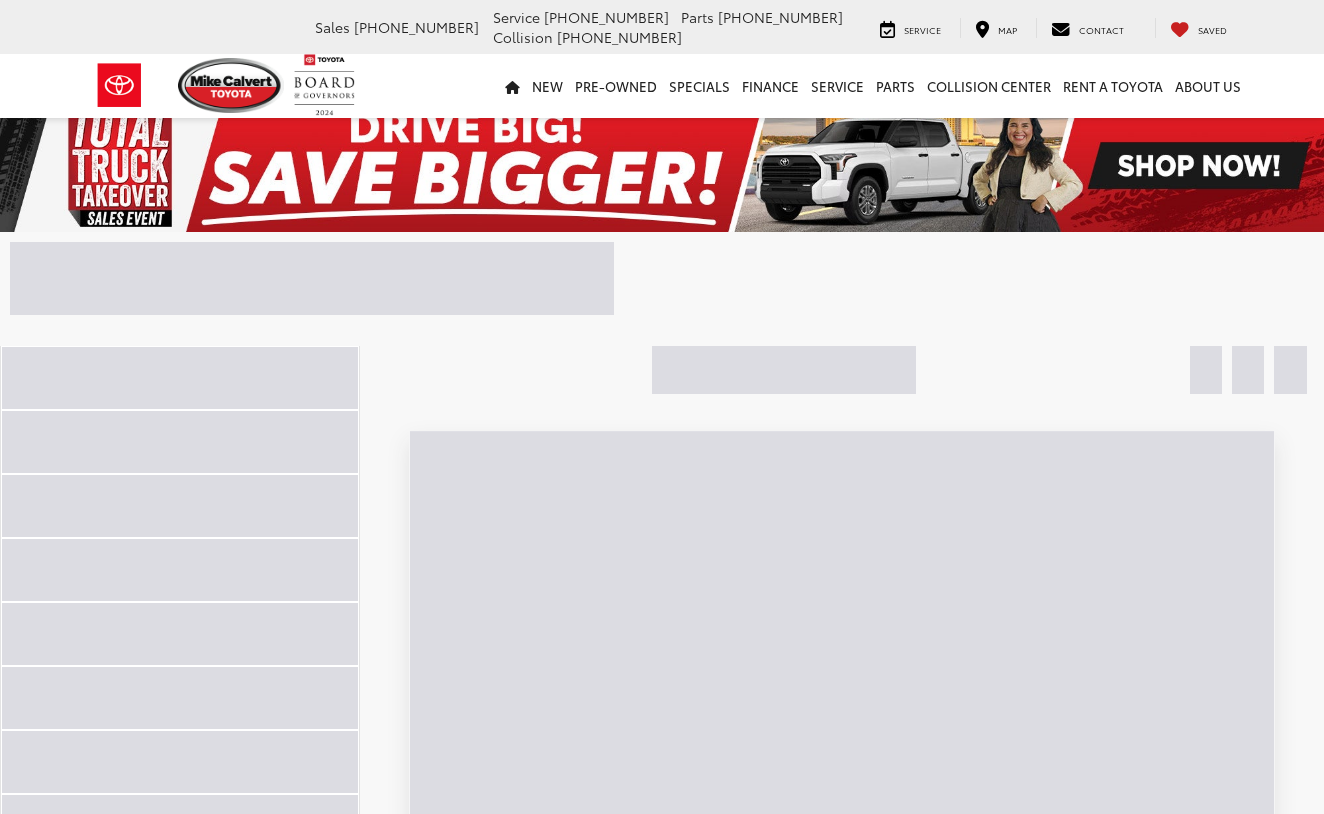 scroll, scrollTop: 0, scrollLeft: 0, axis: both 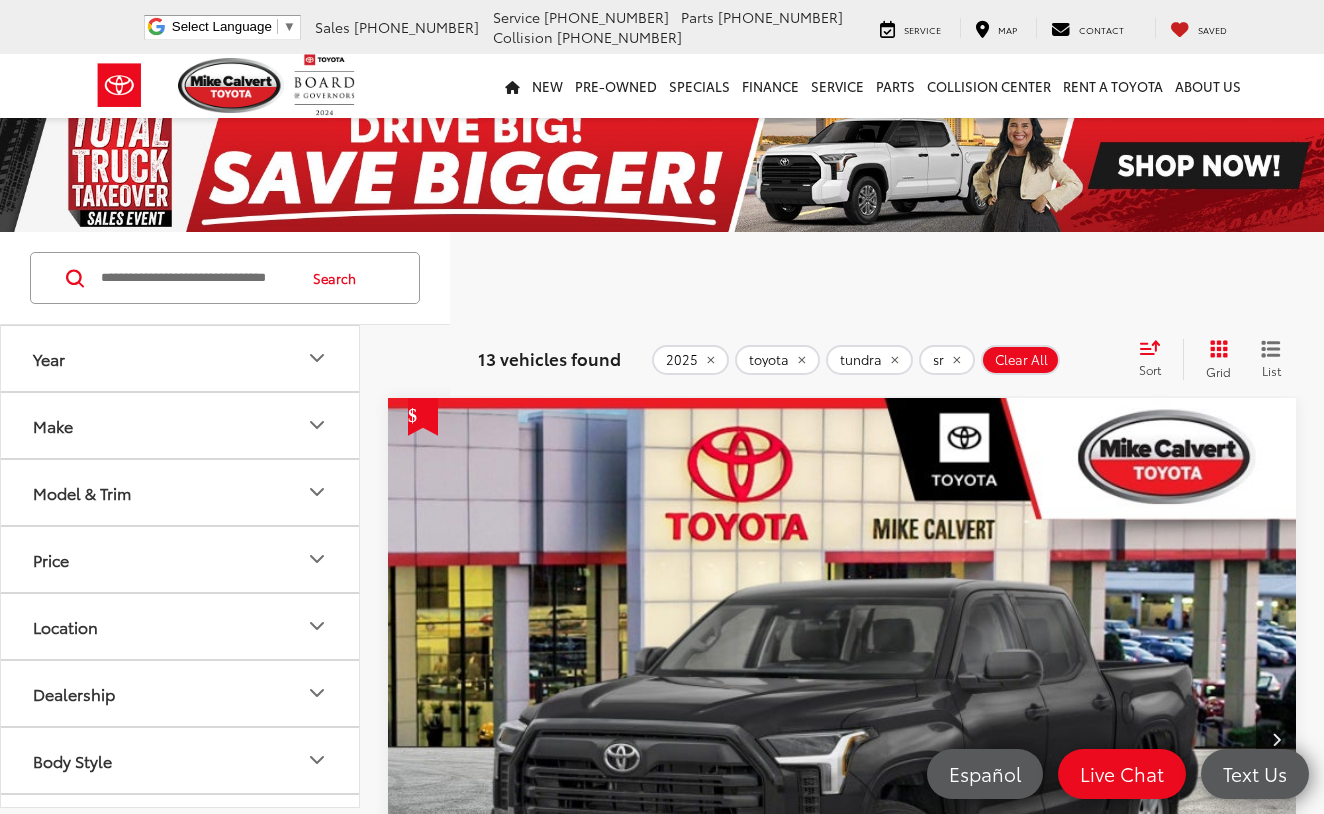 click 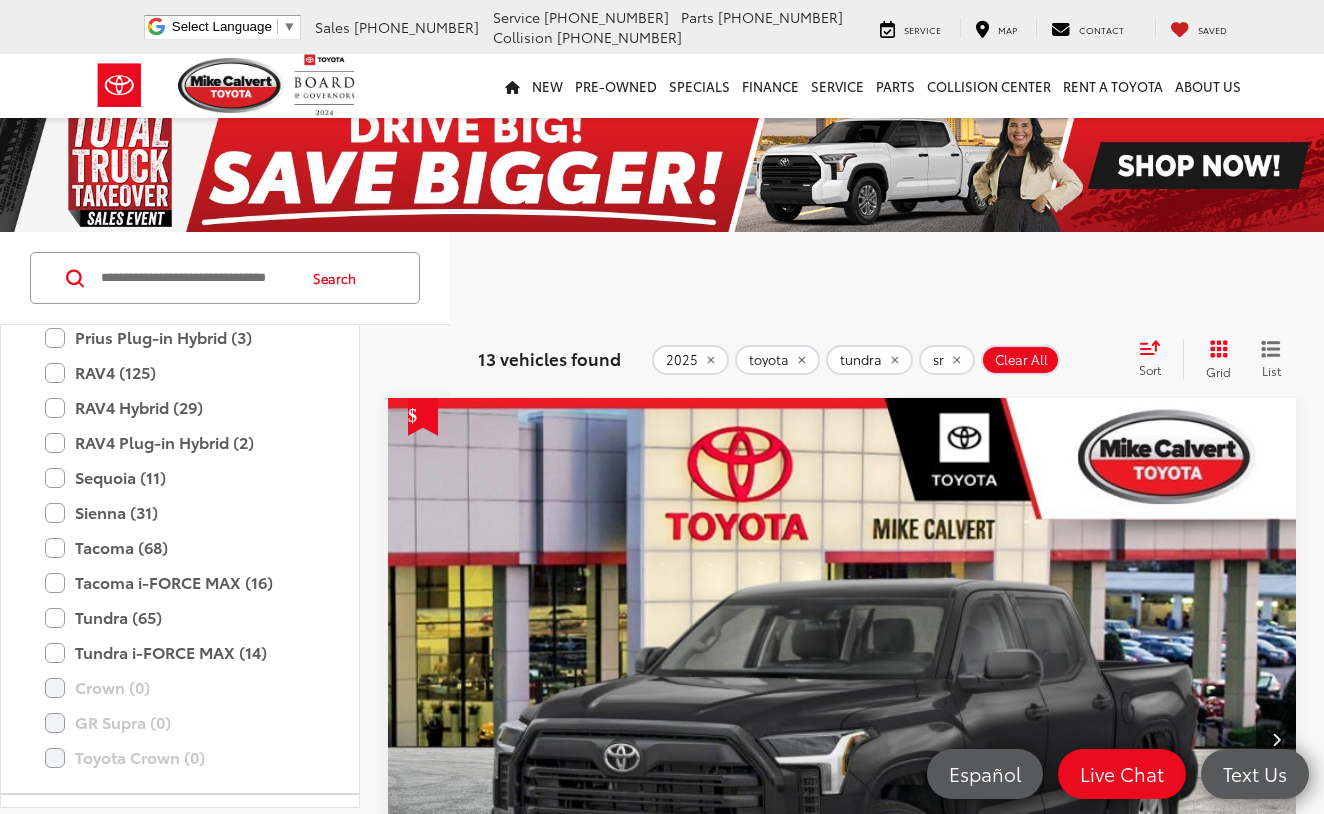 scroll, scrollTop: 748, scrollLeft: 0, axis: vertical 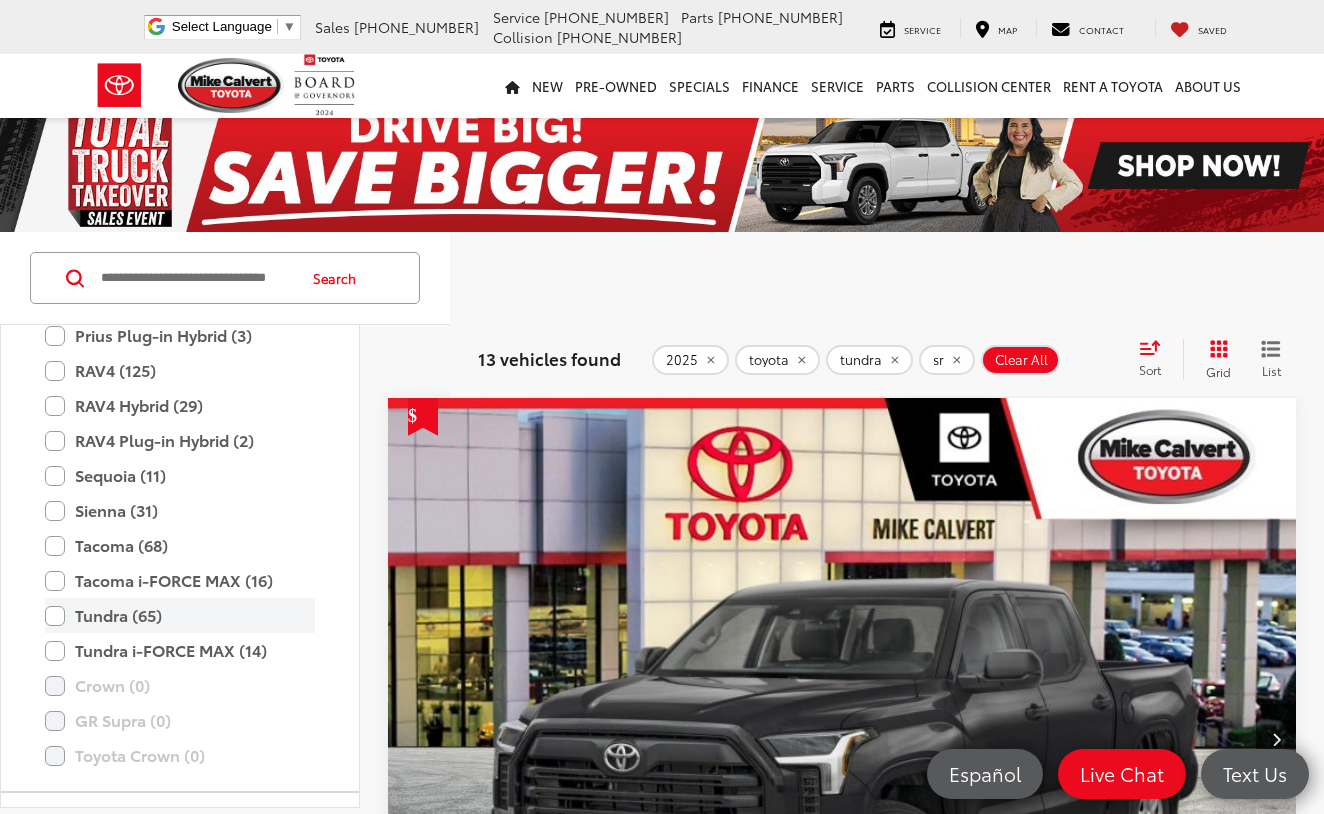 click on "Tundra (65)" at bounding box center [180, 615] 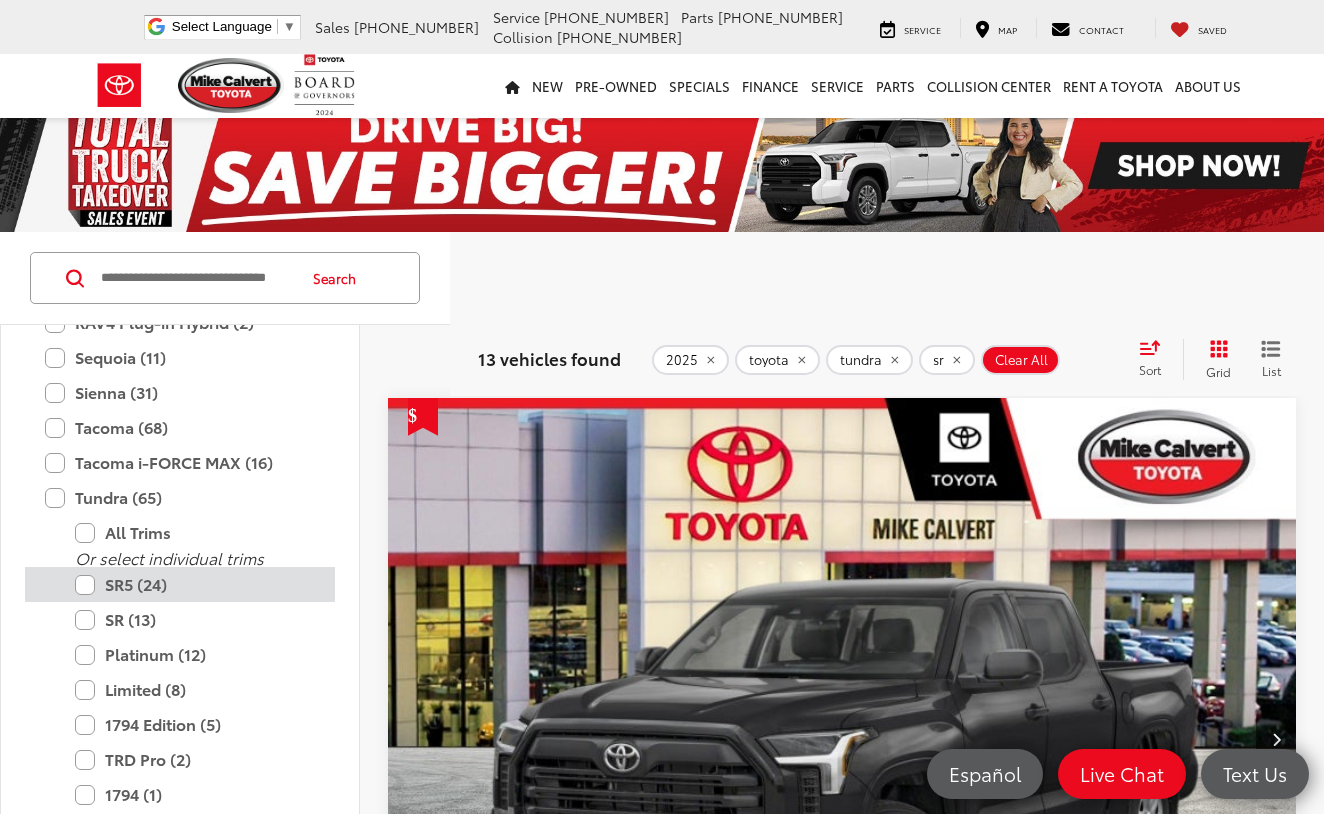 scroll, scrollTop: 901, scrollLeft: 0, axis: vertical 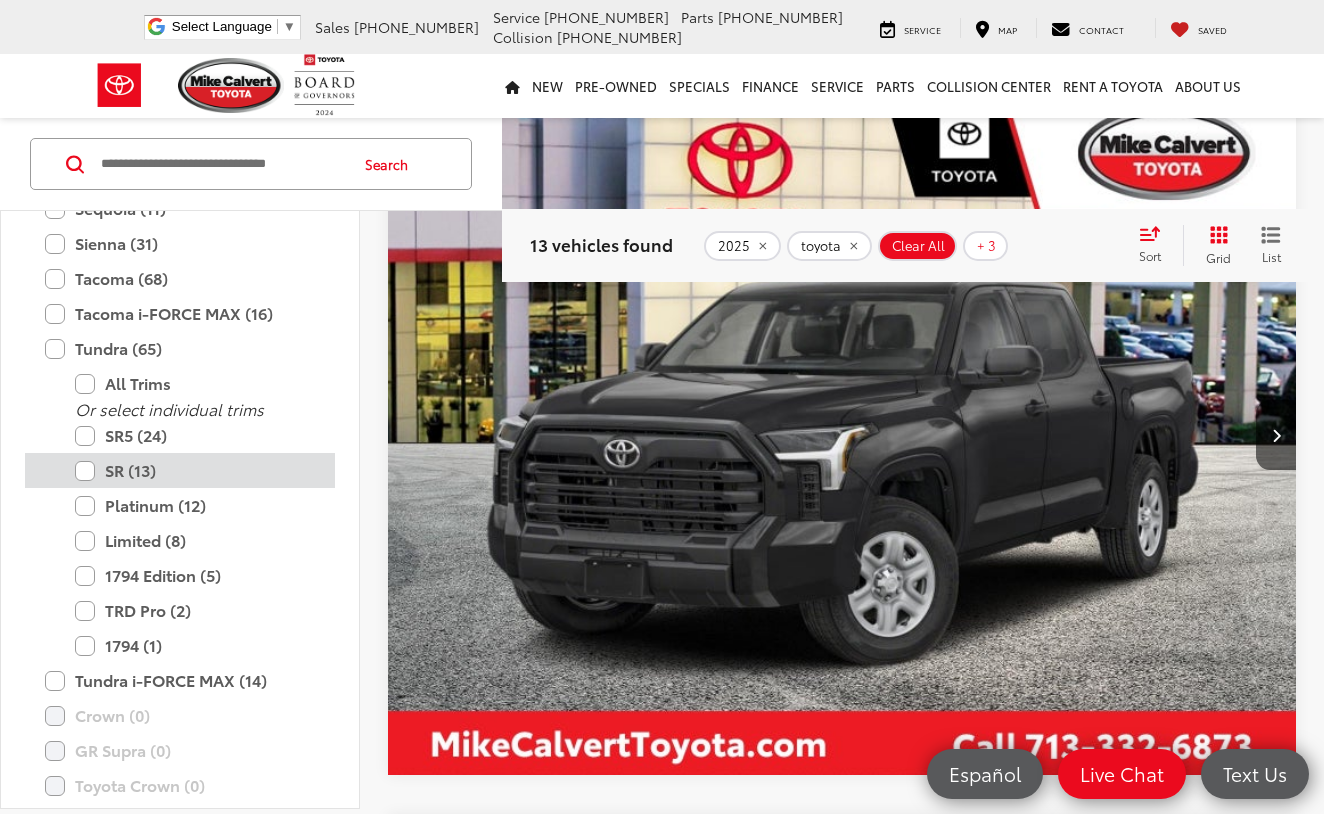 click on "SR (13)" at bounding box center (195, 471) 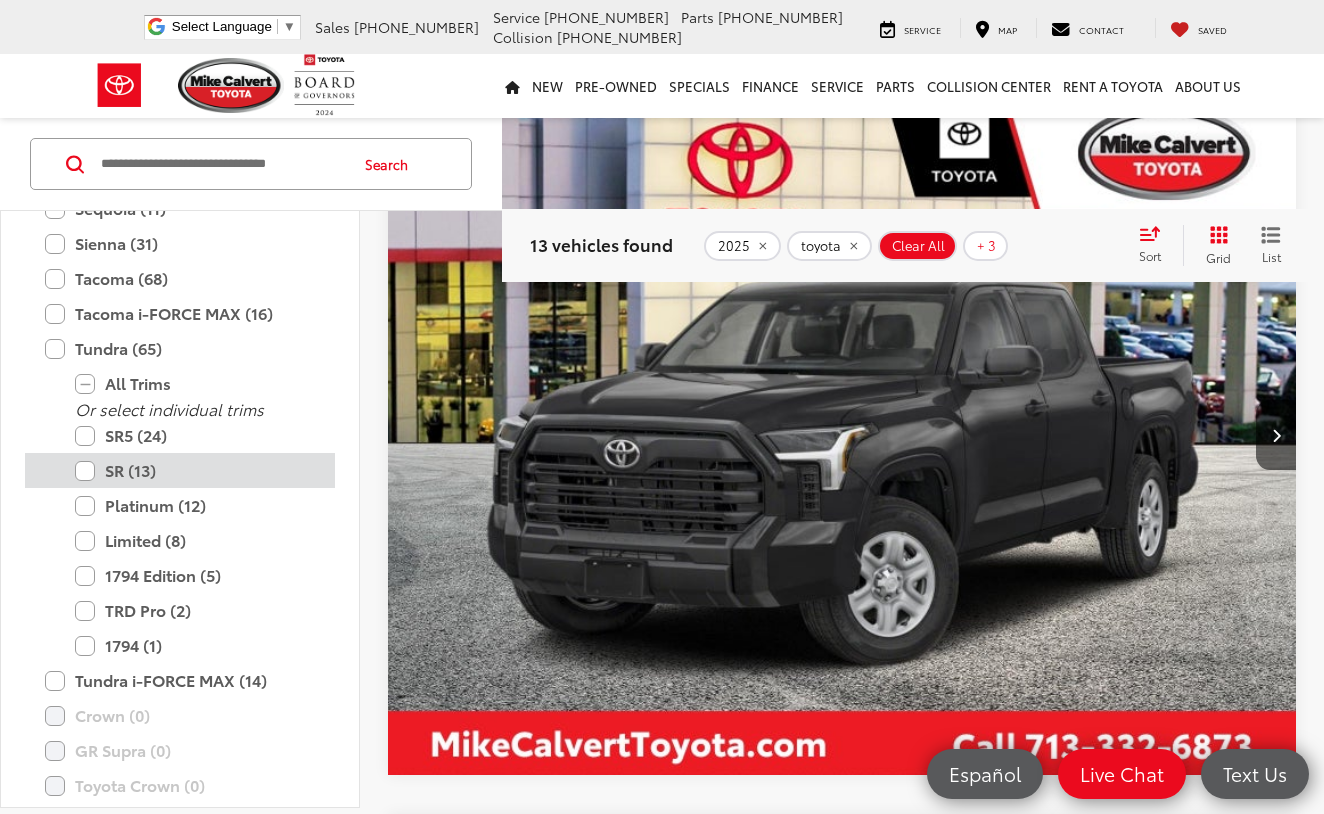 scroll, scrollTop: 114, scrollLeft: 0, axis: vertical 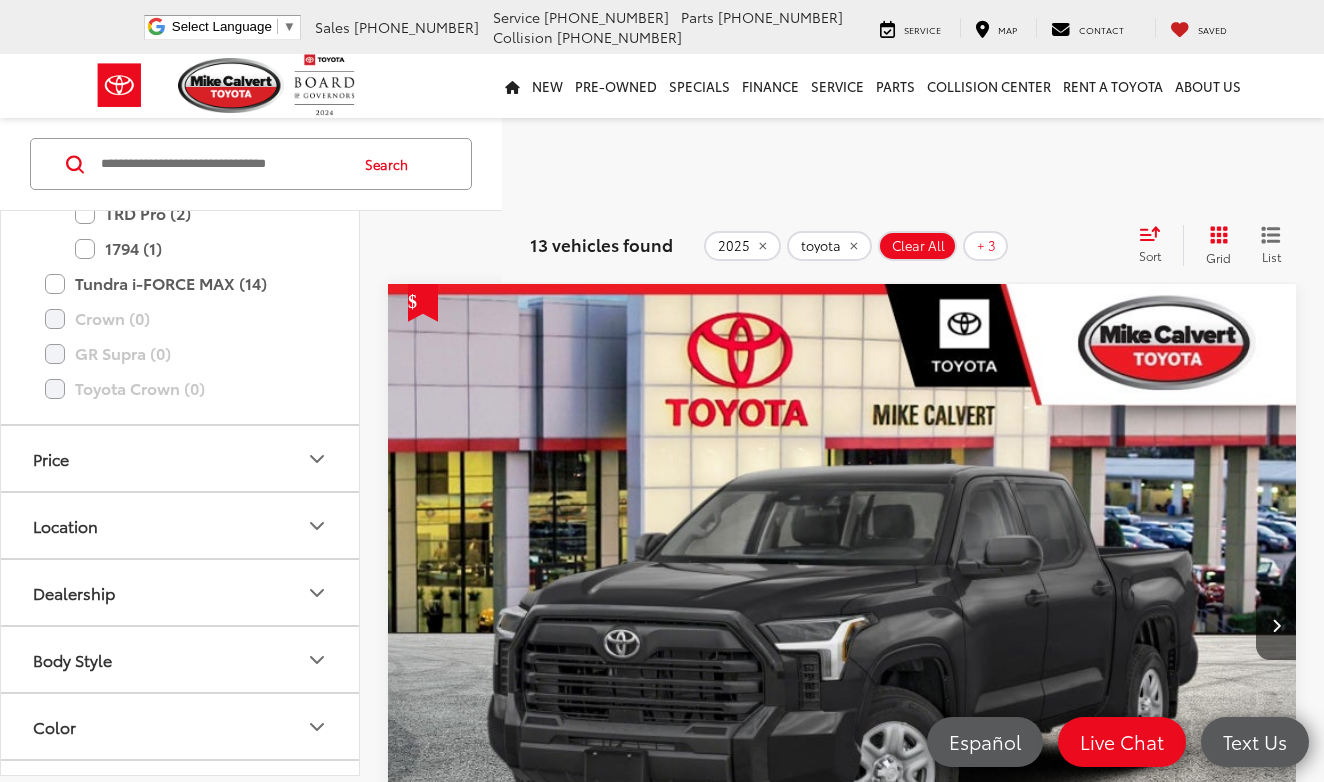 click 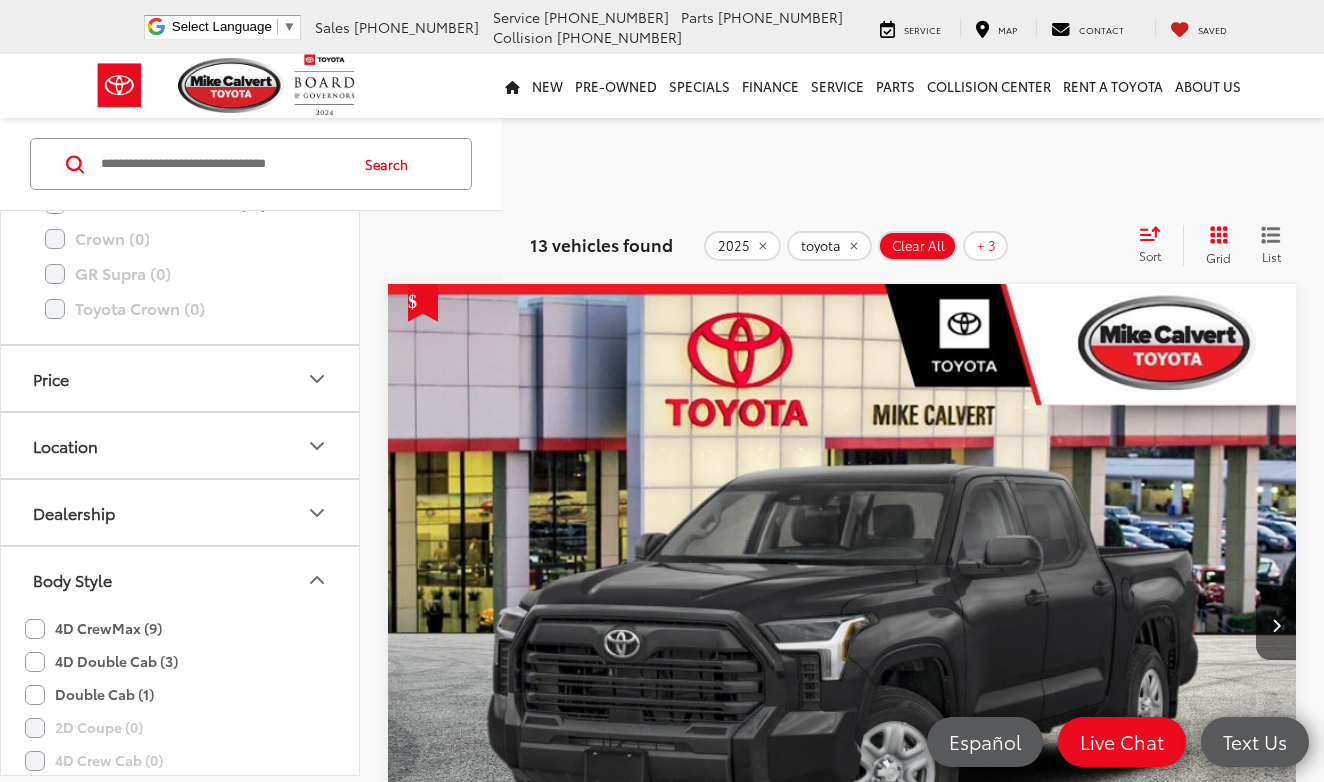 scroll, scrollTop: 1401, scrollLeft: 0, axis: vertical 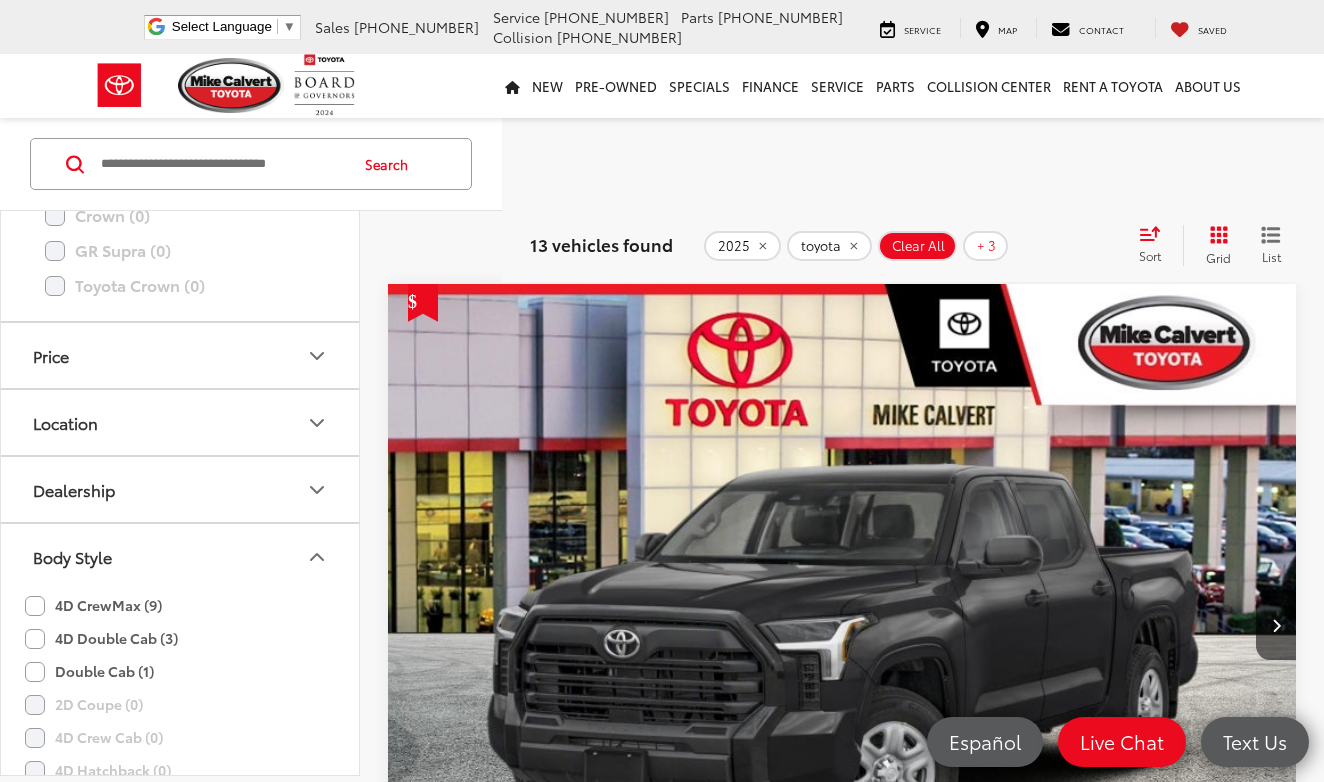 click on "4D Double Cab (3)" 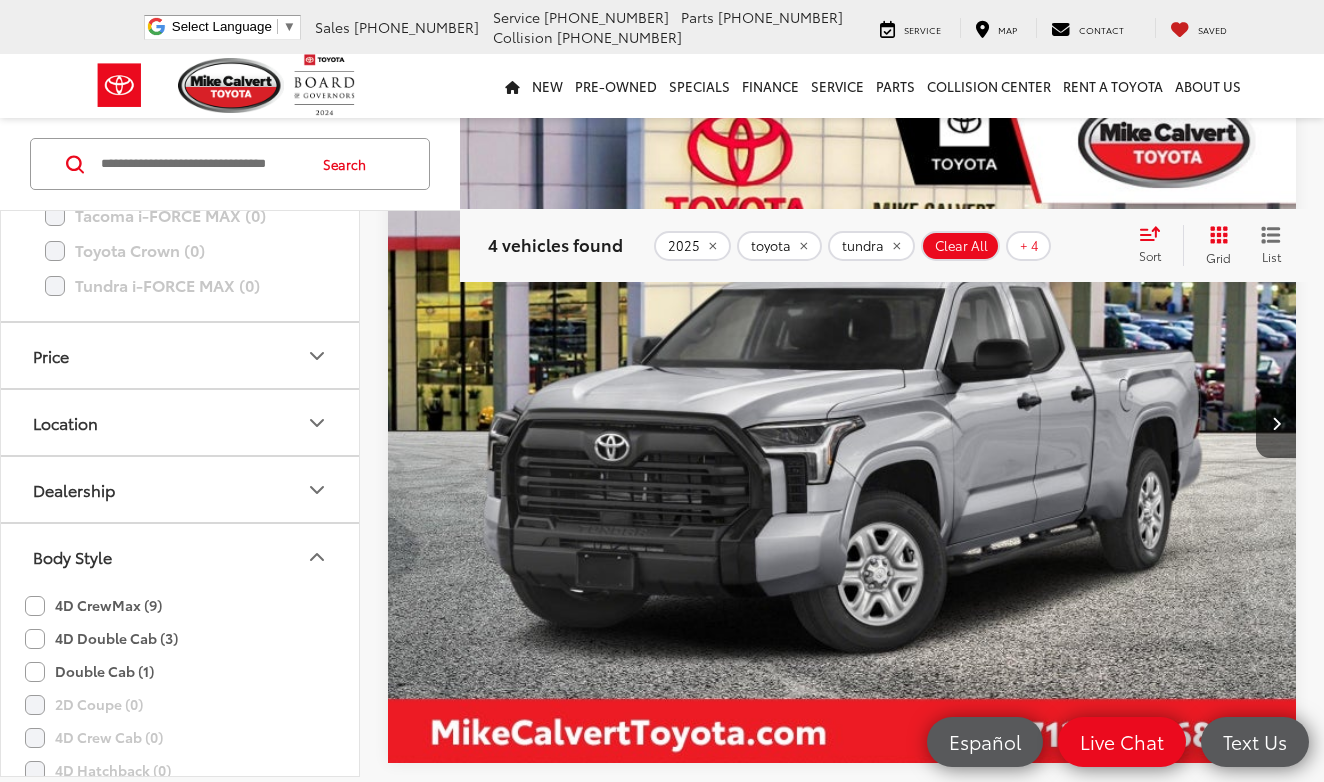 scroll, scrollTop: 314, scrollLeft: 0, axis: vertical 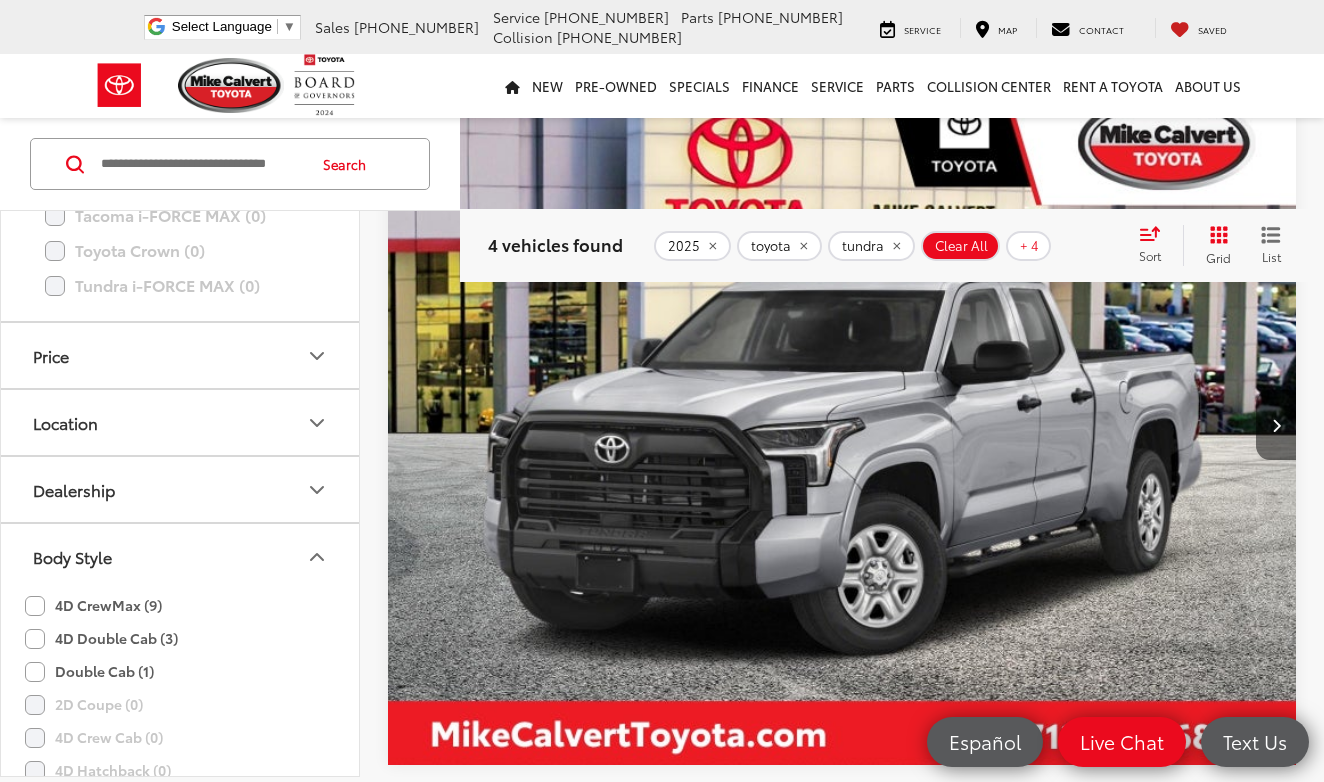click at bounding box center [1276, 425] 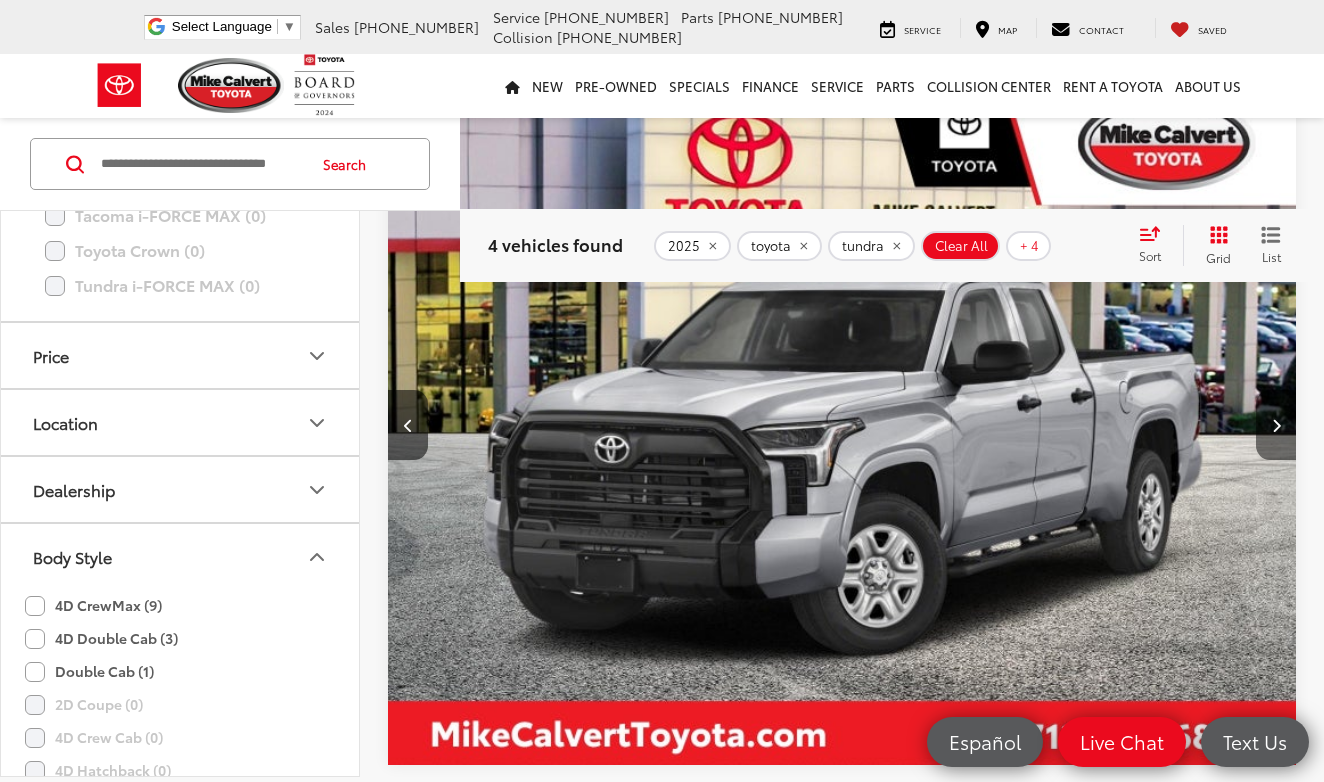 scroll, scrollTop: 0, scrollLeft: 911, axis: horizontal 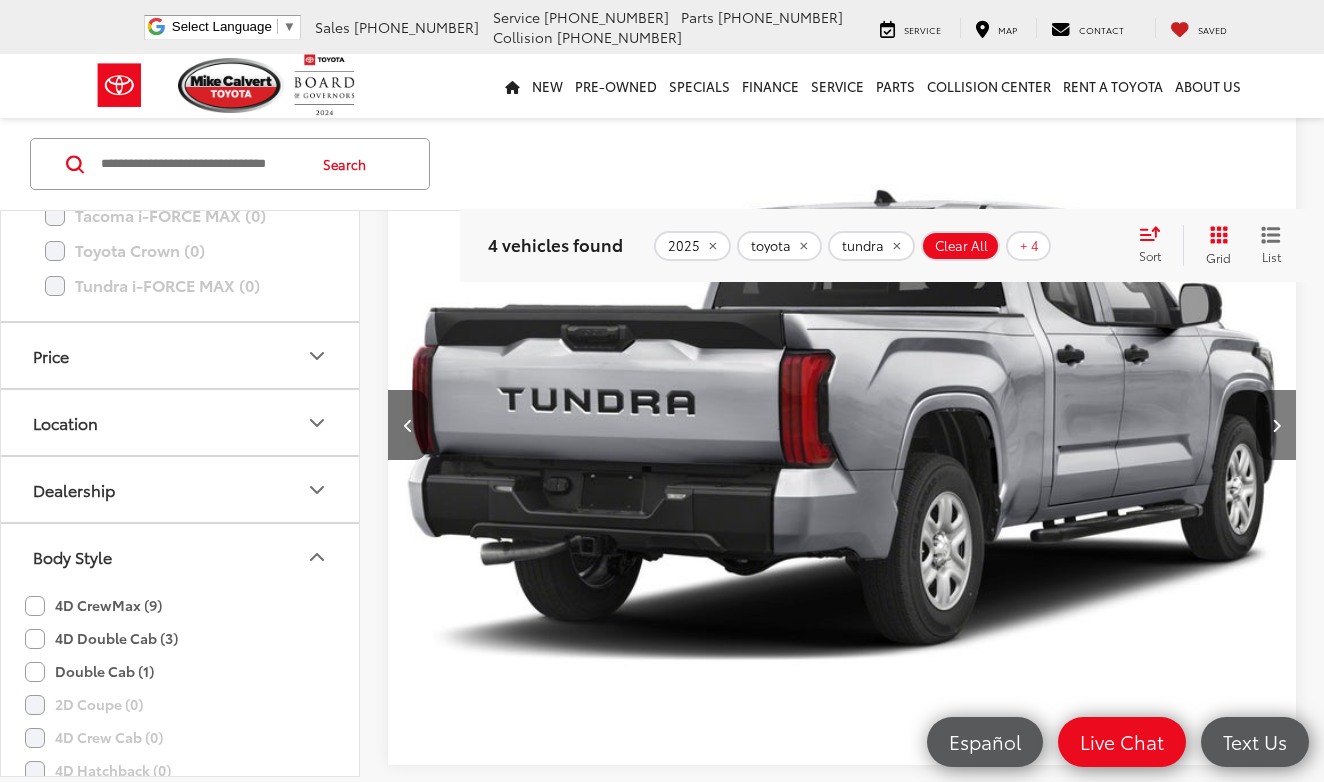 click at bounding box center (1276, 425) 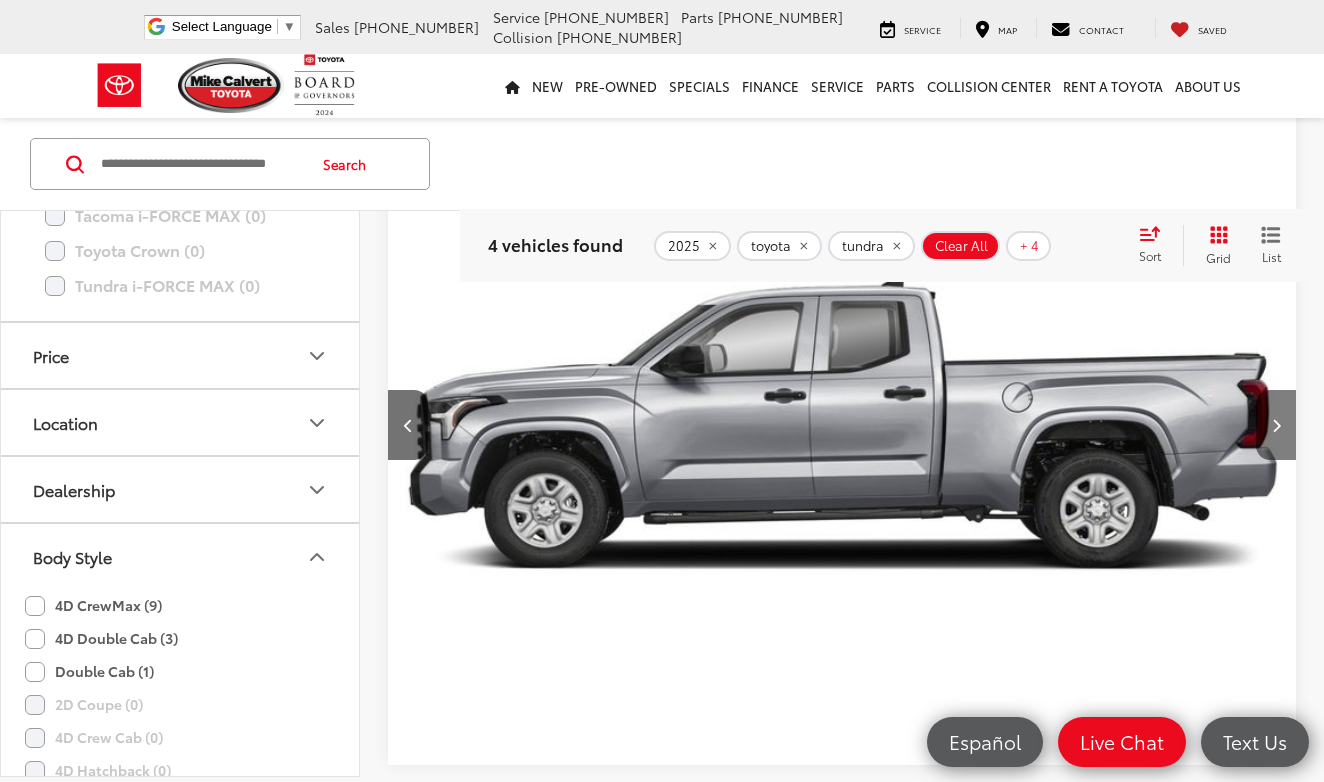 click at bounding box center [1276, 425] 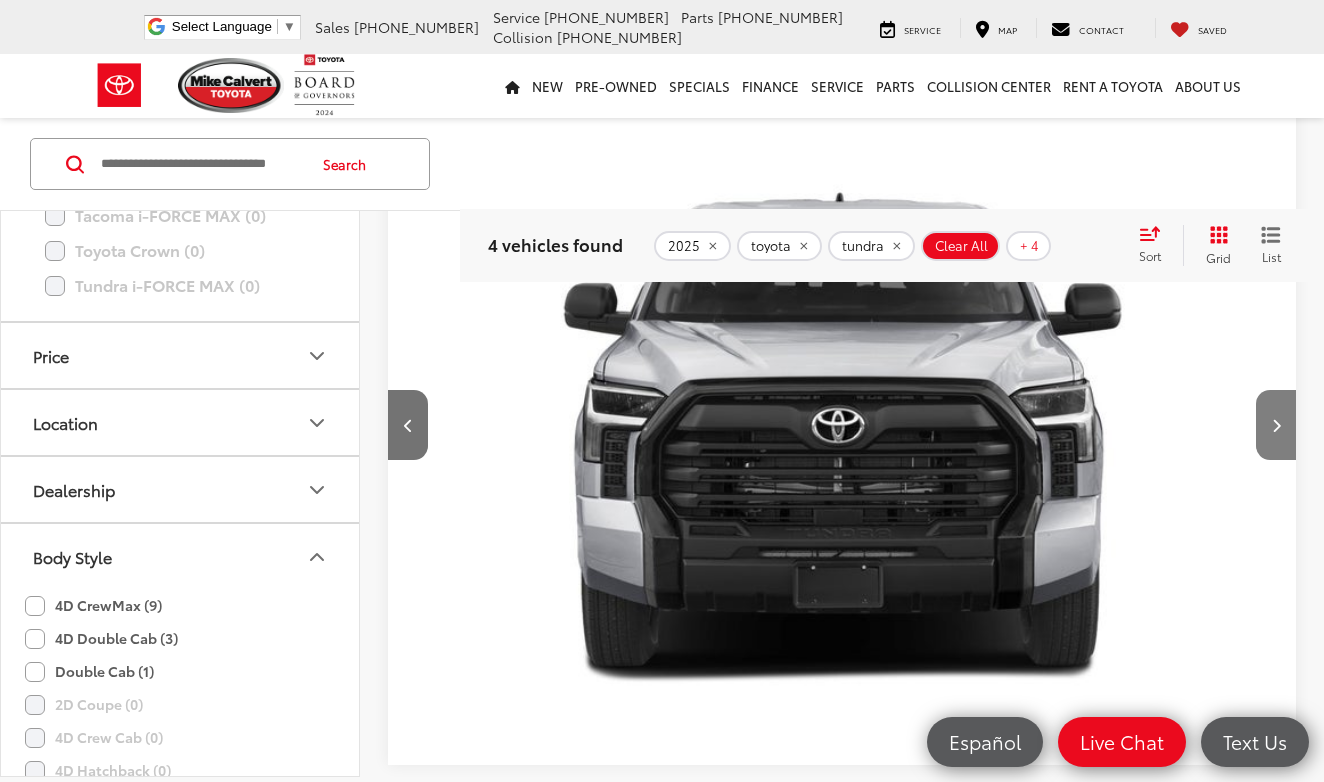 click at bounding box center (1276, 425) 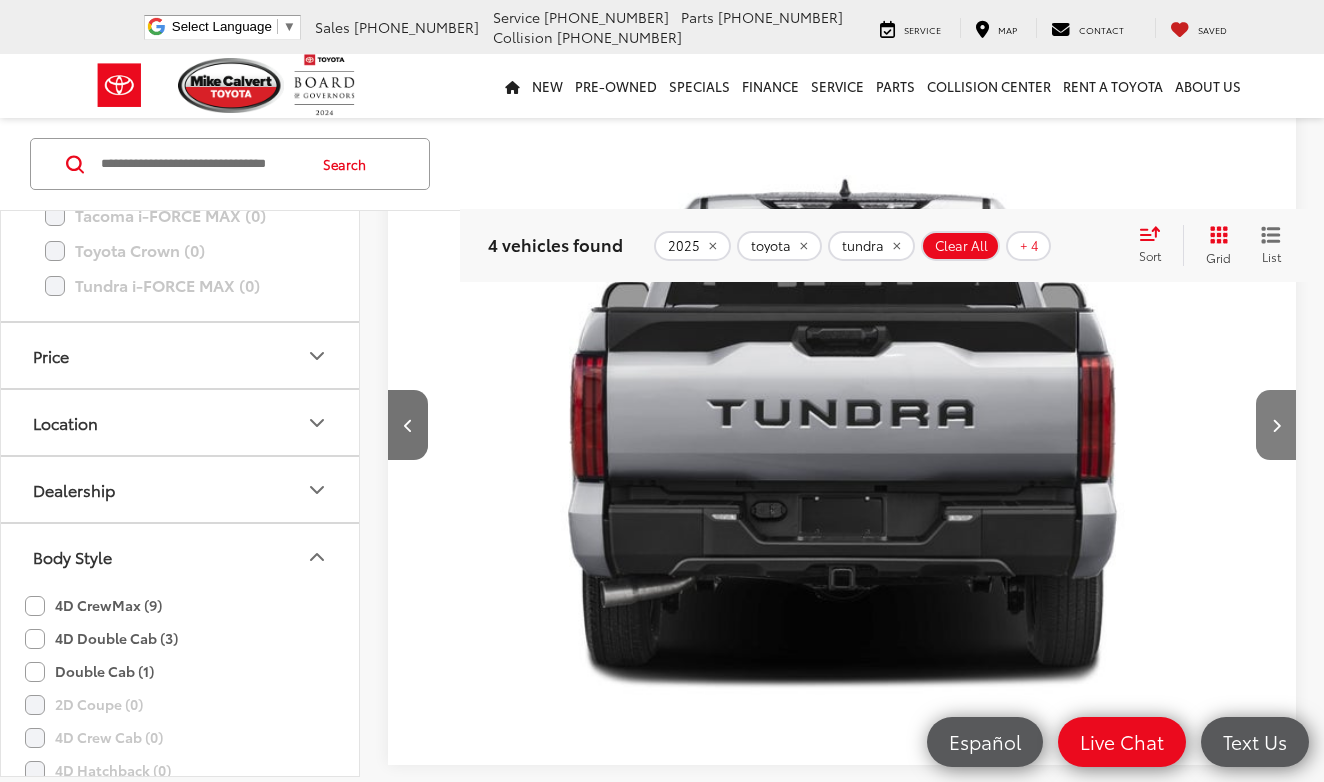 click at bounding box center [1276, 425] 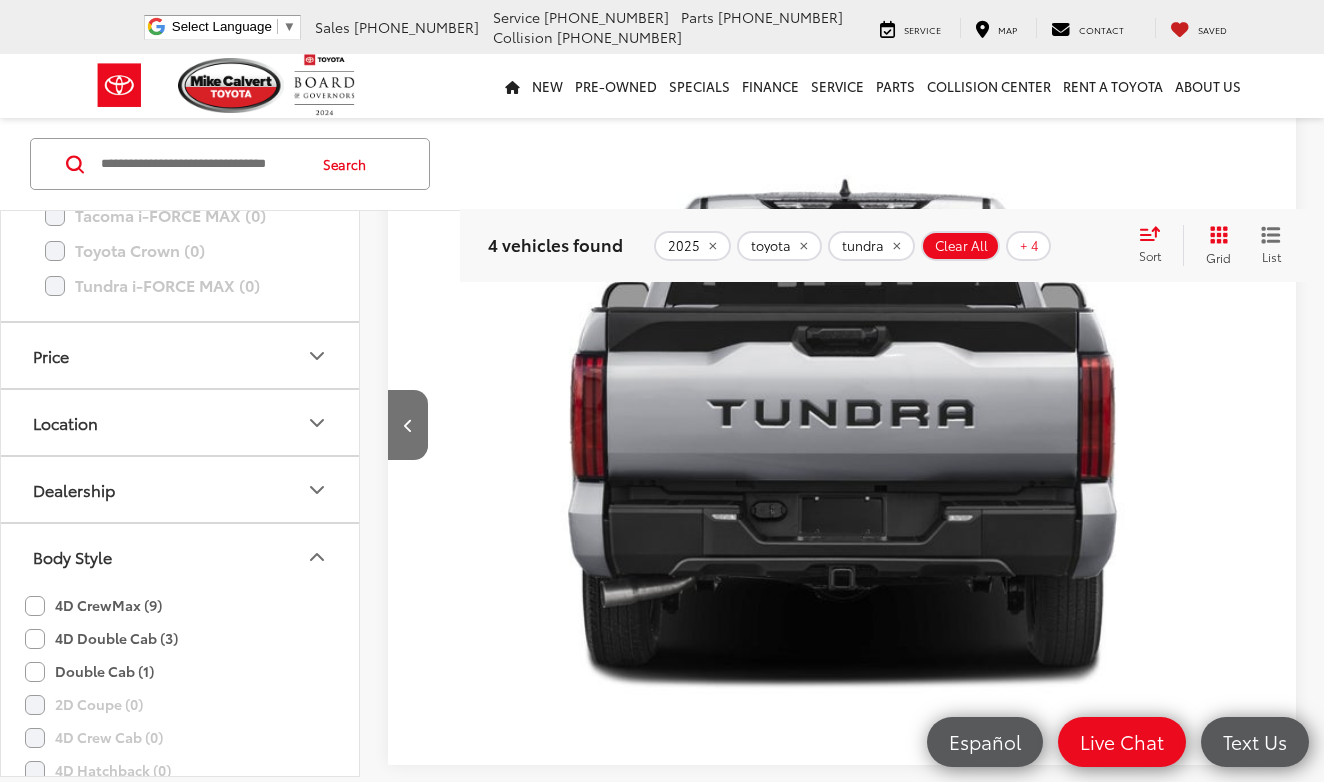 scroll, scrollTop: 0, scrollLeft: 4555, axis: horizontal 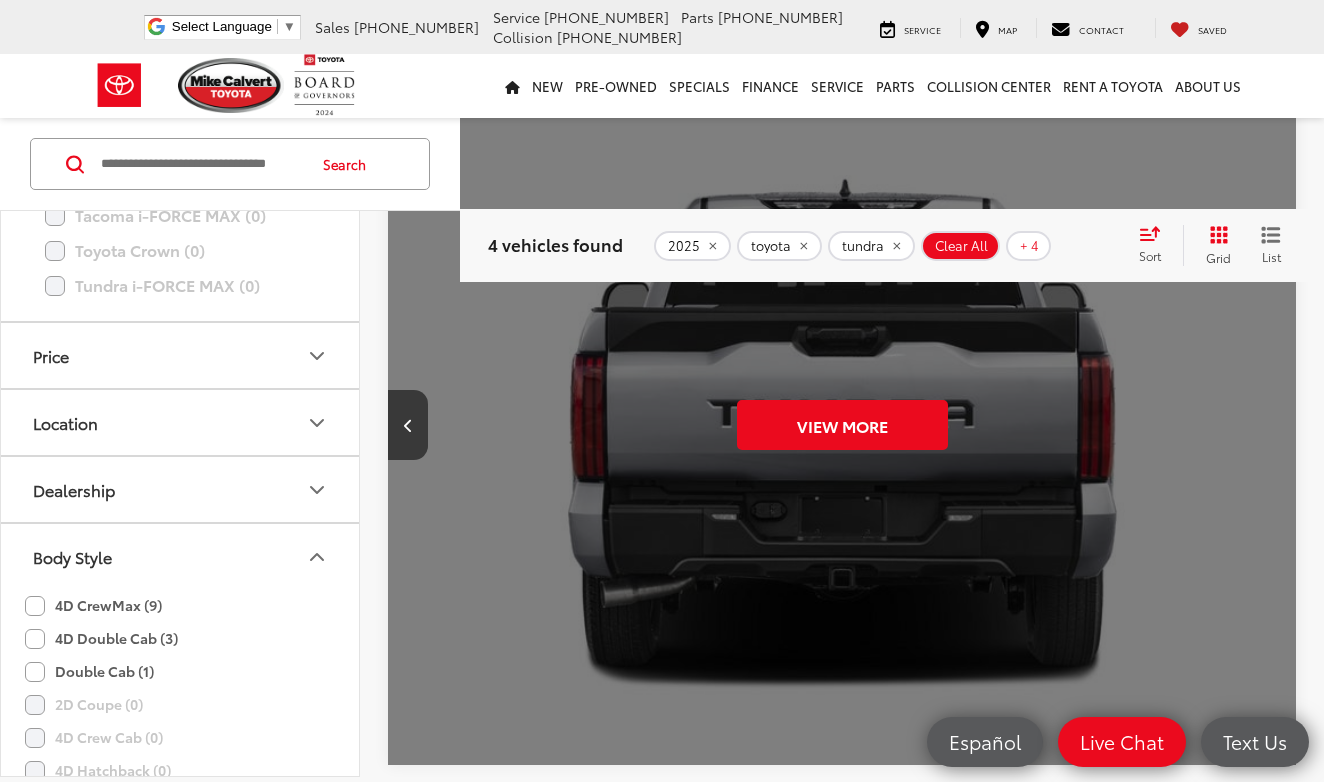 click on "View More" at bounding box center (842, 425) 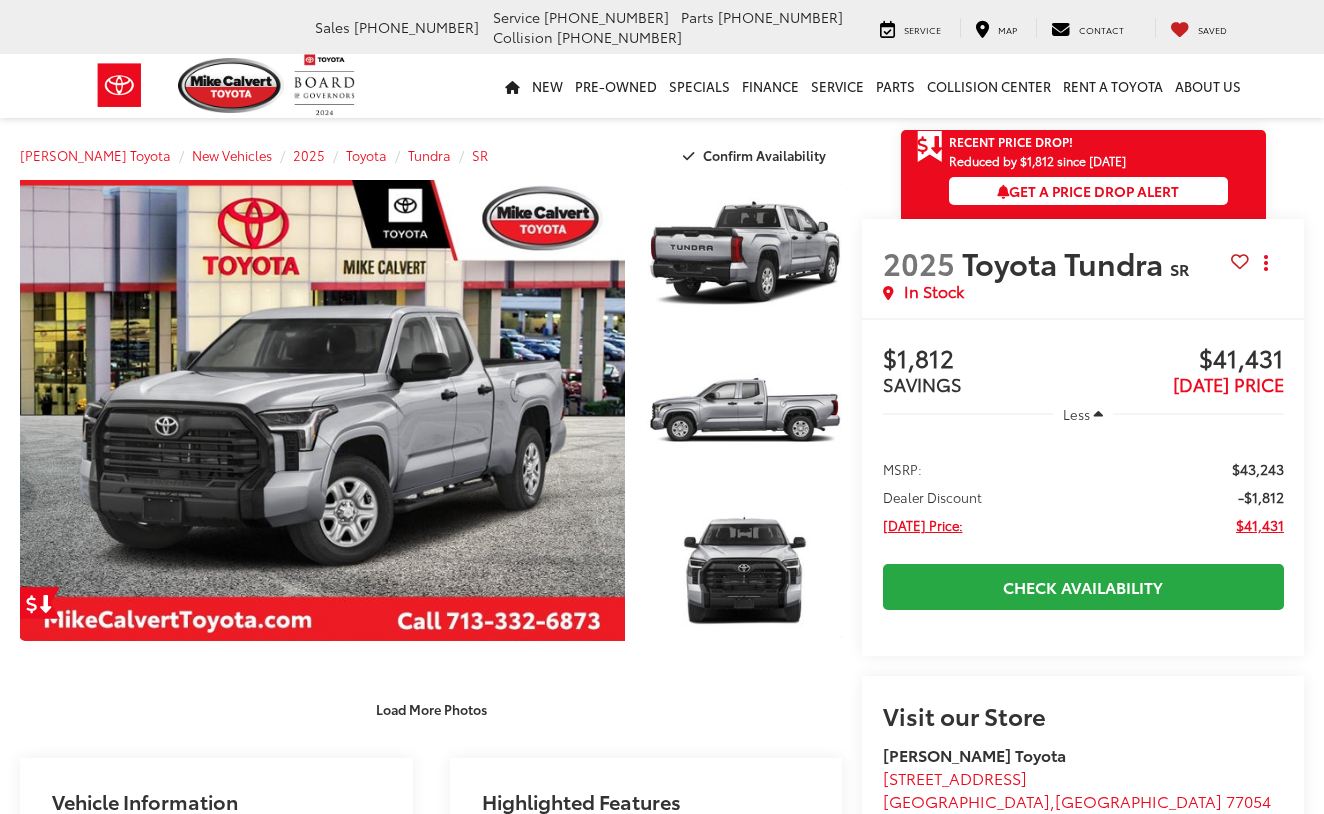 scroll, scrollTop: 0, scrollLeft: 0, axis: both 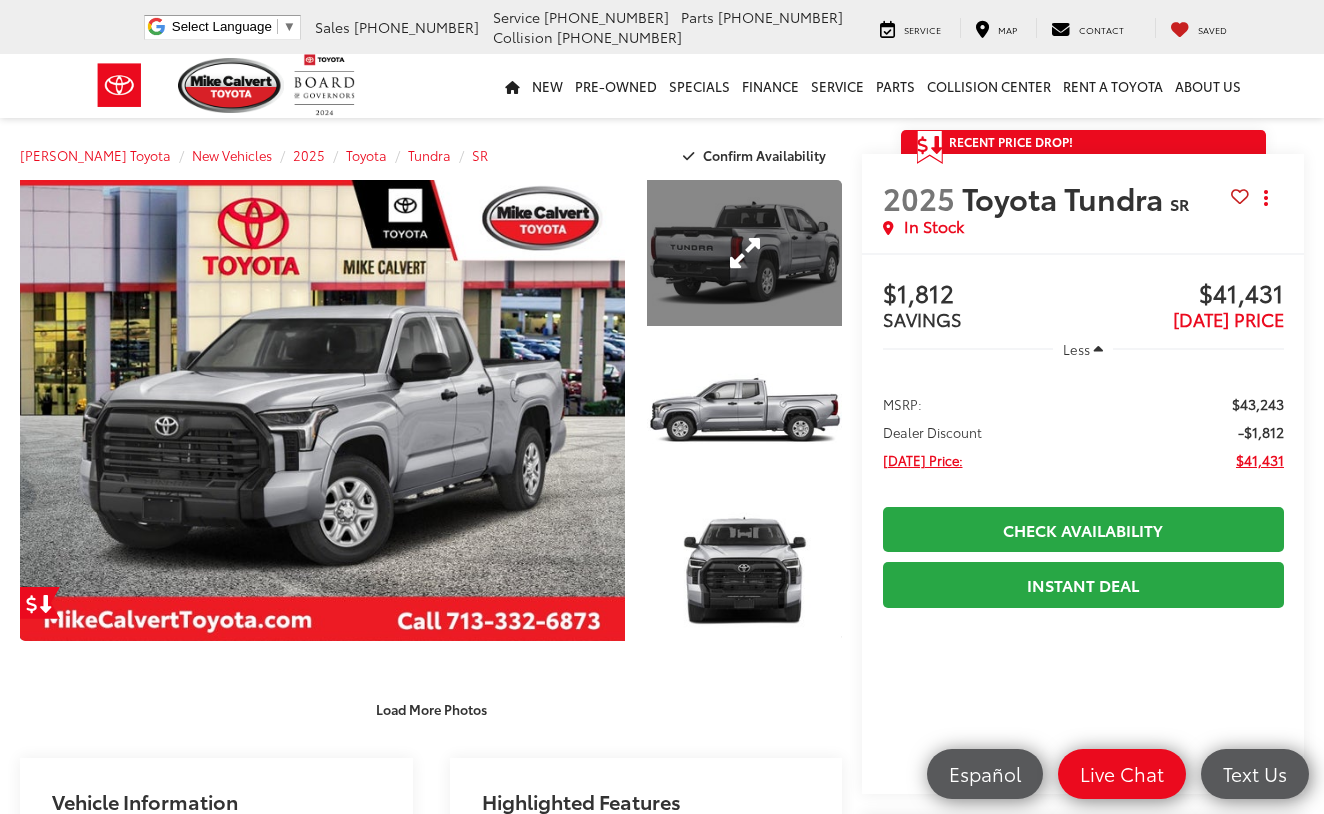 click at bounding box center (744, 253) 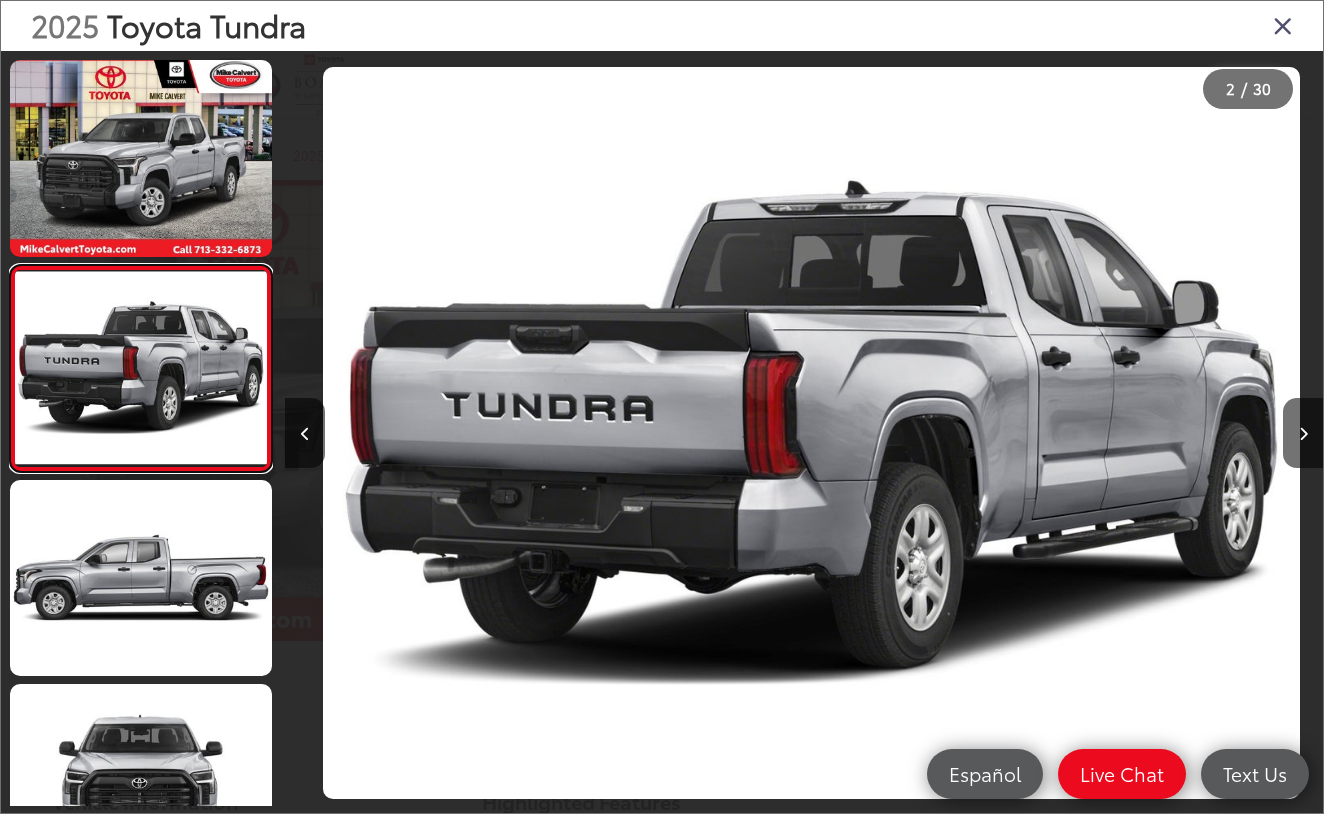 scroll, scrollTop: 0, scrollLeft: 1038, axis: horizontal 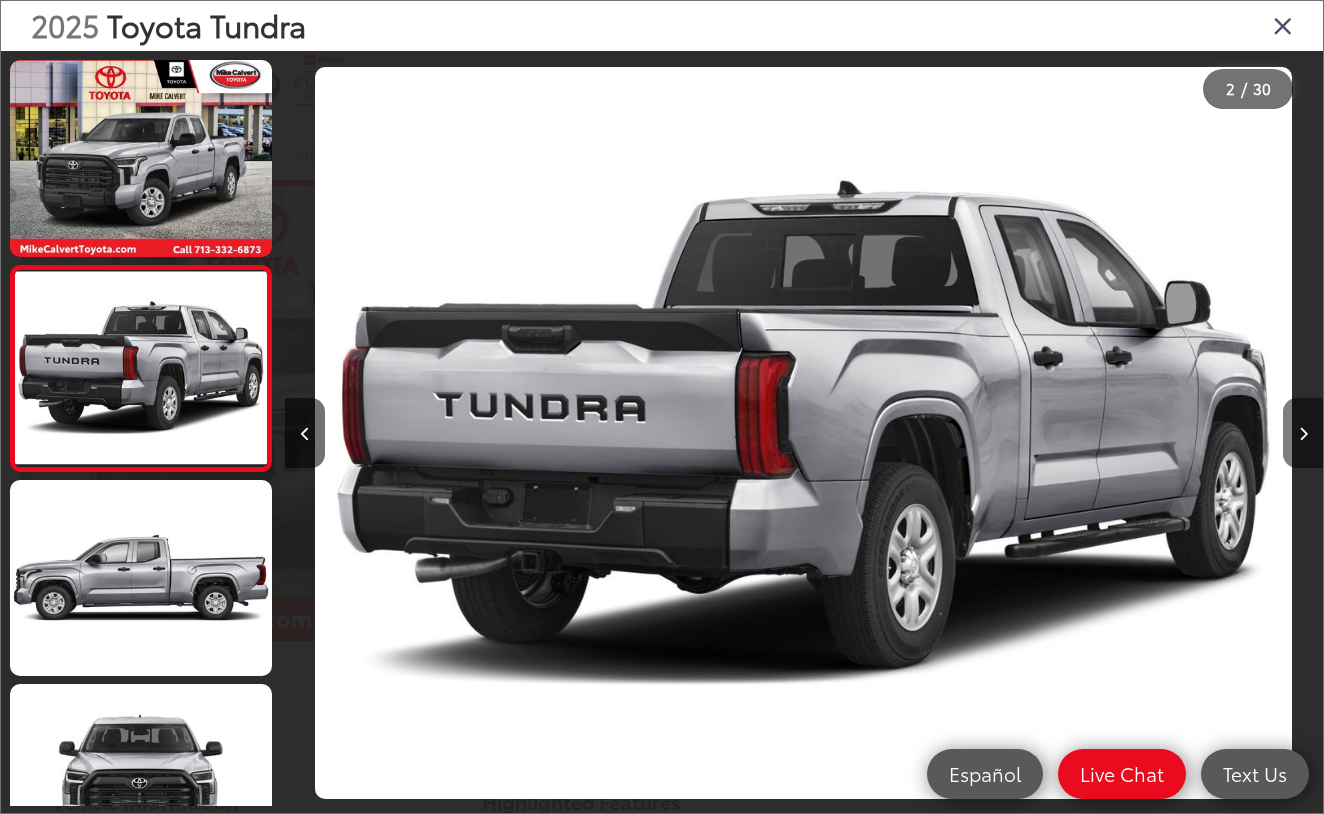 click at bounding box center [1303, 433] 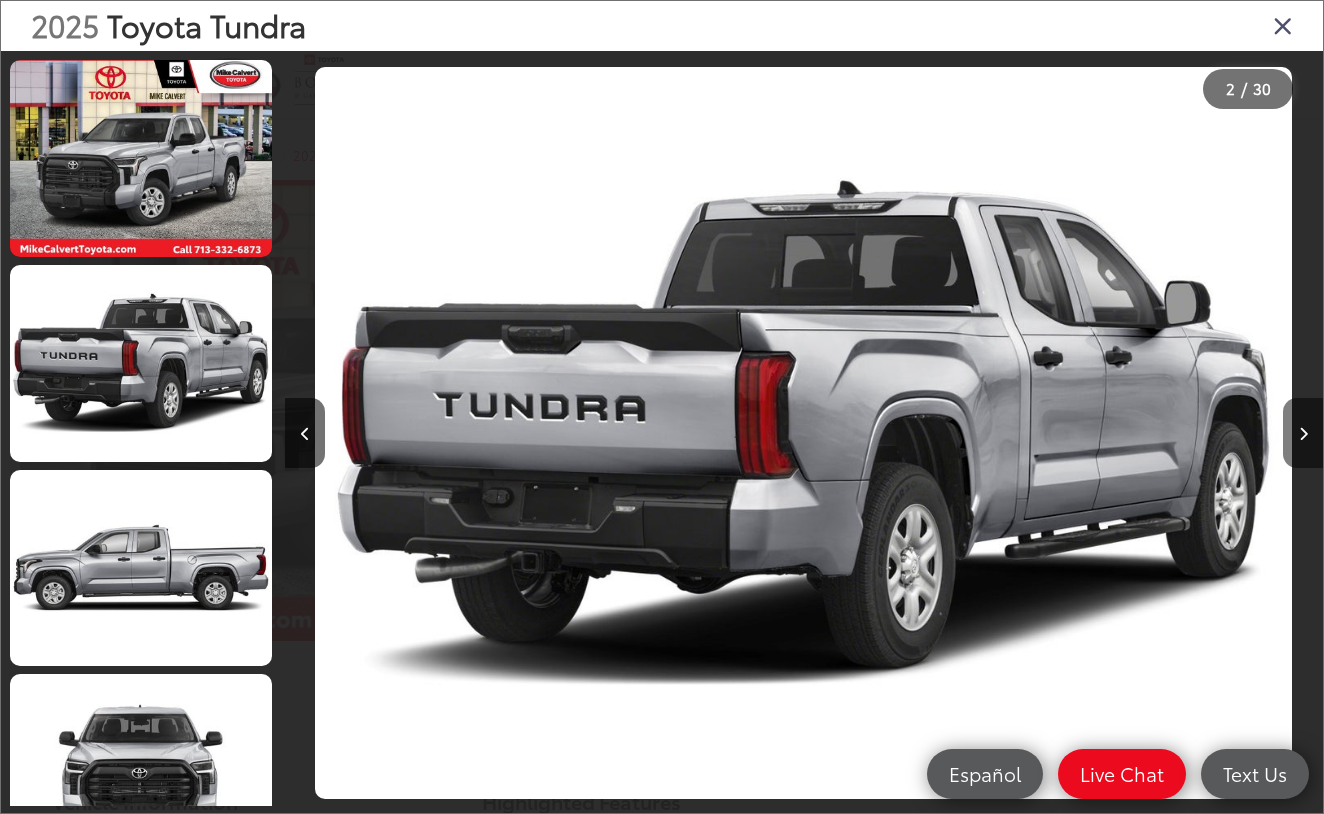 scroll, scrollTop: 0, scrollLeft: 1901, axis: horizontal 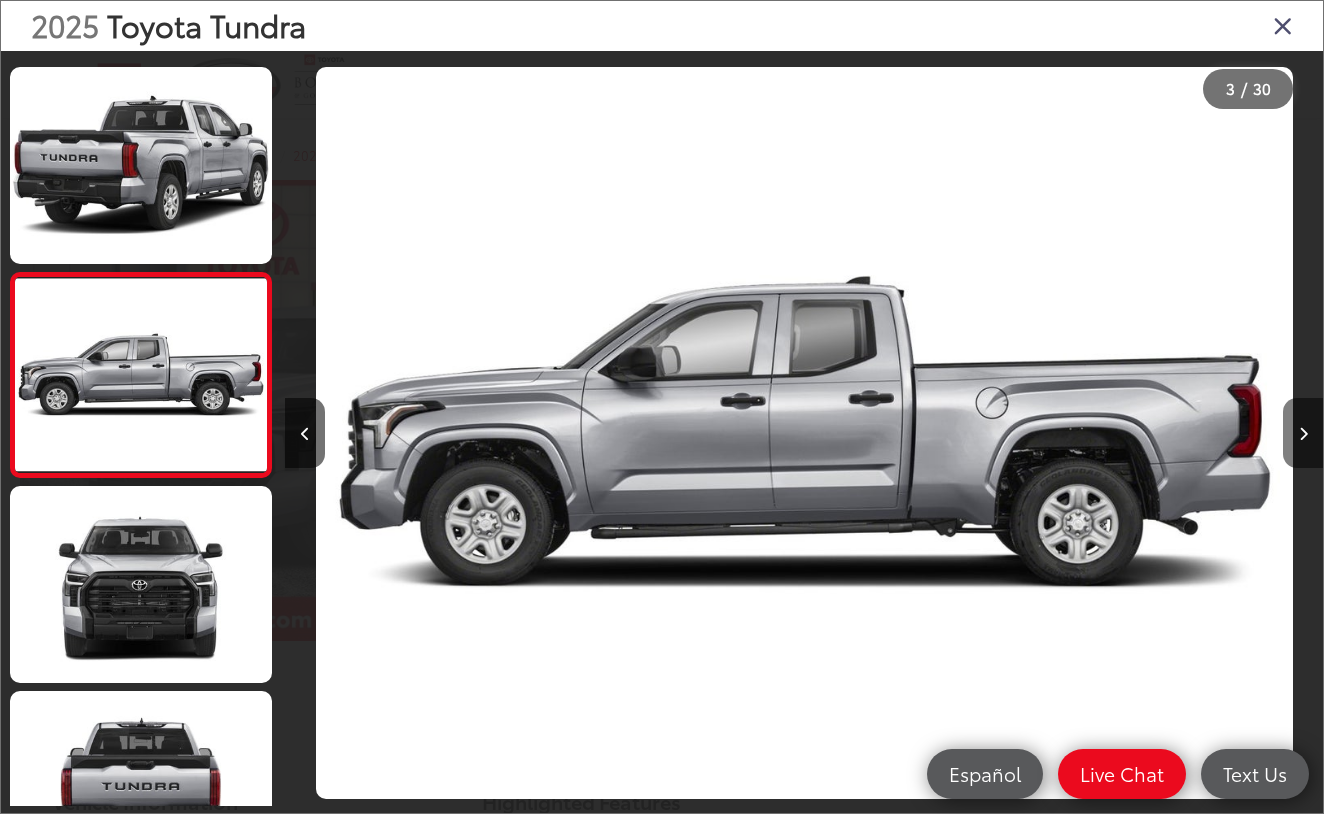 click at bounding box center (1303, 433) 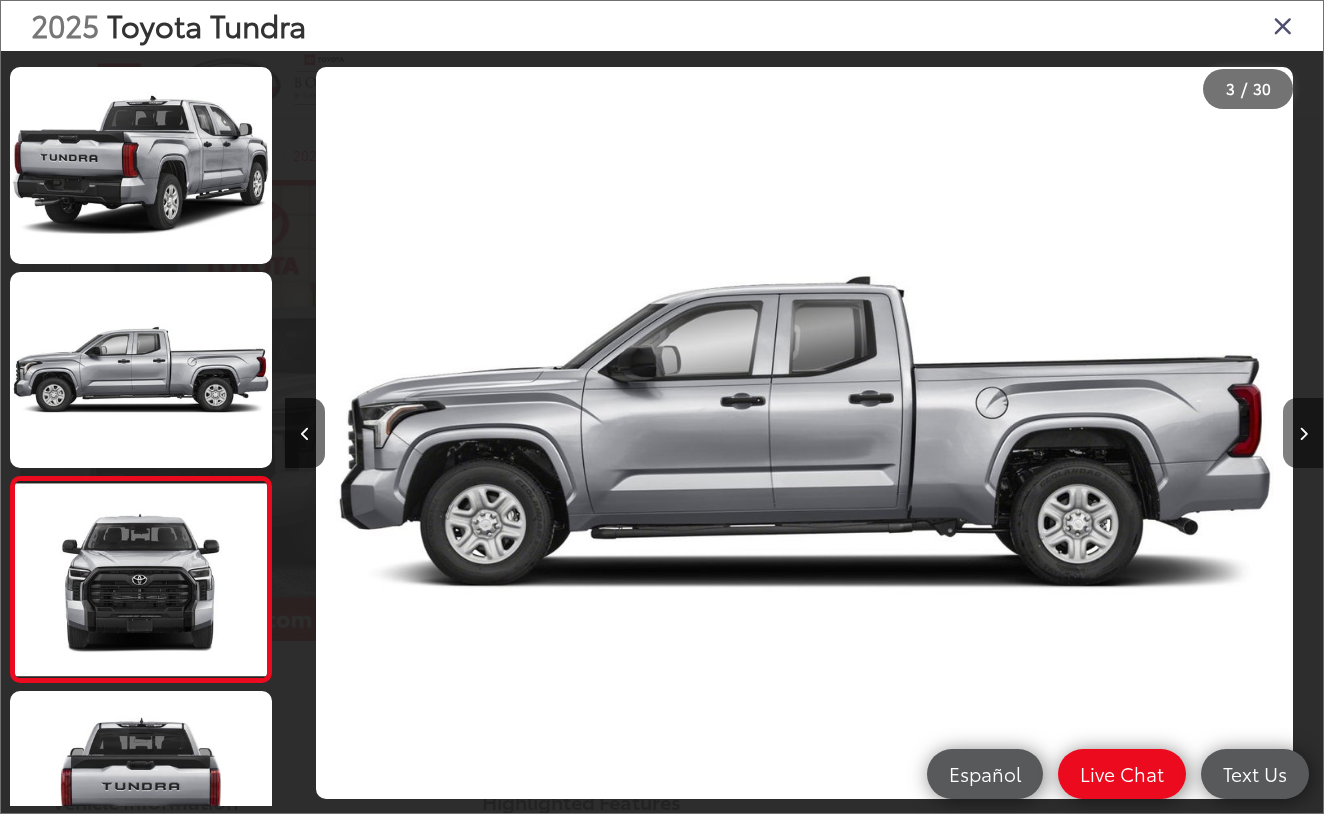 scroll, scrollTop: 0, scrollLeft: 3113, axis: horizontal 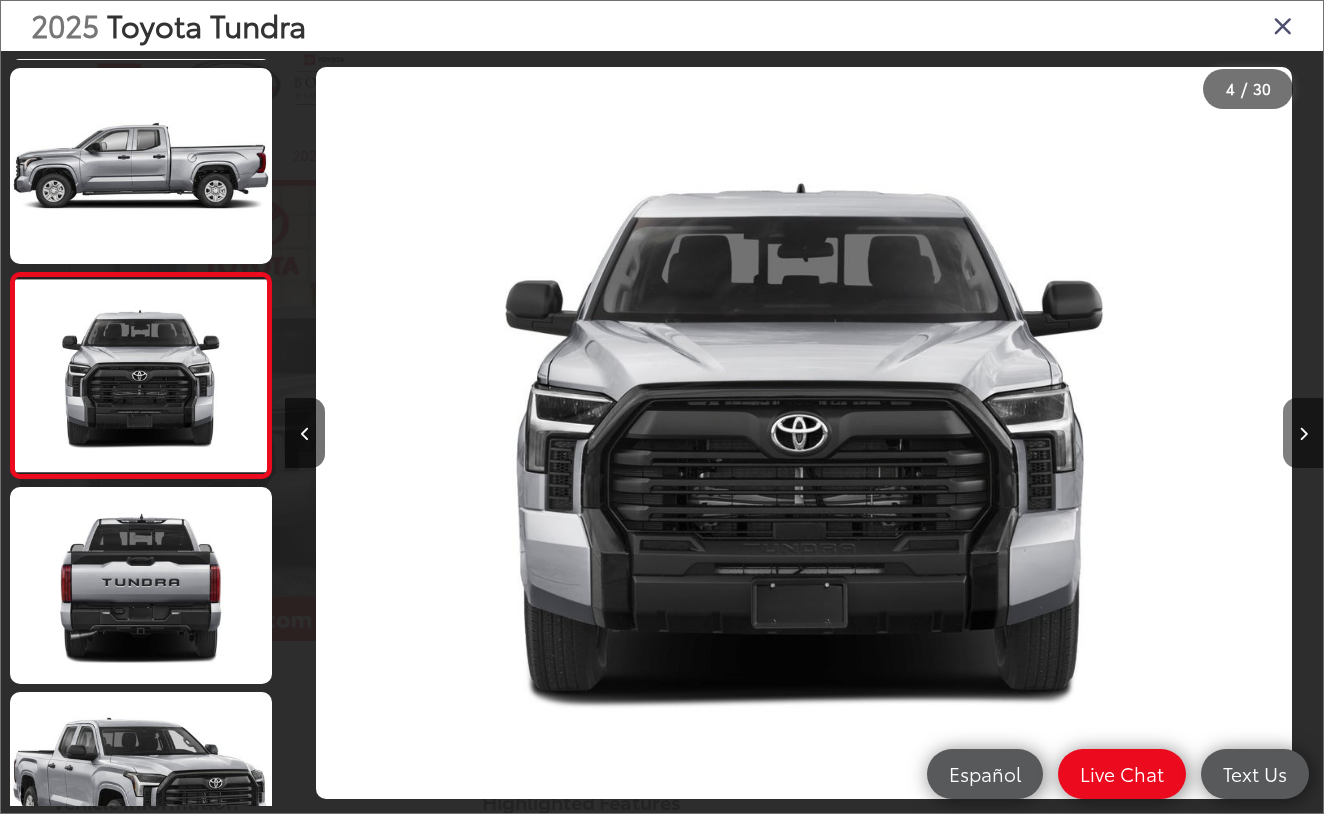 click at bounding box center [1303, 433] 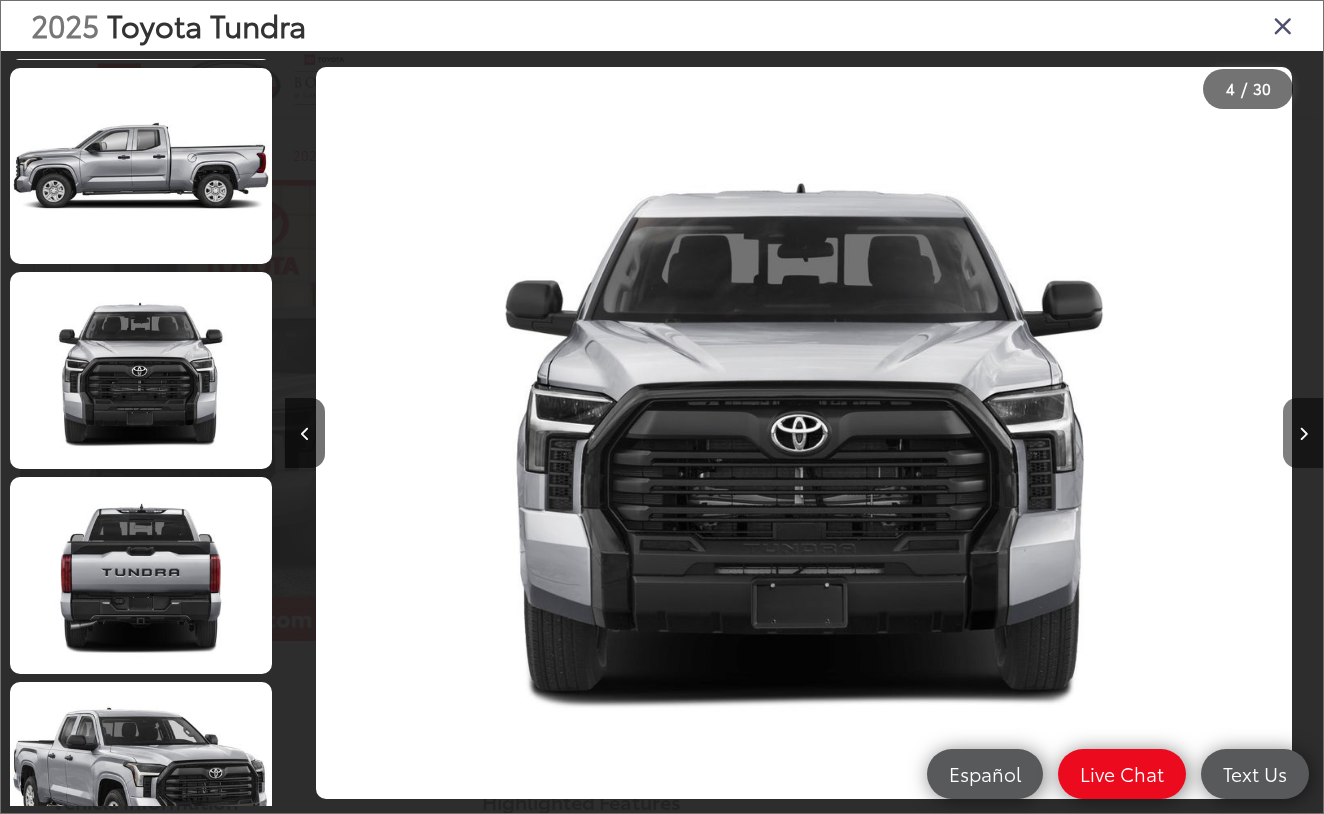 scroll, scrollTop: 0, scrollLeft: 4021, axis: horizontal 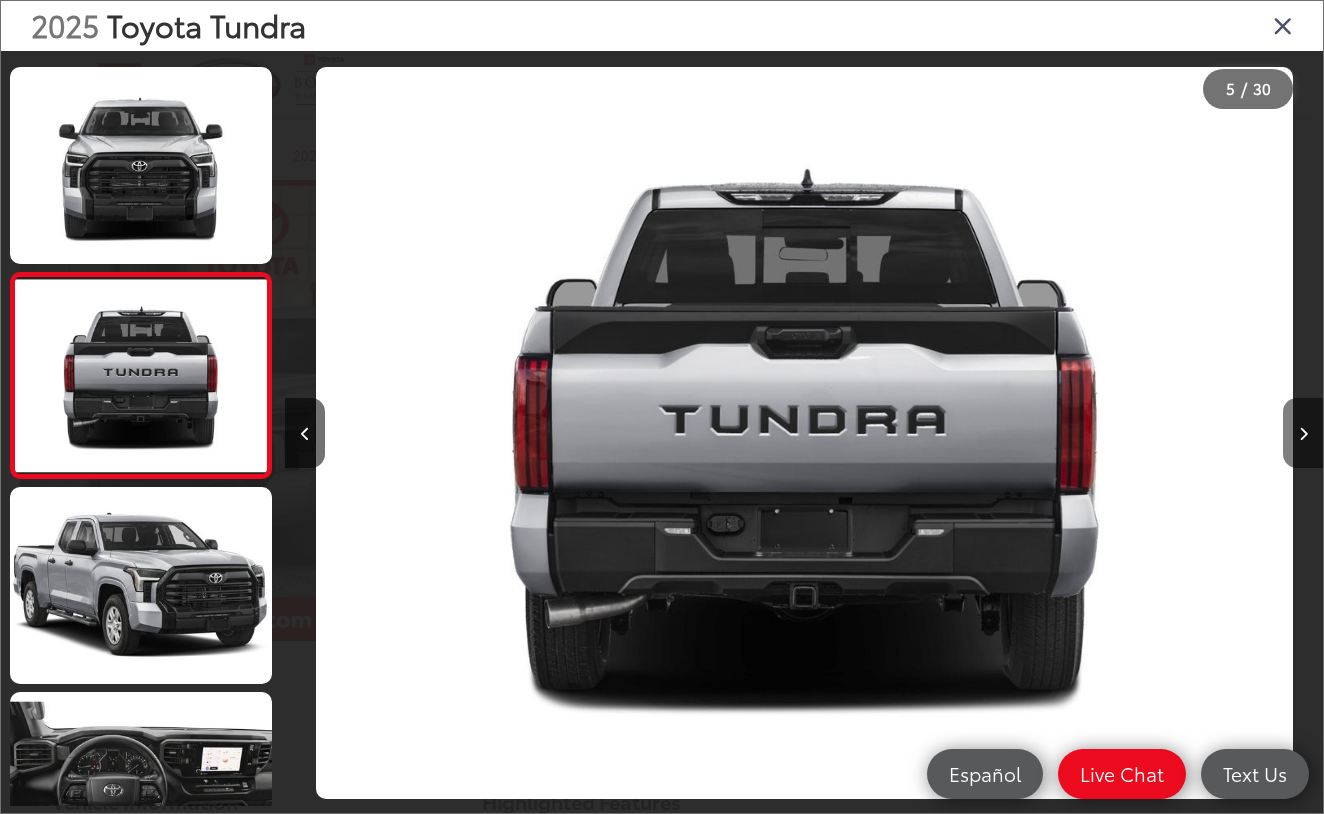 click at bounding box center (1303, 433) 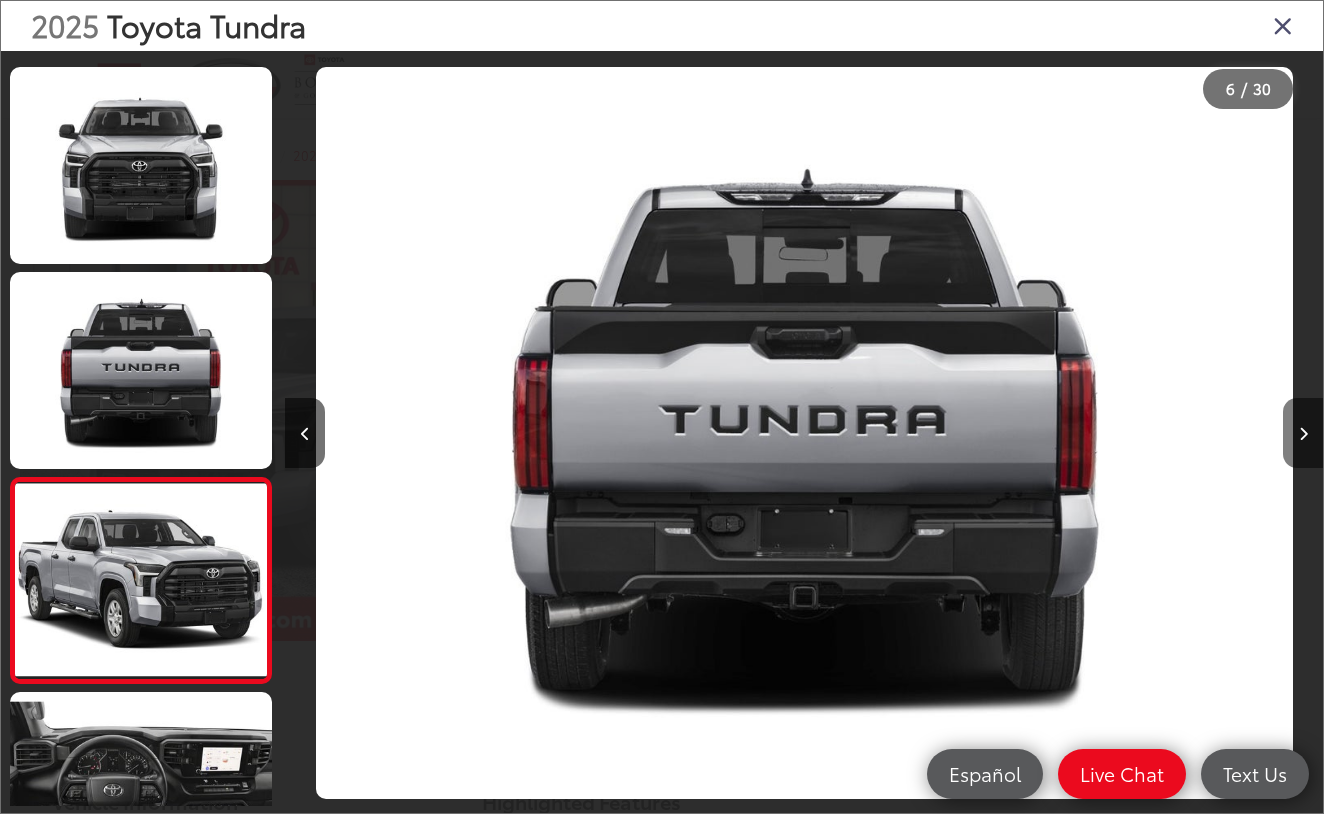 scroll, scrollTop: 0, scrollLeft: 5188, axis: horizontal 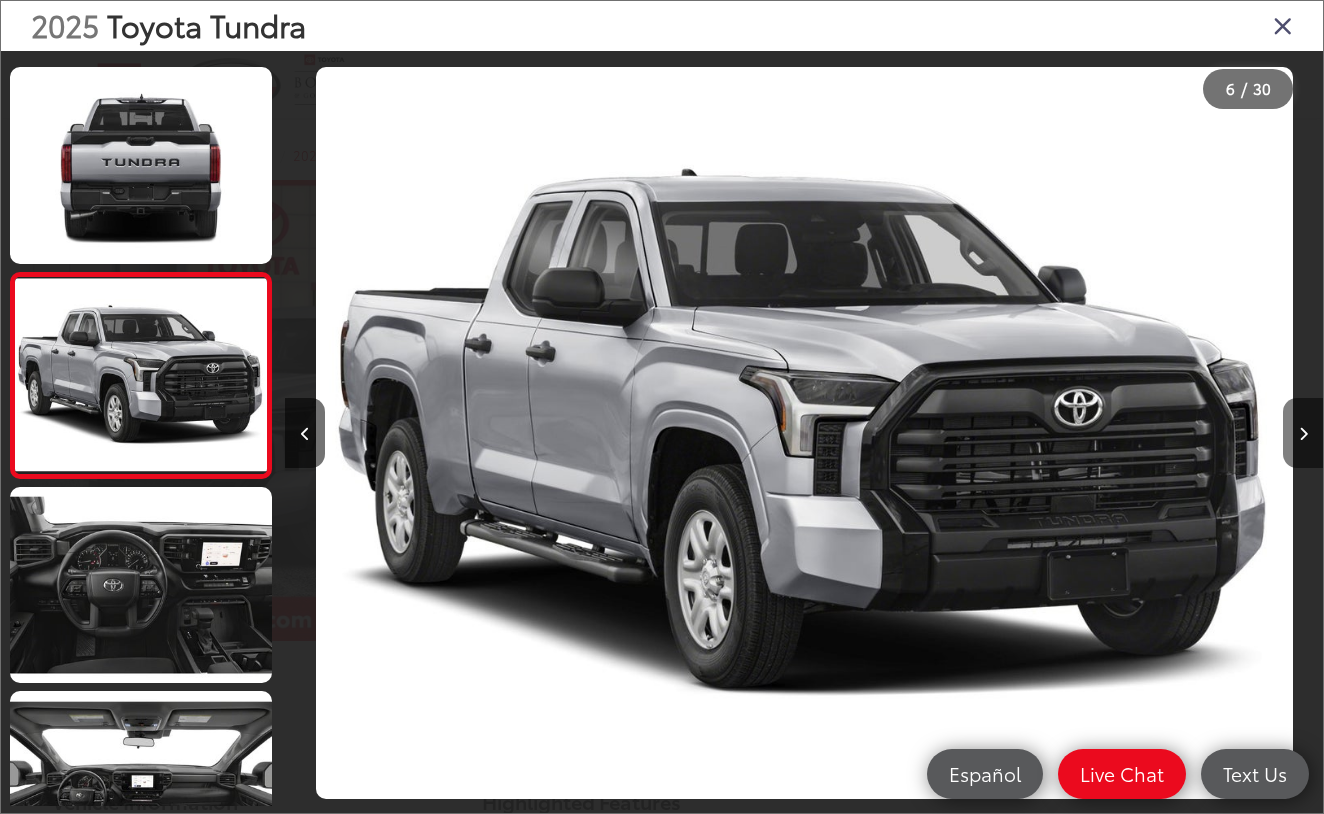 click at bounding box center (1303, 433) 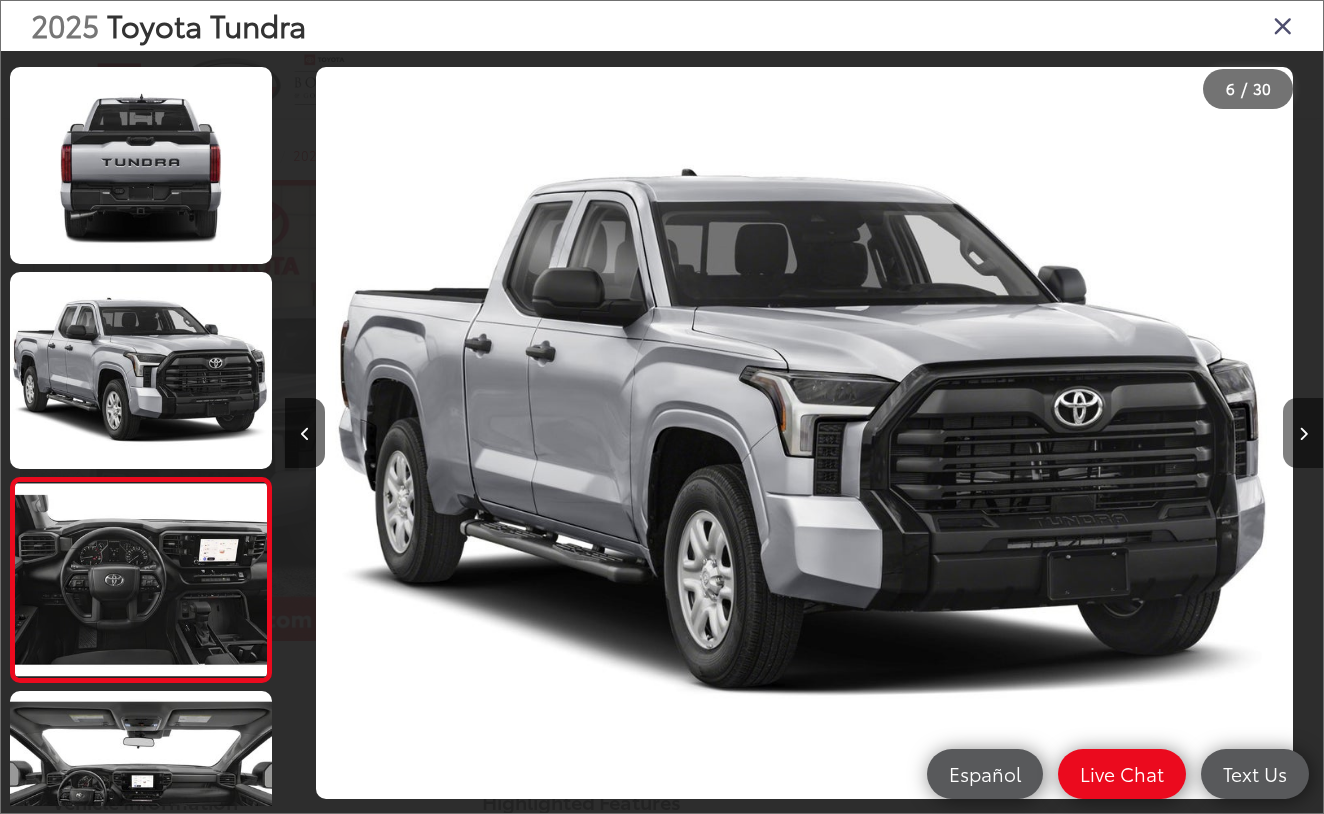 scroll, scrollTop: 0, scrollLeft: 6199, axis: horizontal 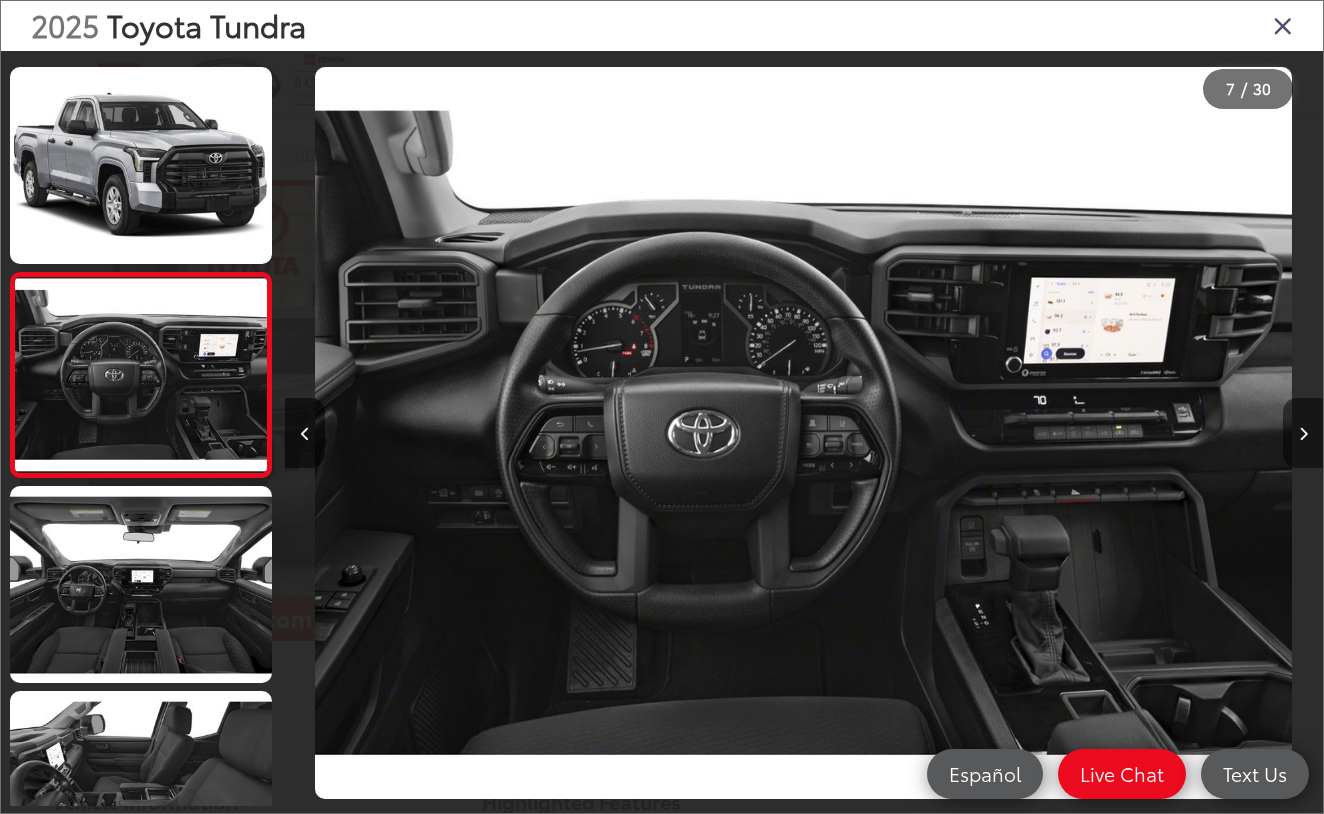 click at bounding box center (1303, 433) 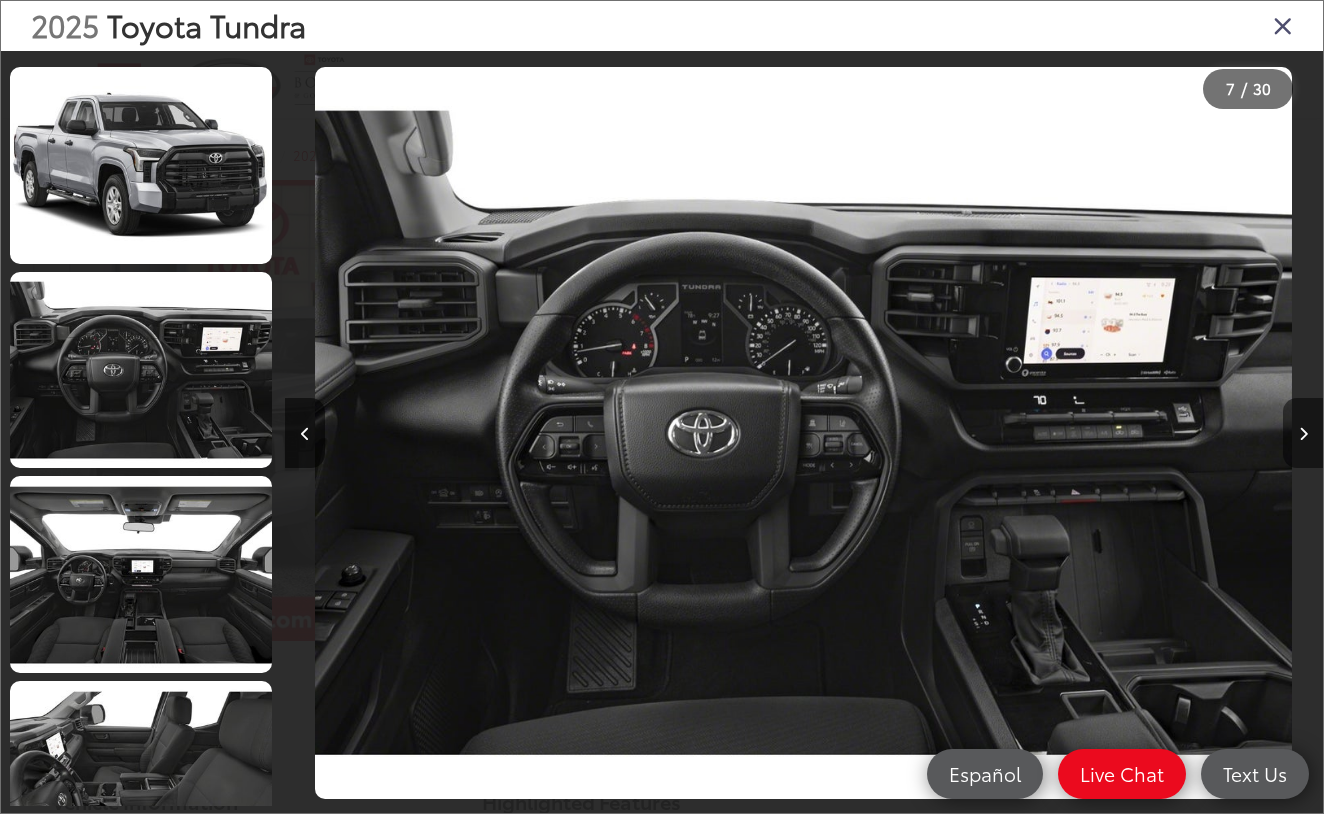 scroll, scrollTop: 0, scrollLeft: 7142, axis: horizontal 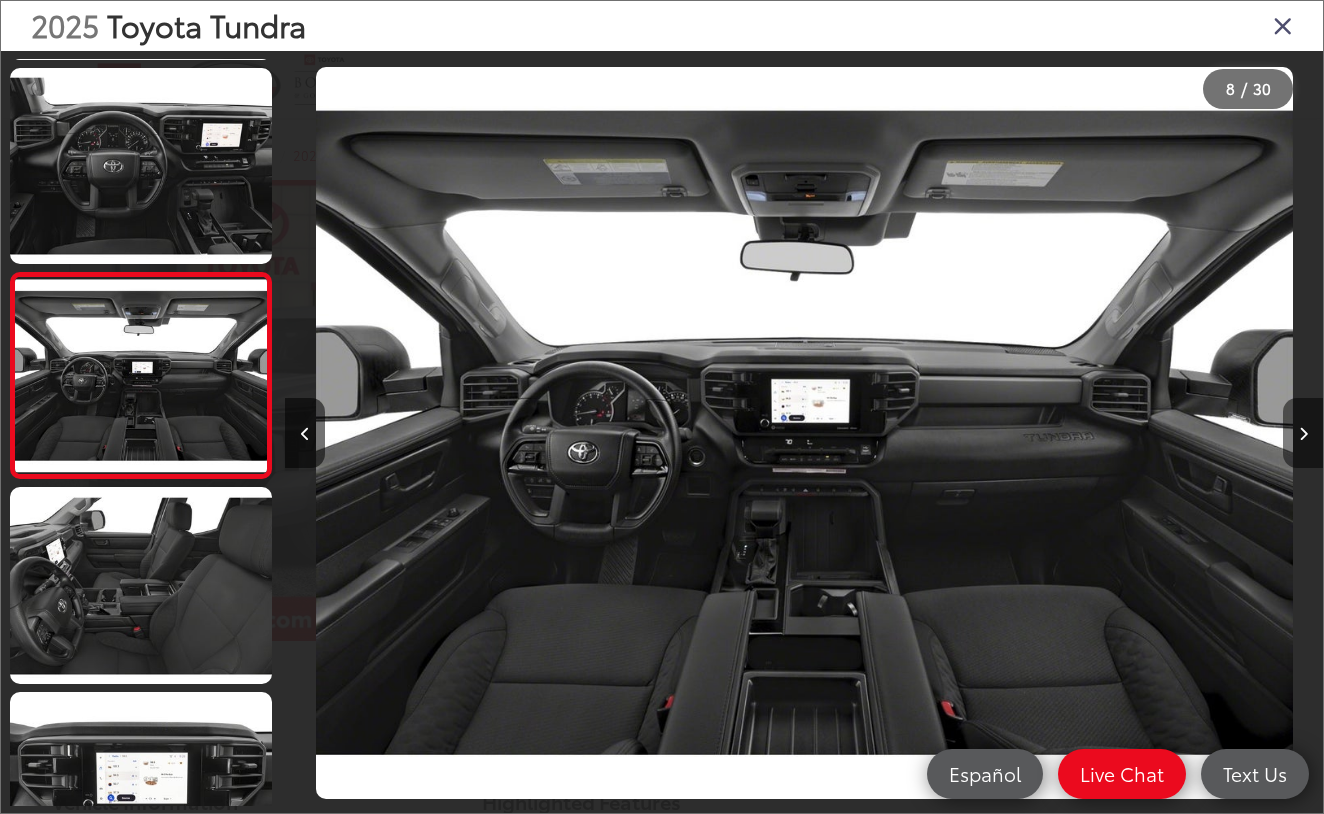 click at bounding box center [1303, 433] 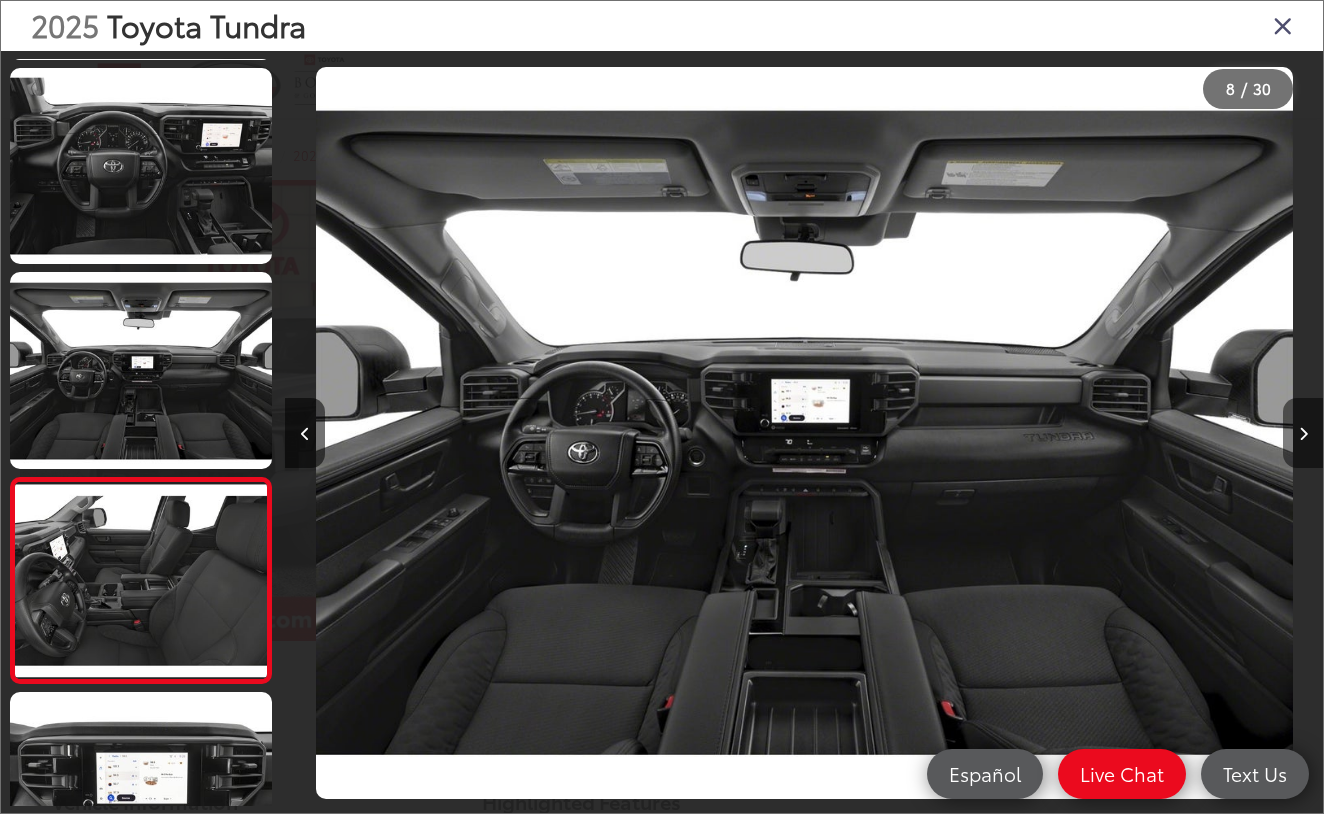 scroll, scrollTop: 0, scrollLeft: 8265, axis: horizontal 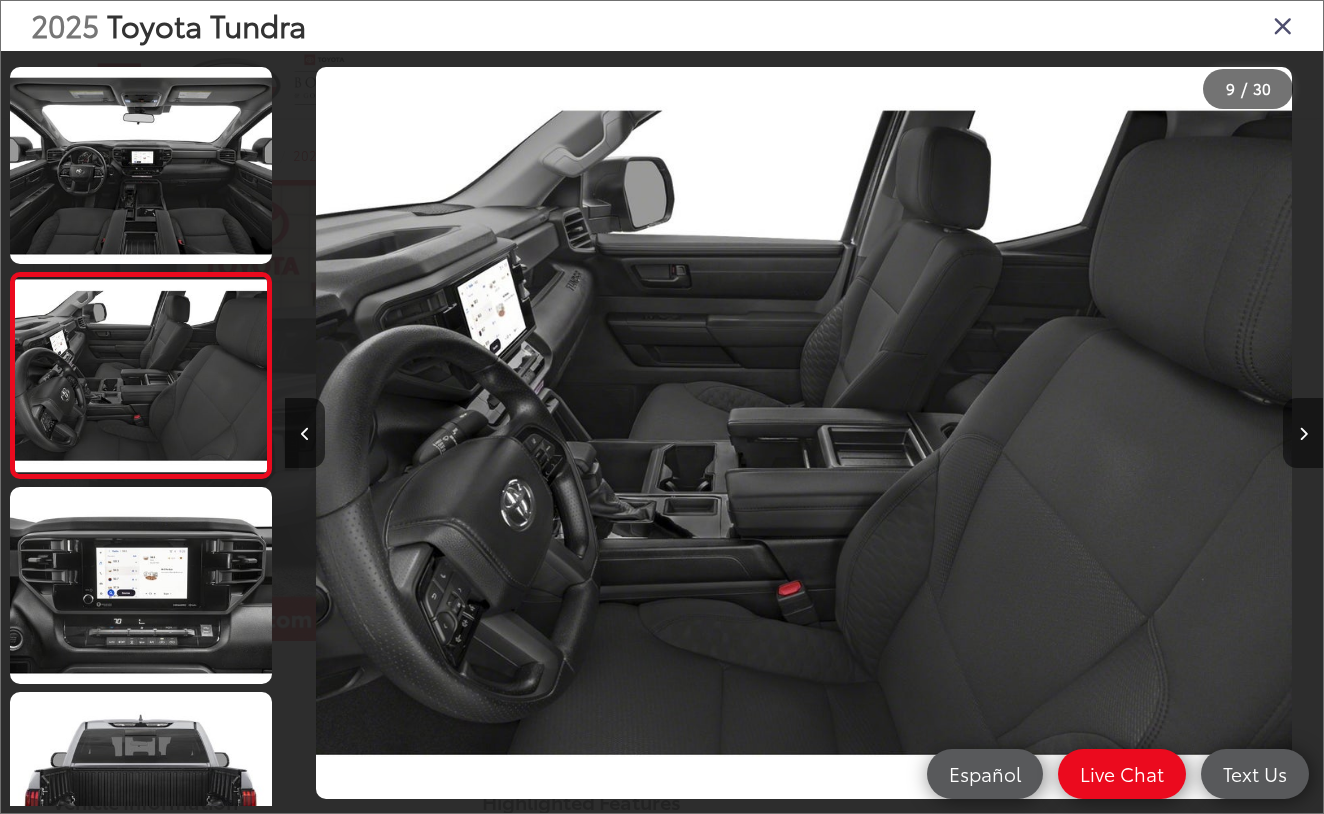 click at bounding box center [1303, 433] 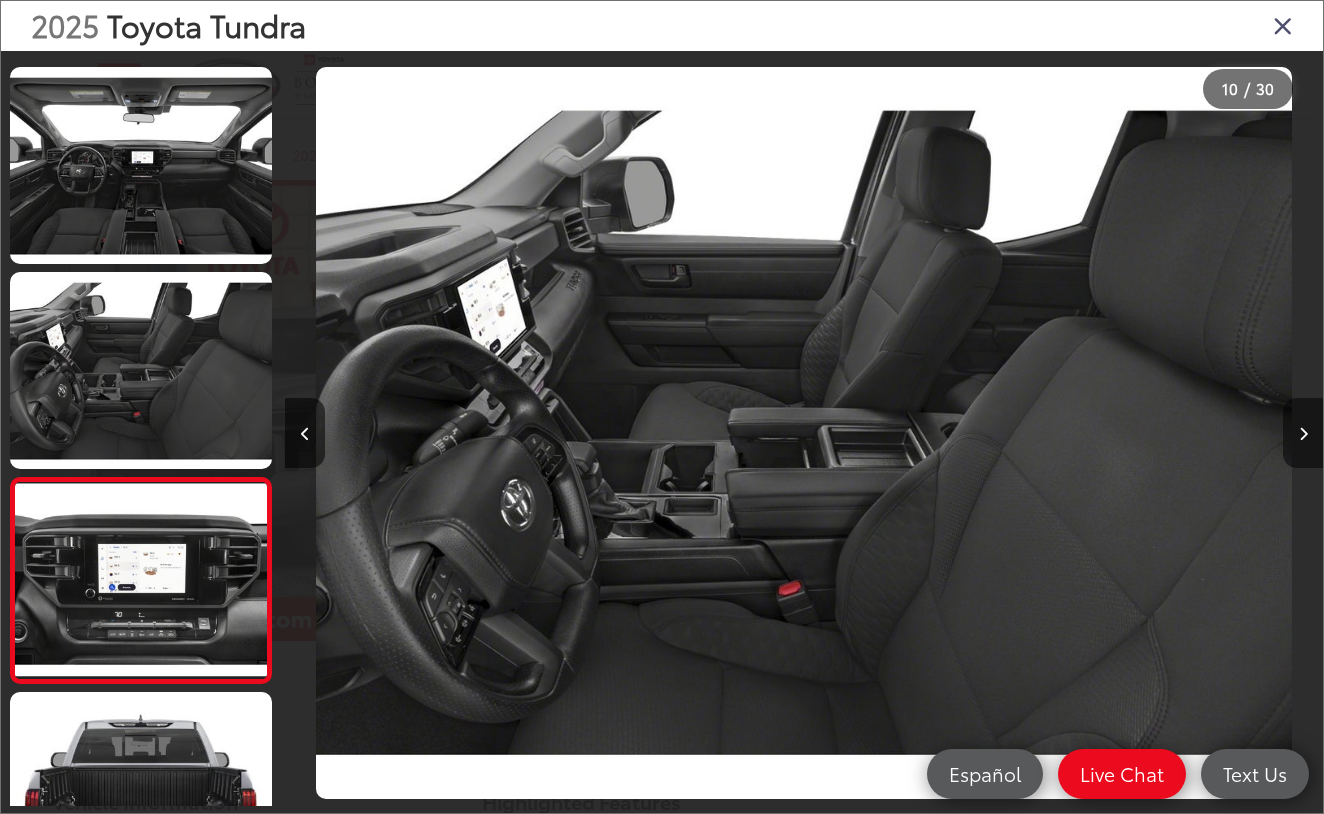 scroll, scrollTop: 0, scrollLeft: 9338, axis: horizontal 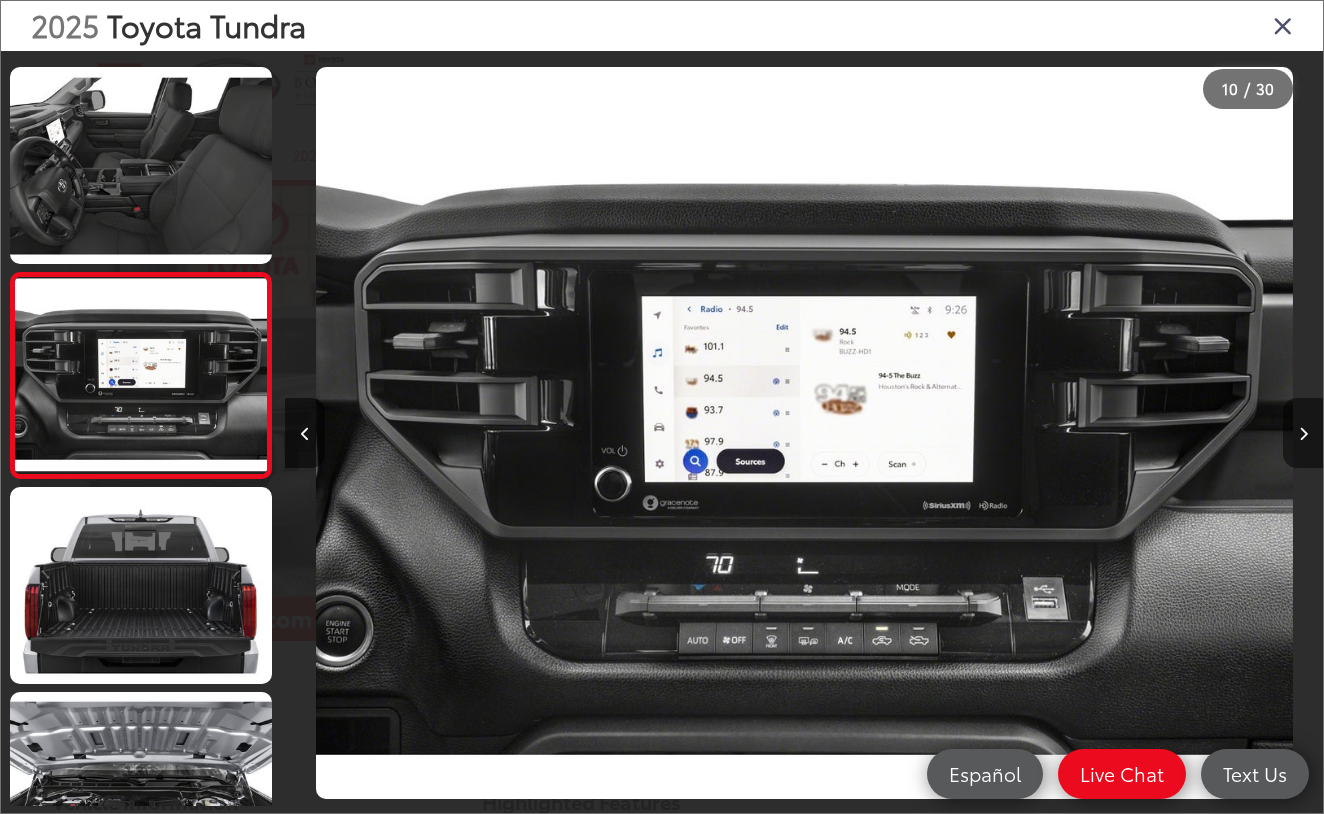 click at bounding box center [1303, 433] 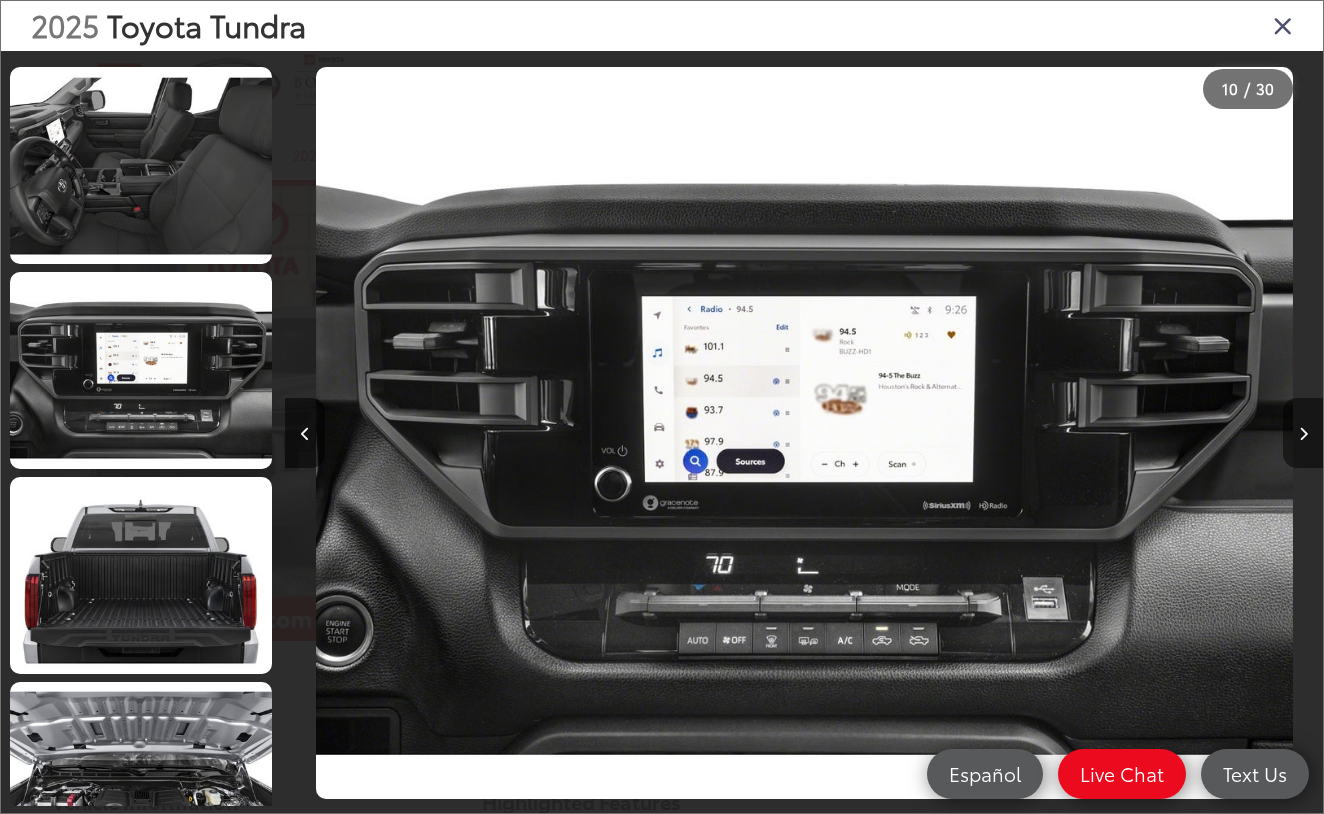 scroll, scrollTop: 0, scrollLeft: 10372, axis: horizontal 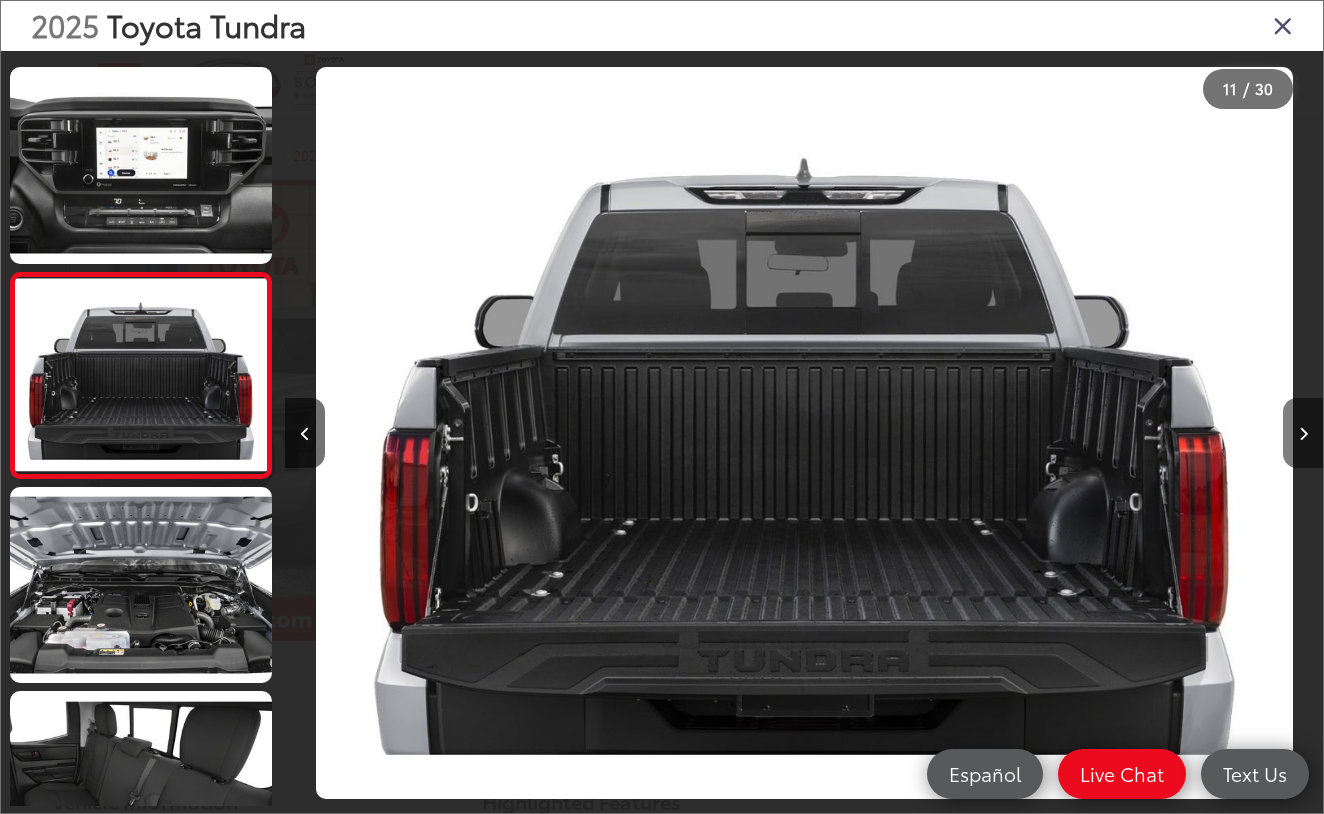 click at bounding box center (1303, 433) 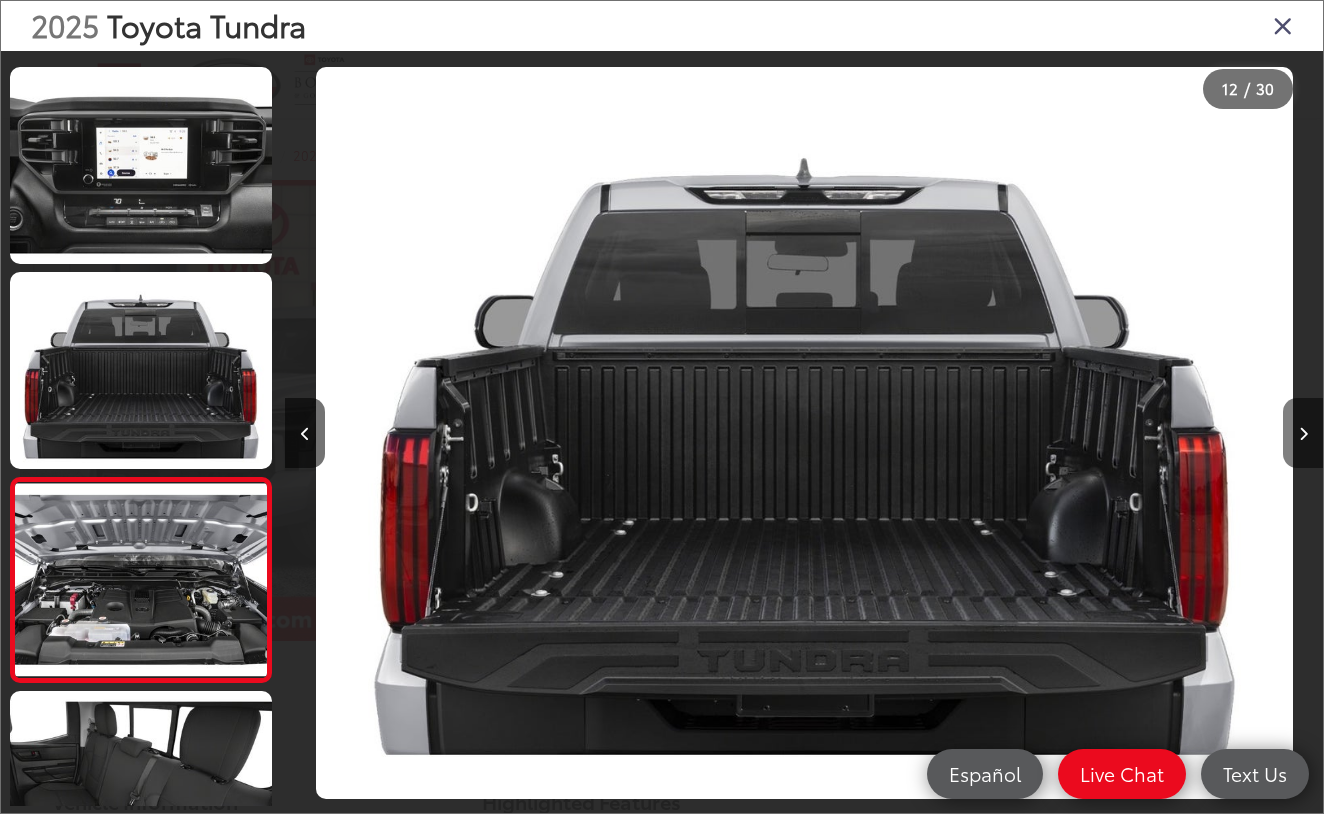 scroll, scrollTop: 0, scrollLeft: 11414, axis: horizontal 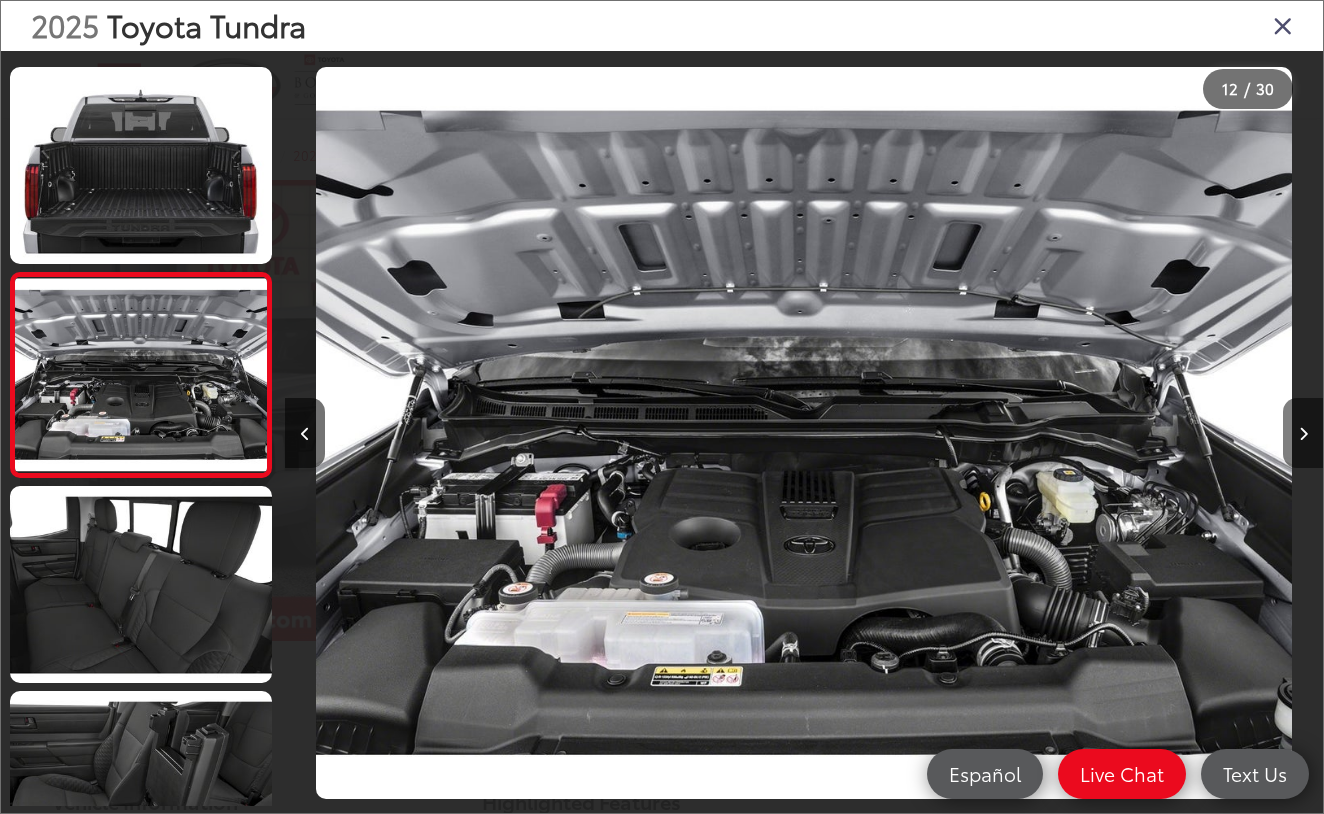 click at bounding box center [1303, 433] 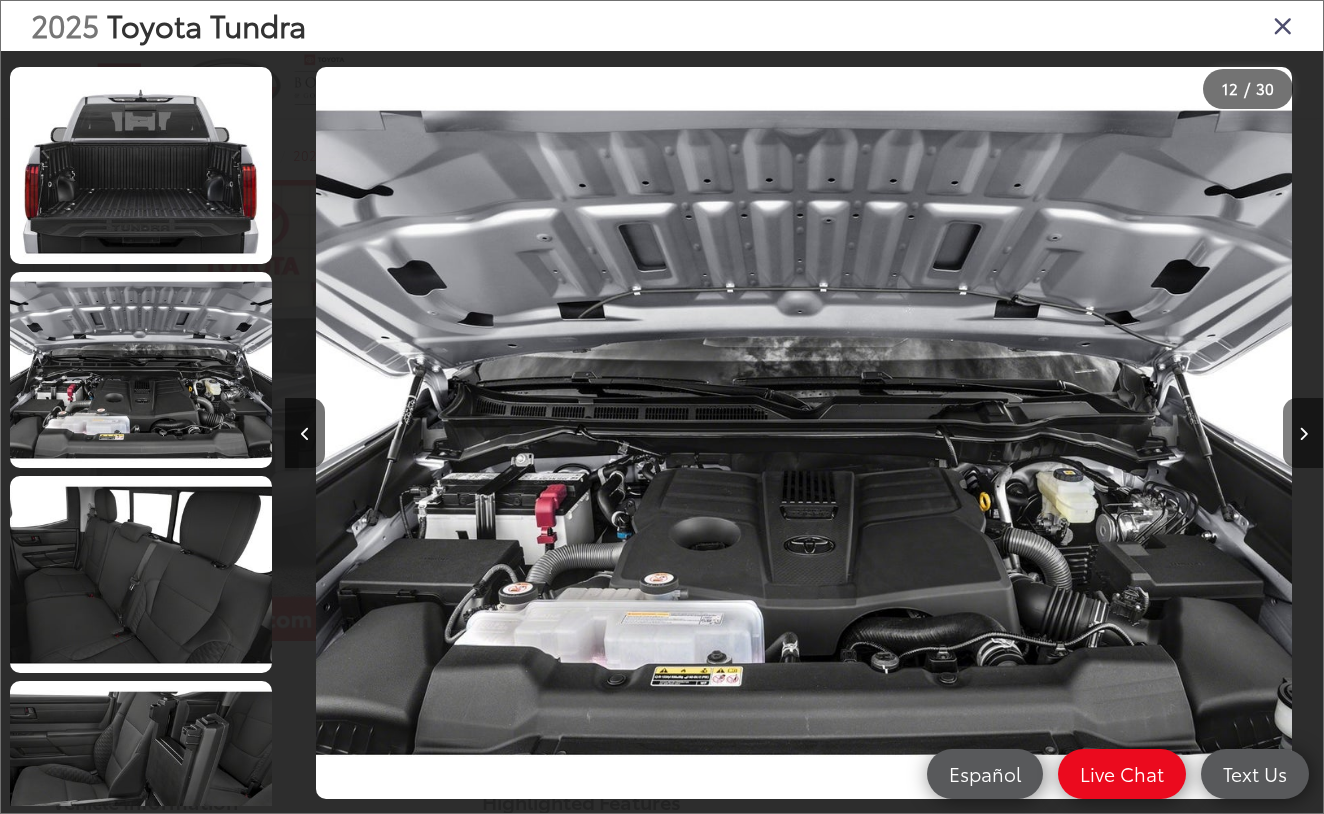 scroll, scrollTop: 0, scrollLeft: 12443, axis: horizontal 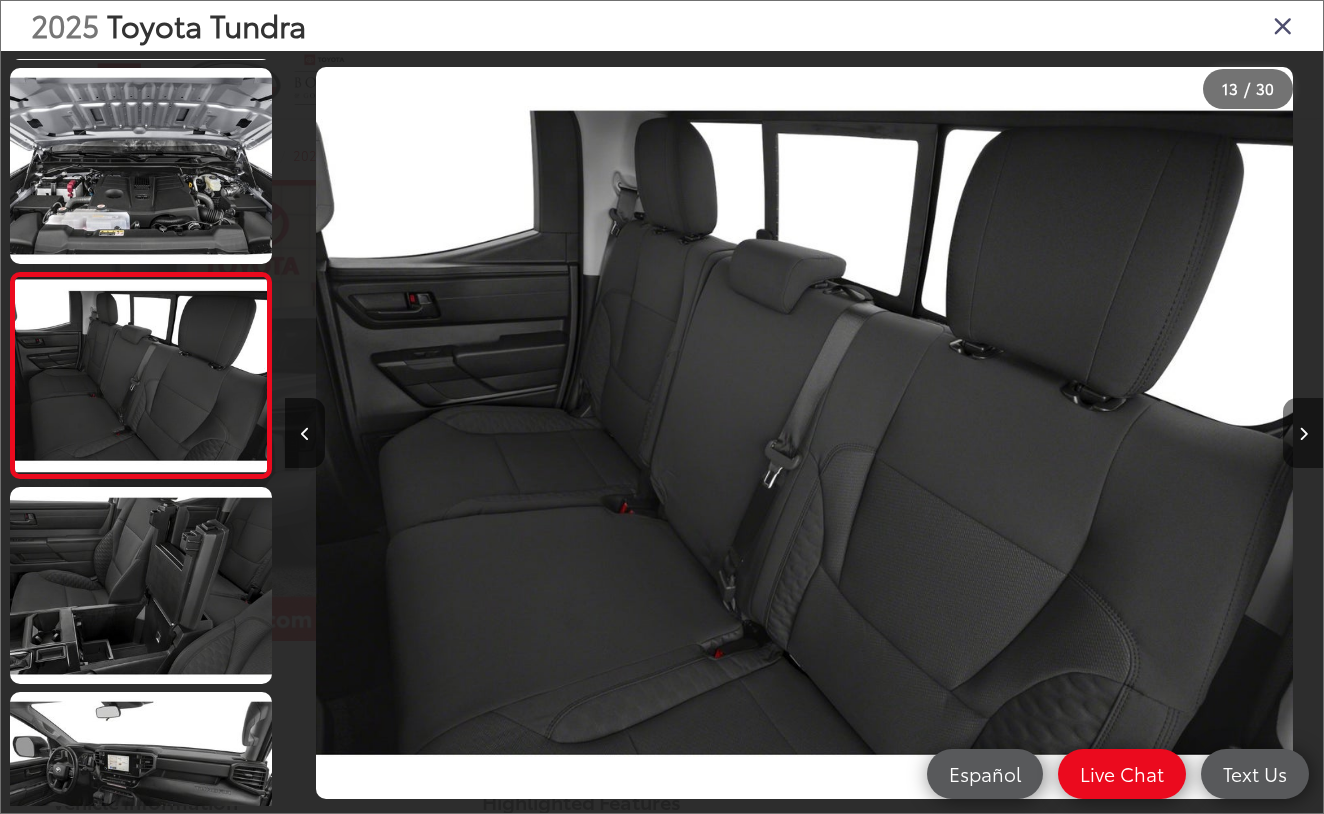 click at bounding box center [1303, 433] 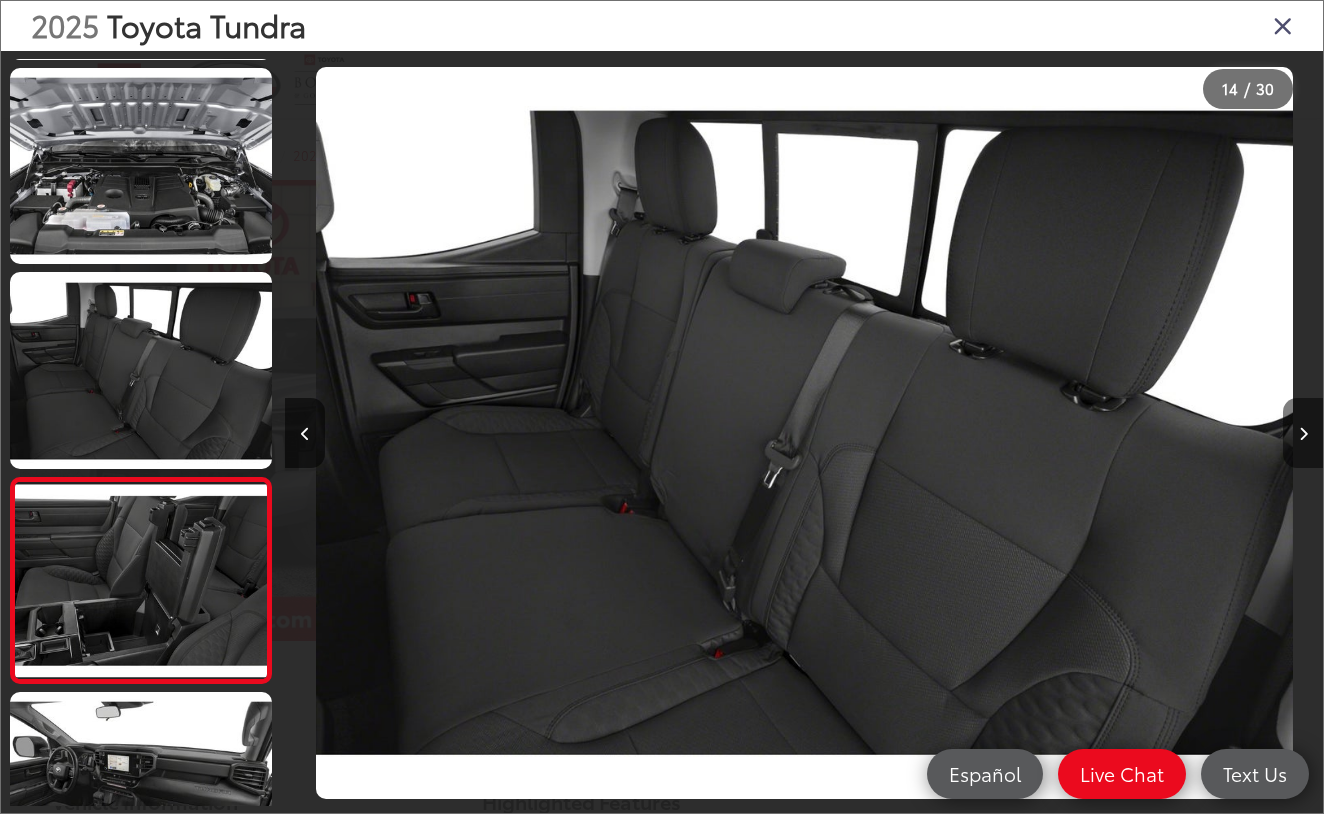scroll, scrollTop: 0, scrollLeft: 13489, axis: horizontal 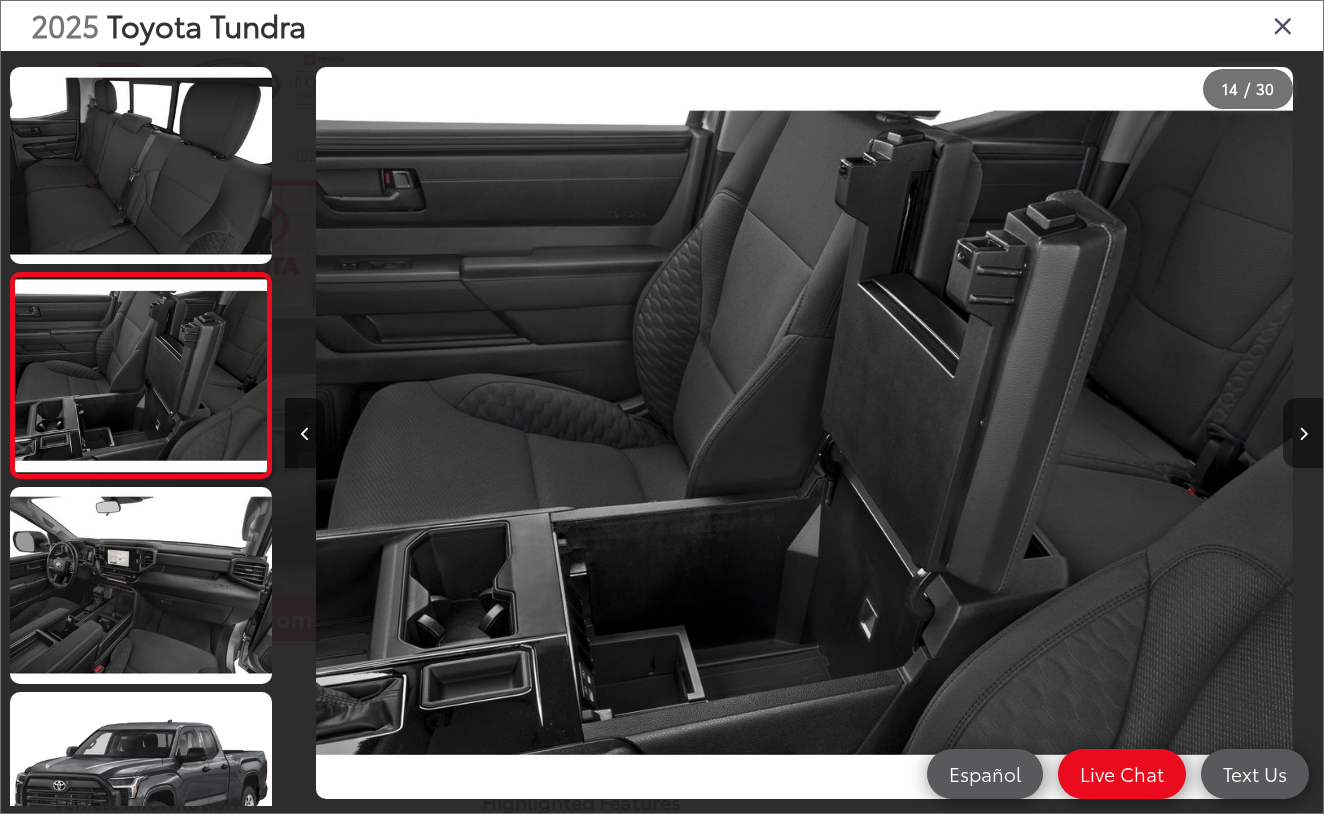click at bounding box center [1303, 433] 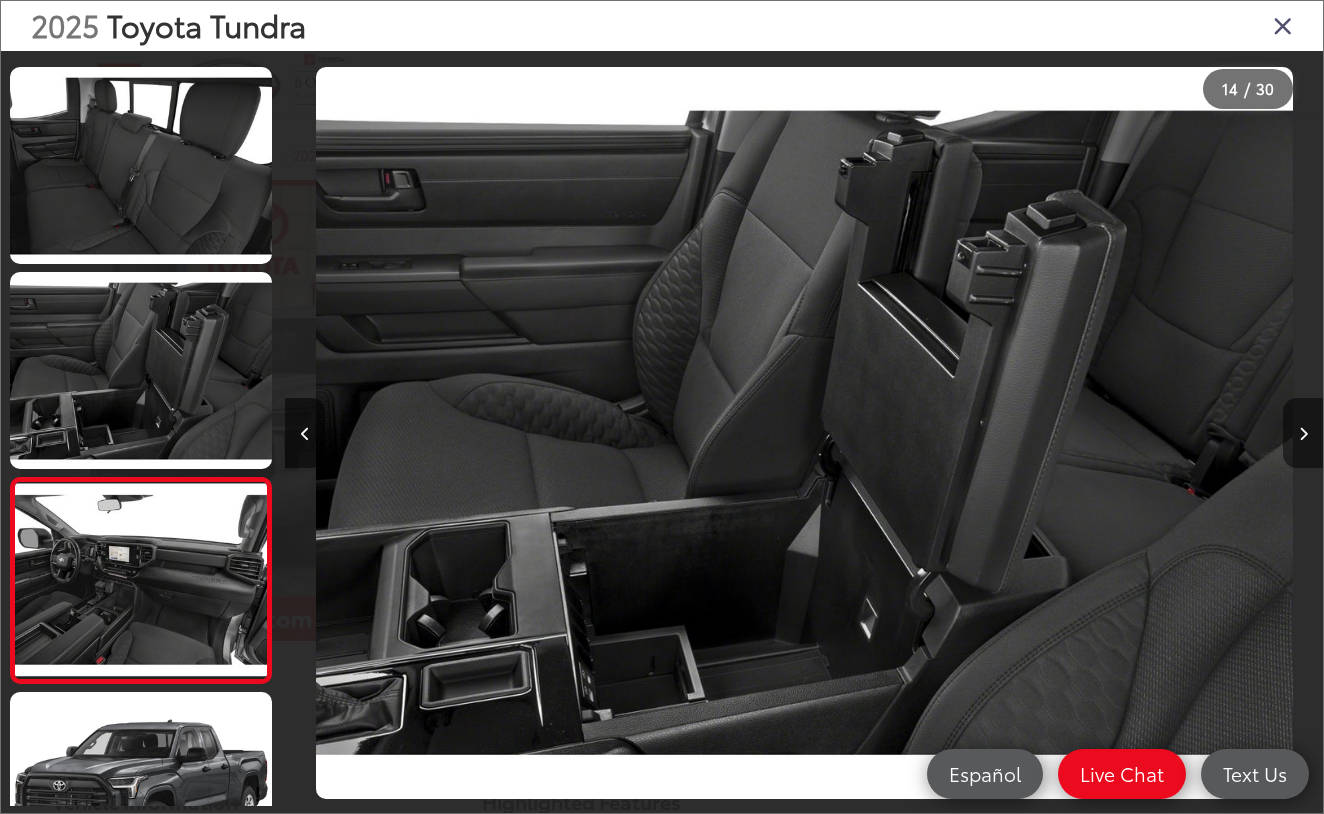 scroll, scrollTop: 0, scrollLeft: 14513, axis: horizontal 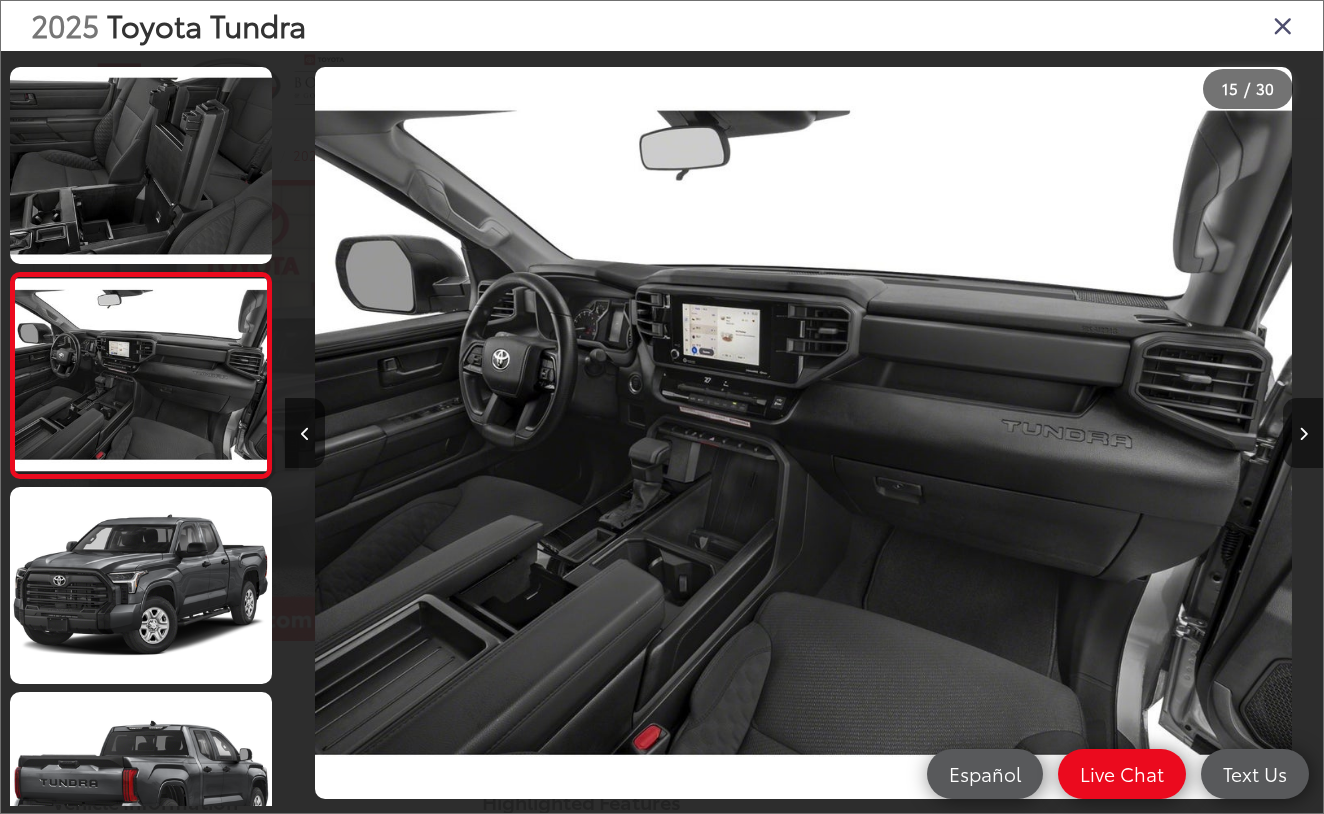 click at bounding box center [1303, 433] 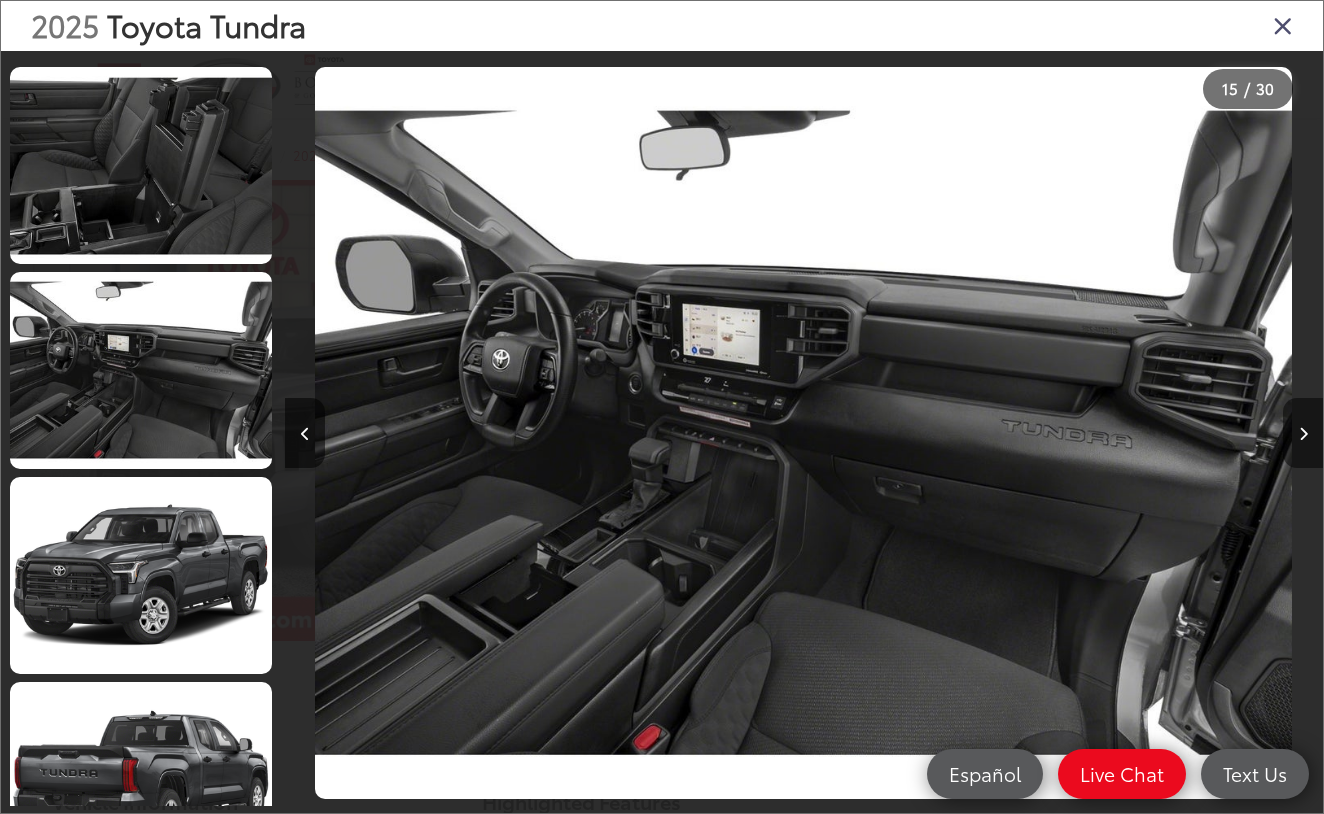 scroll, scrollTop: 0, scrollLeft: 15545, axis: horizontal 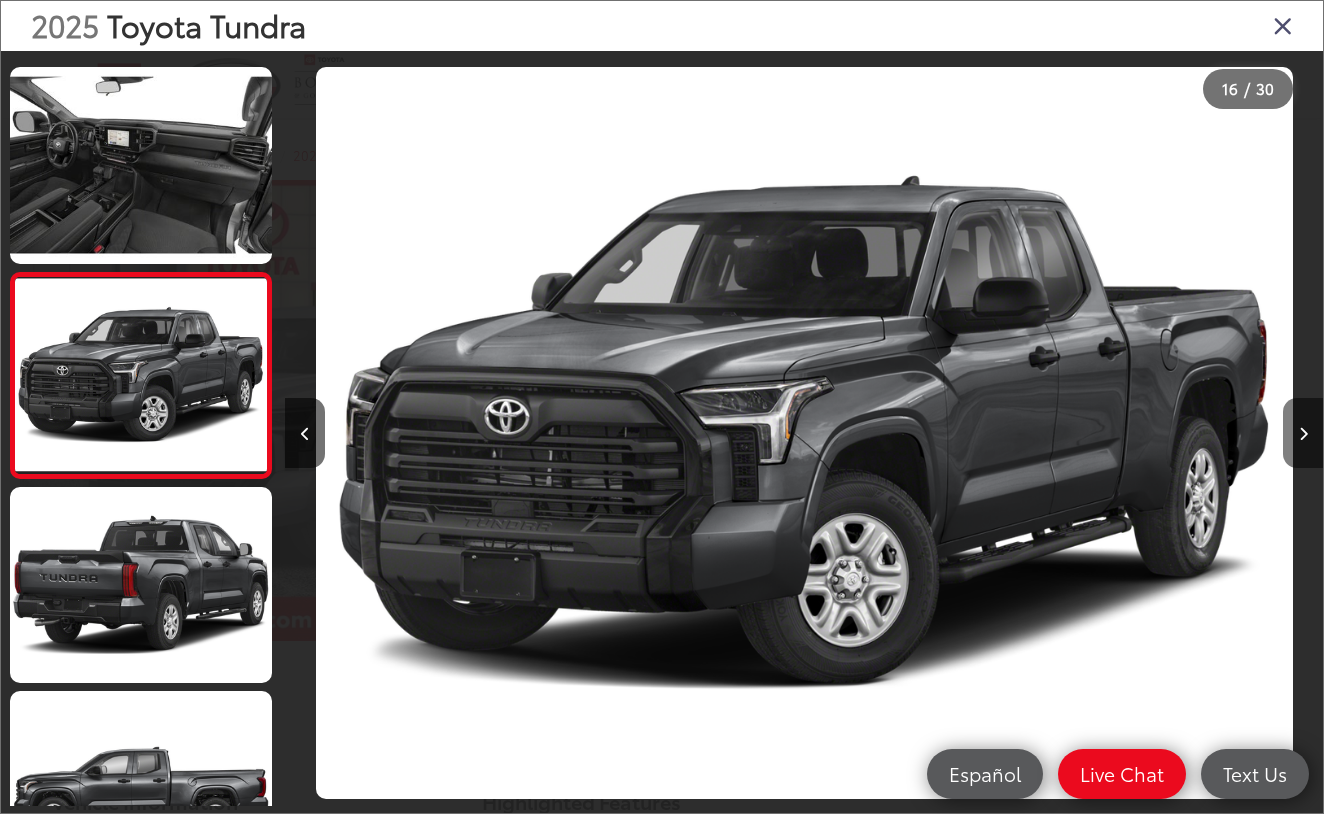 click at bounding box center (1303, 433) 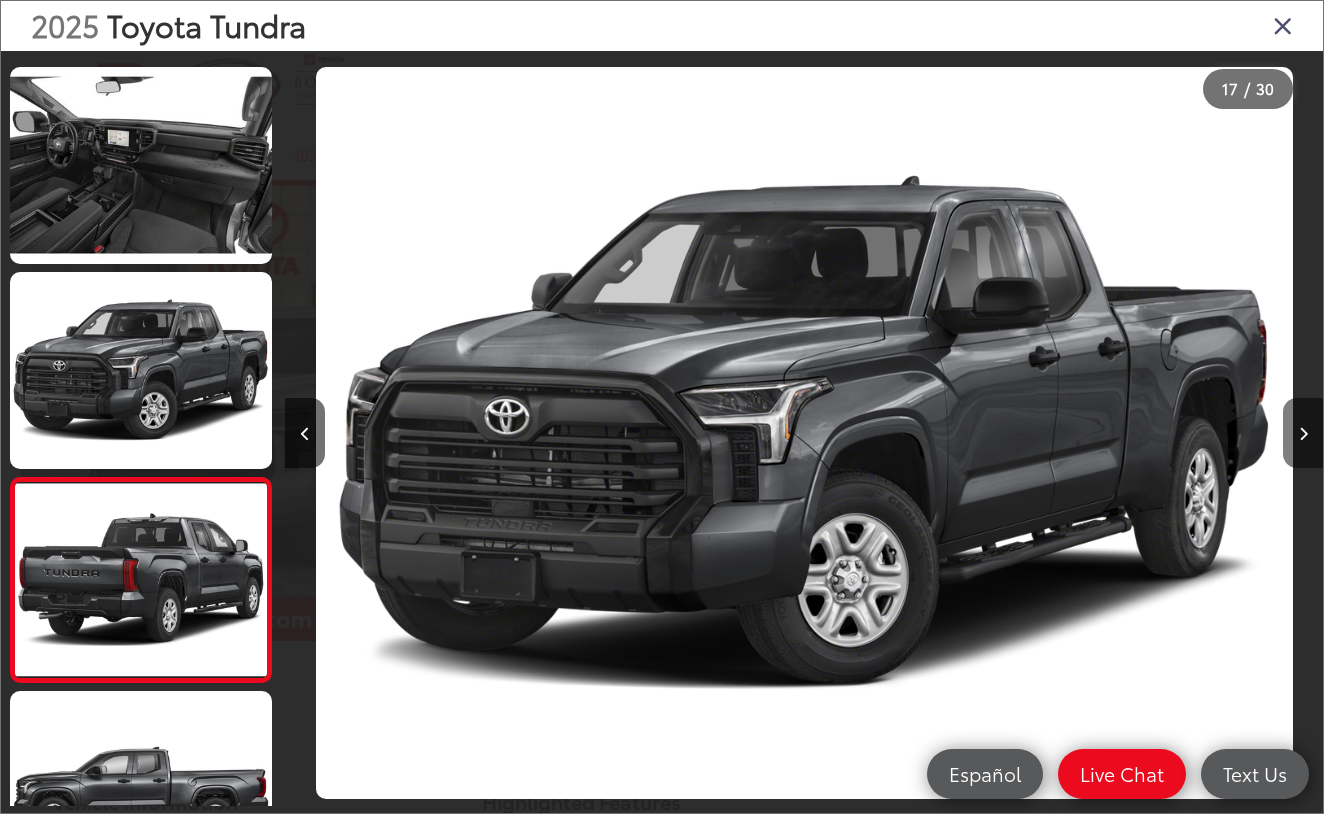 scroll, scrollTop: 0, scrollLeft: 16565, axis: horizontal 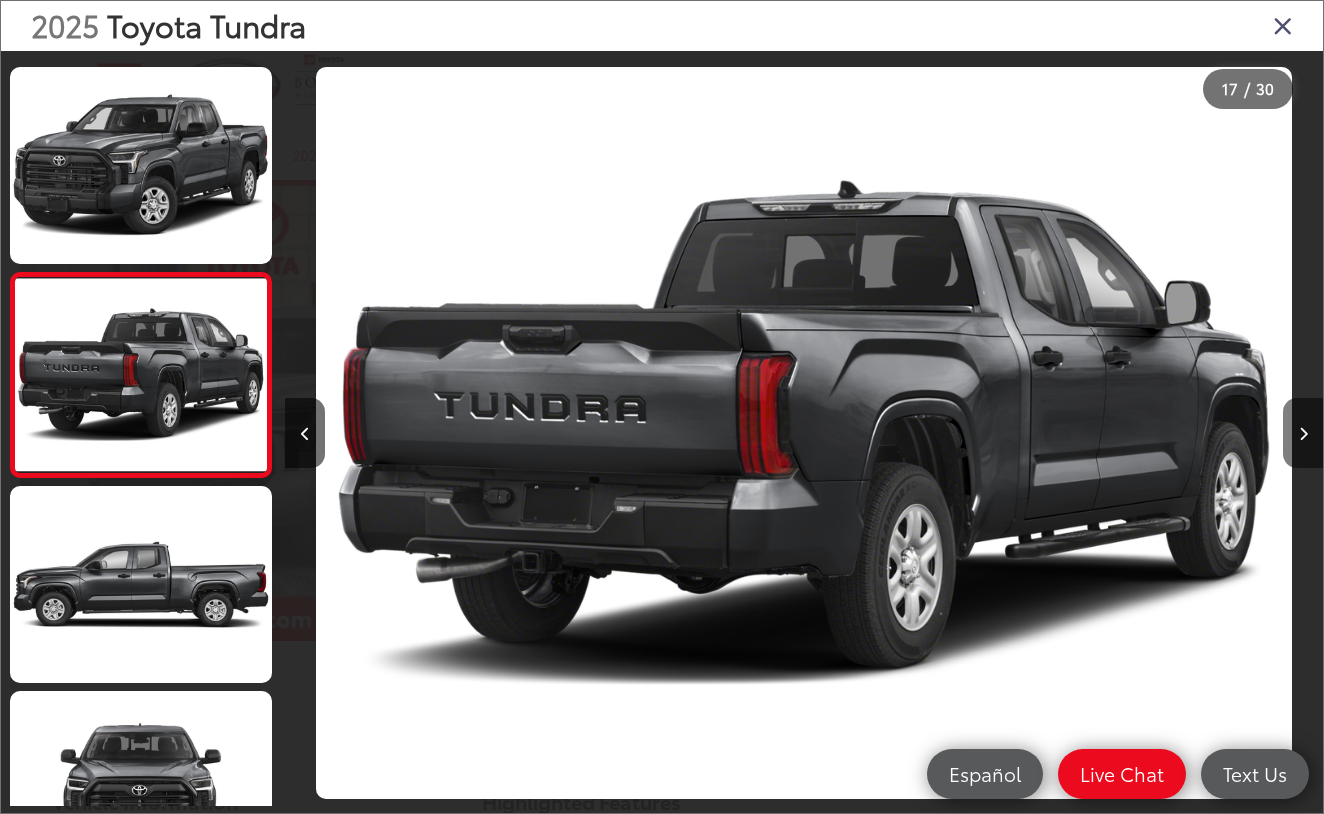 click at bounding box center (1303, 433) 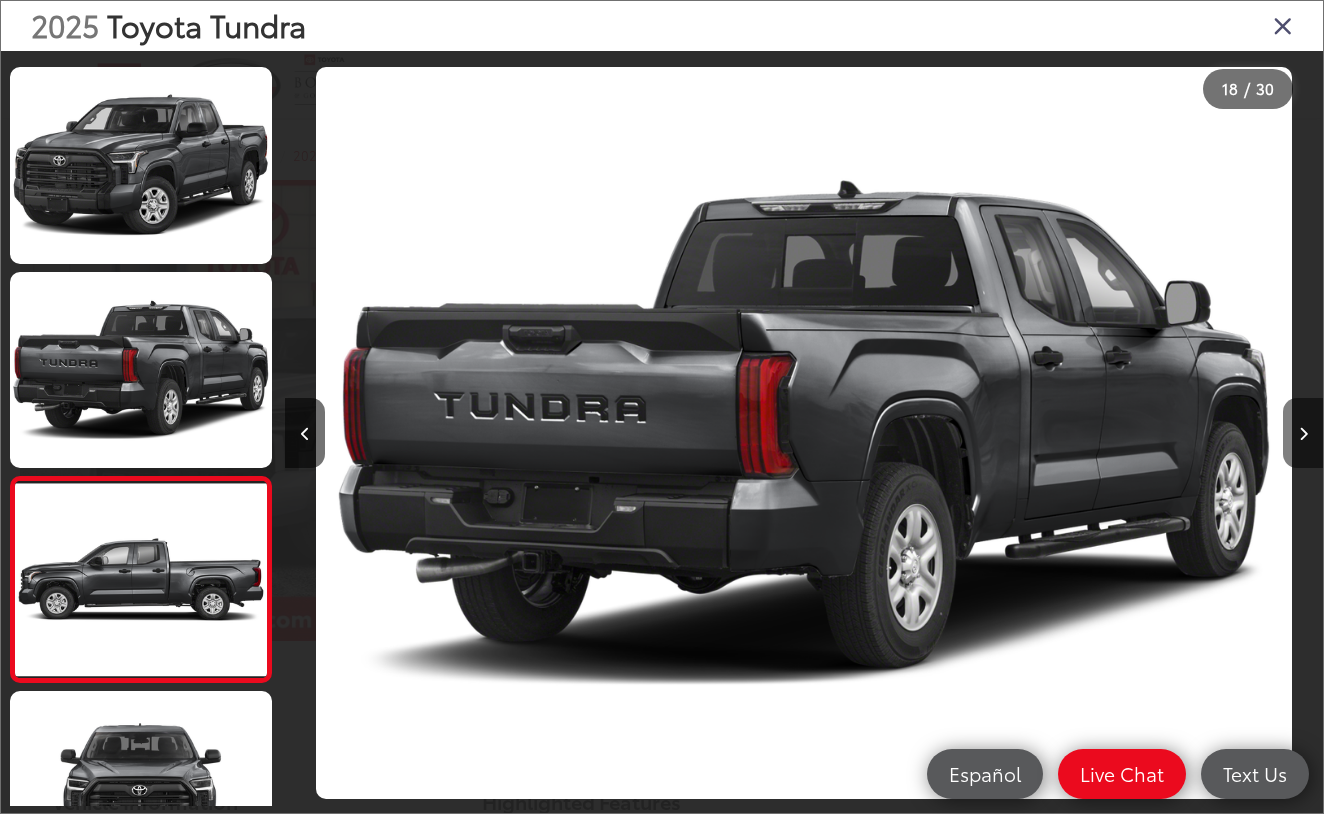 scroll, scrollTop: 0, scrollLeft: 17639, axis: horizontal 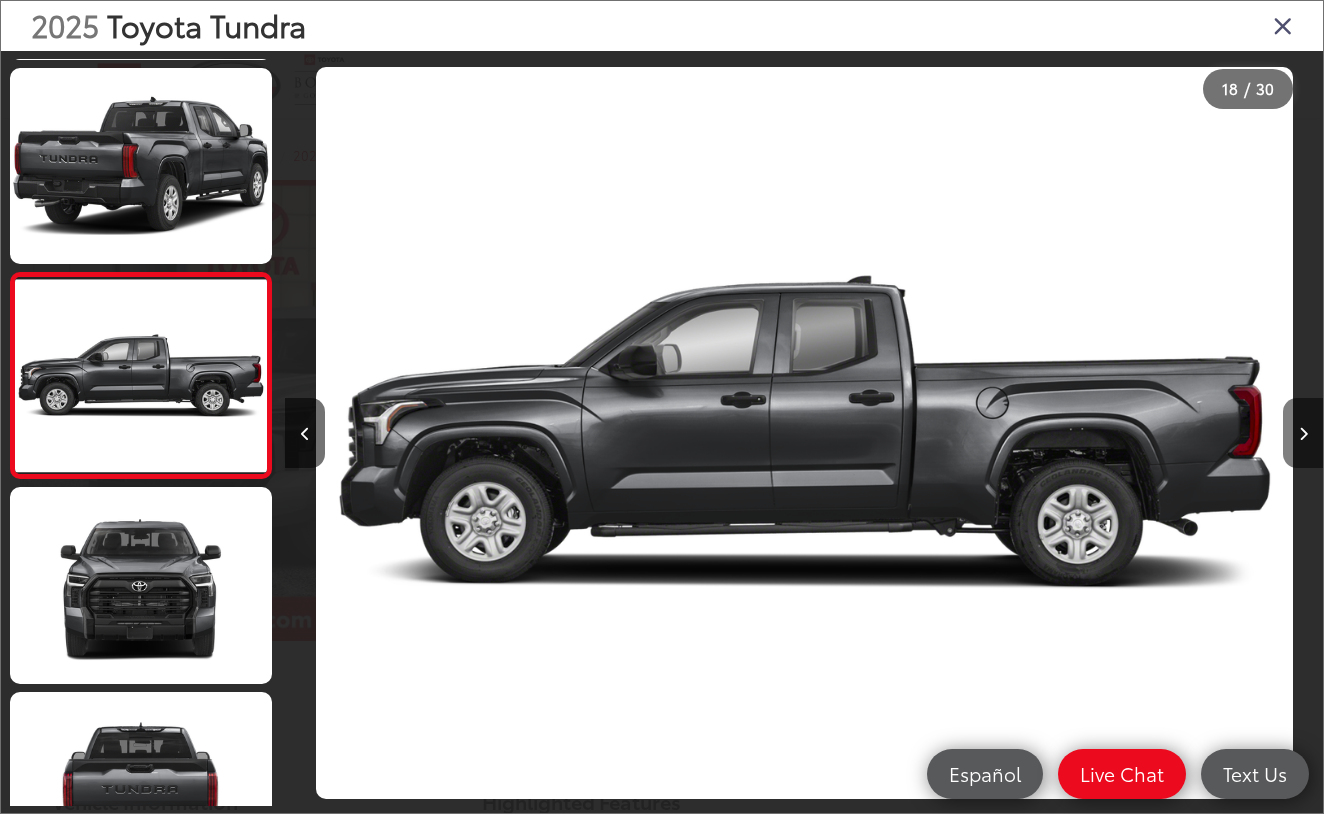click at bounding box center (1303, 433) 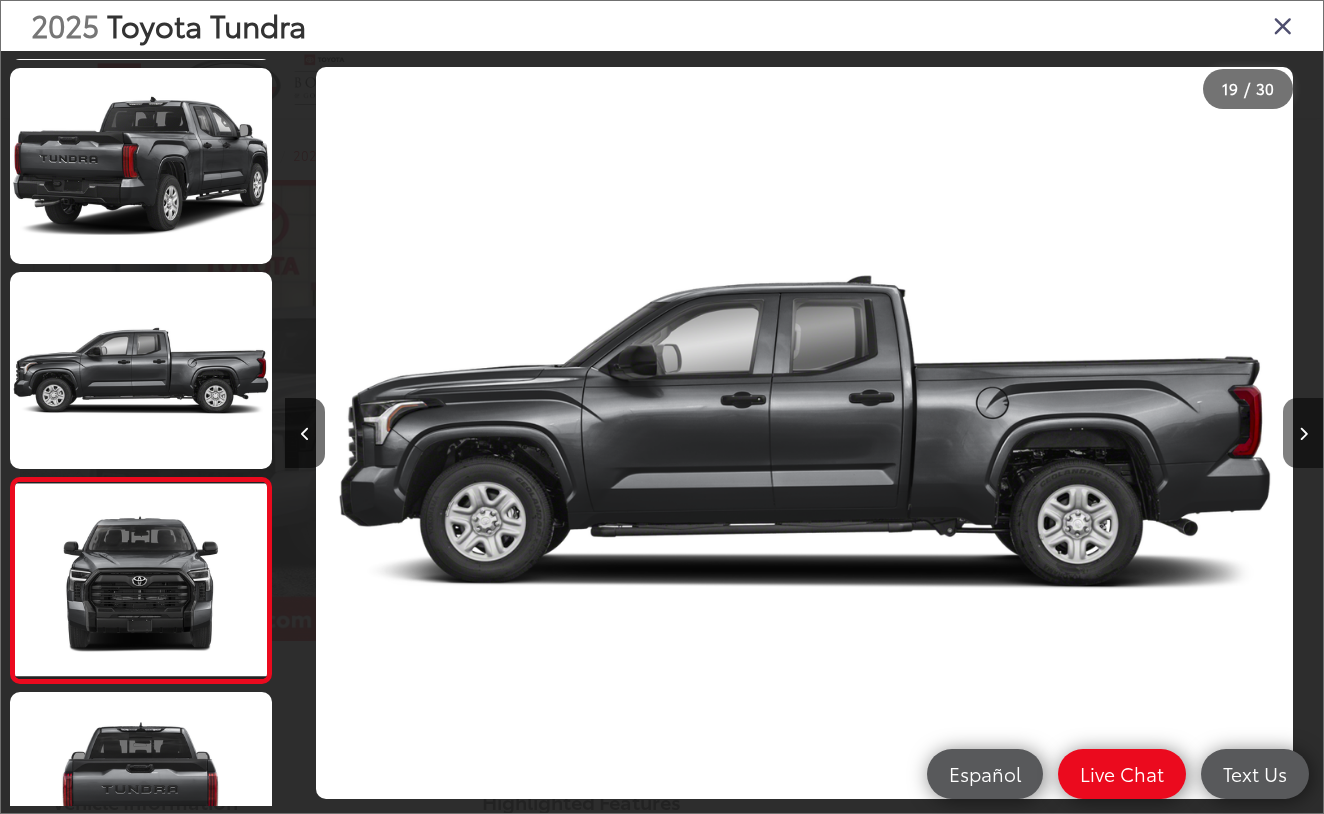 scroll, scrollTop: 0, scrollLeft: 18677, axis: horizontal 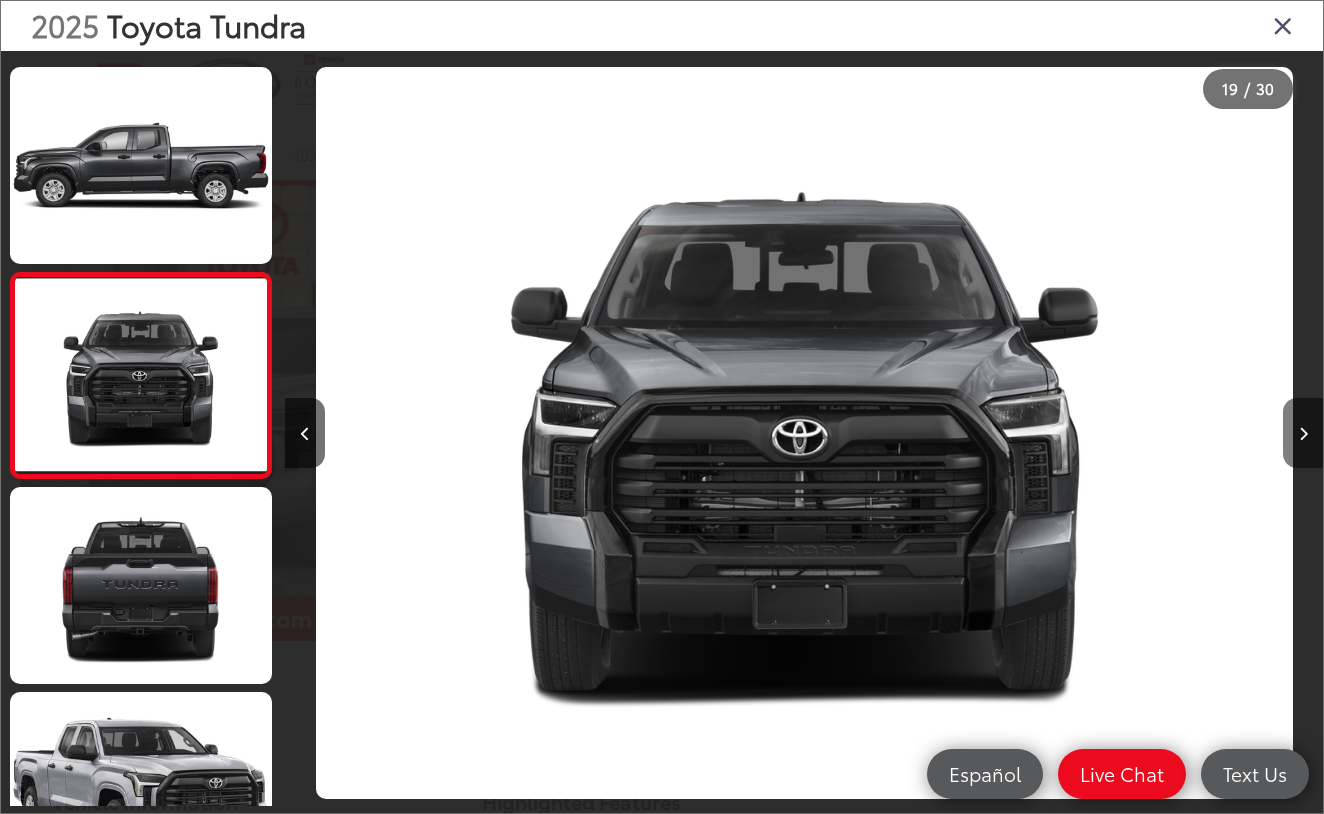 click at bounding box center [1303, 433] 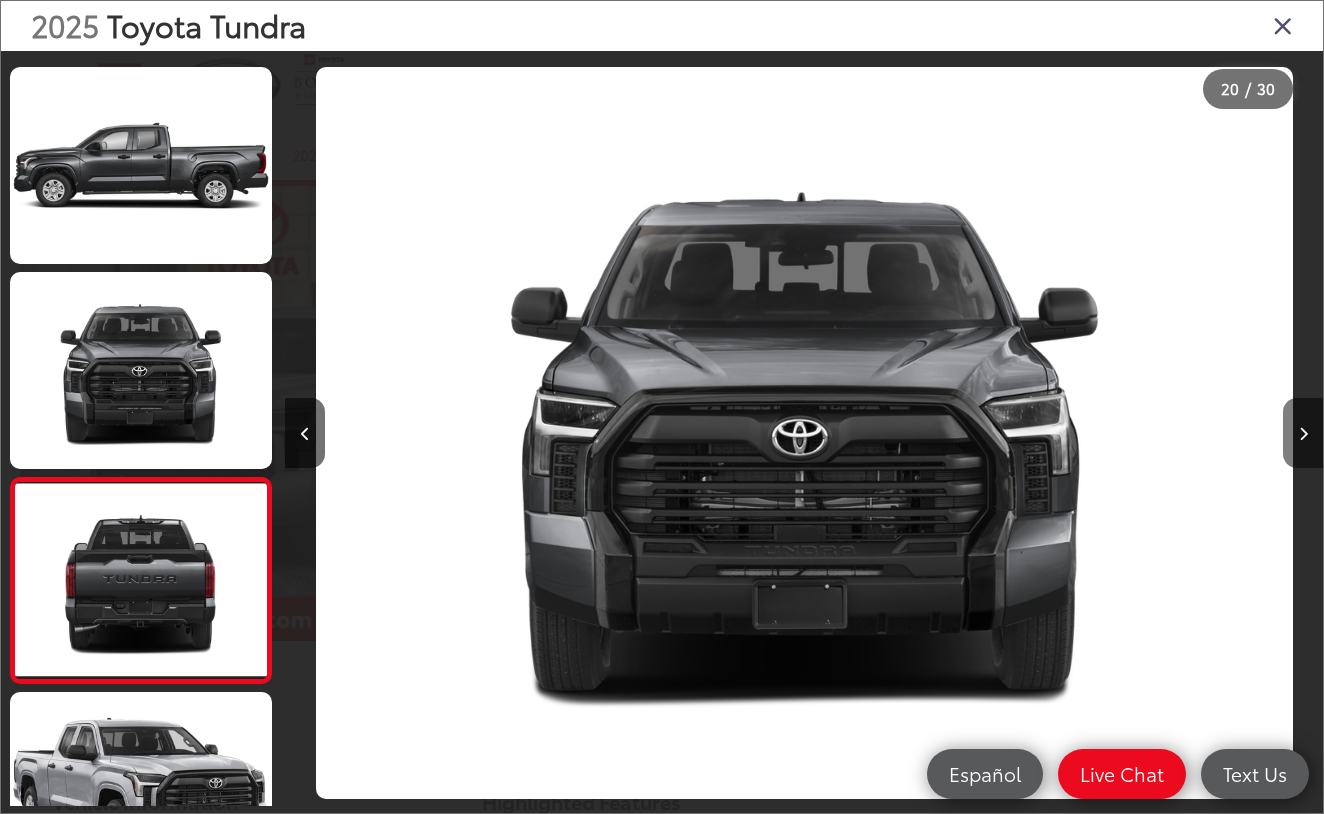 scroll, scrollTop: 0, scrollLeft: 19715, axis: horizontal 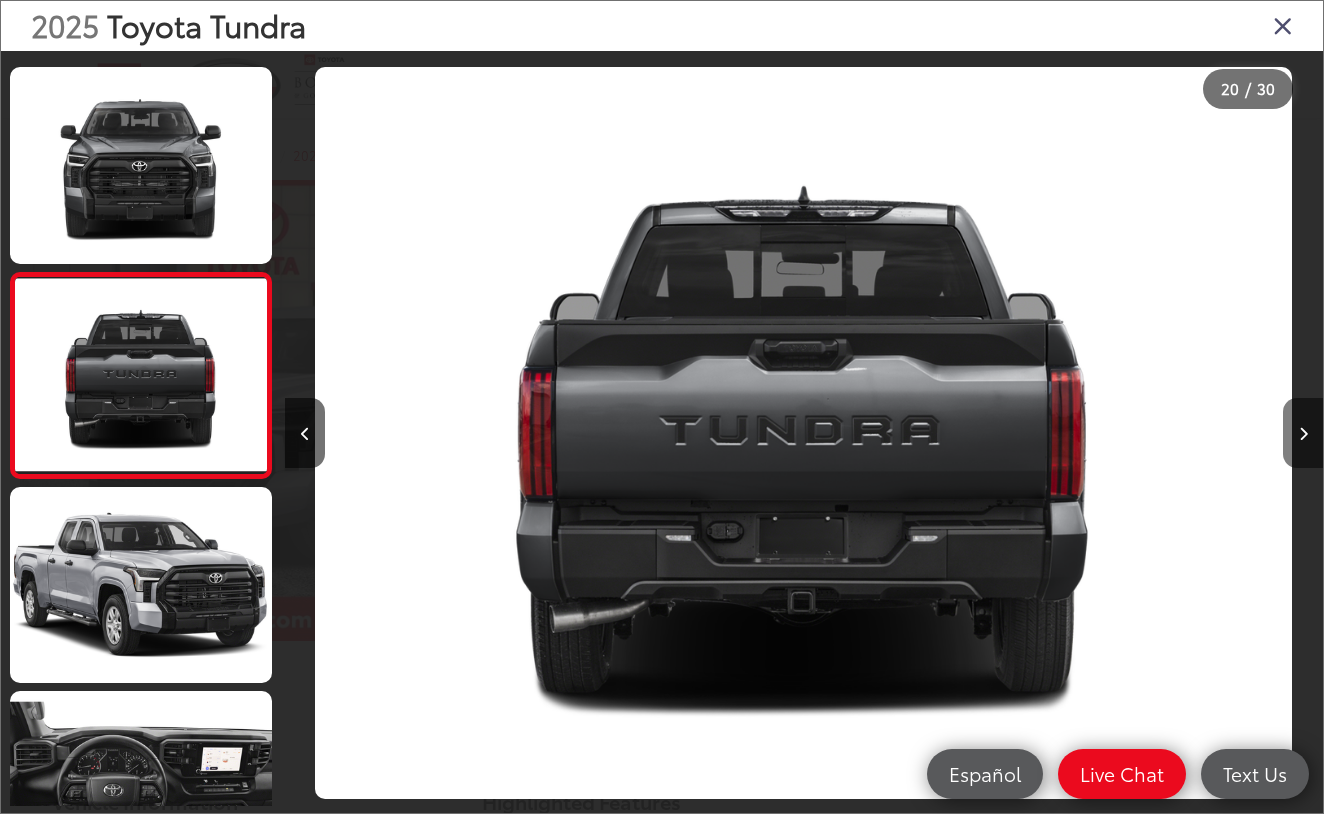 click at bounding box center [1303, 433] 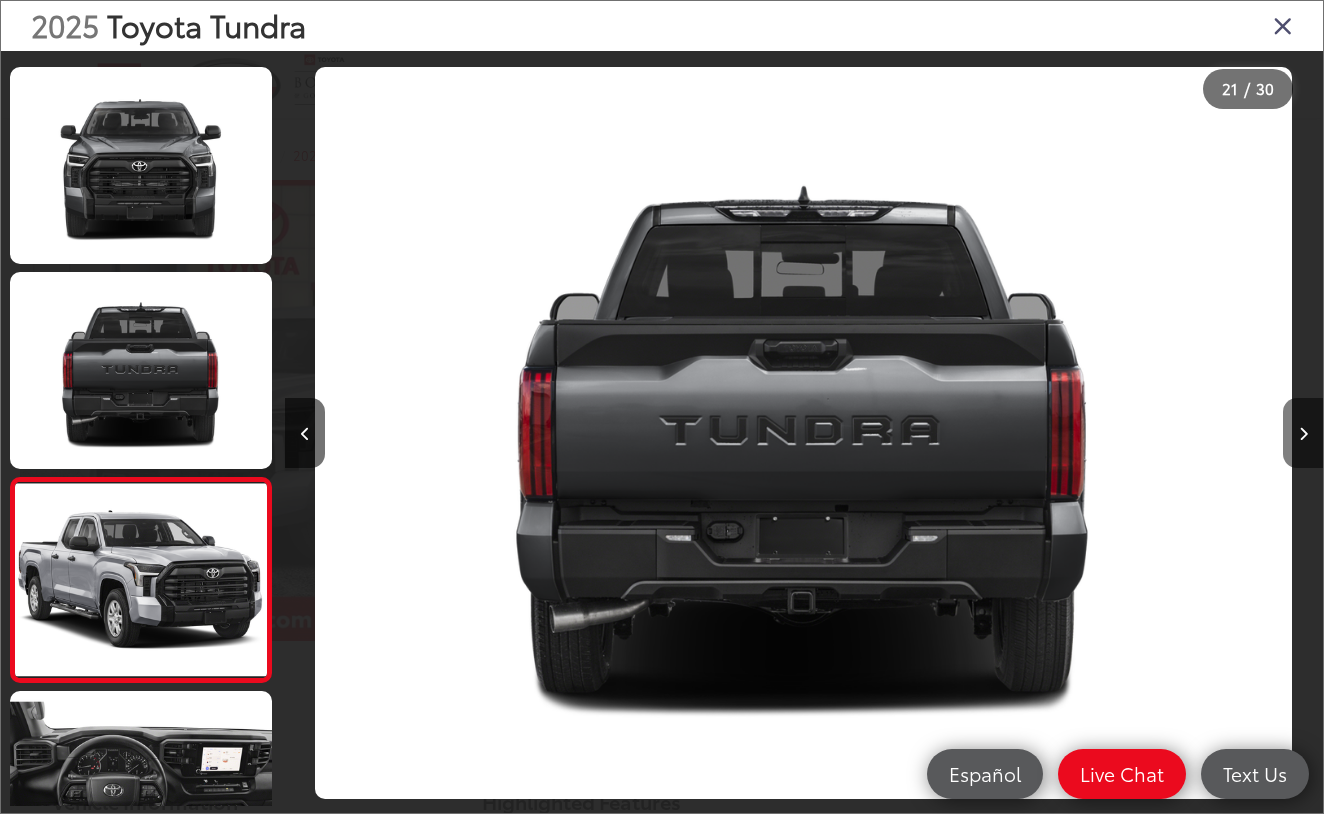 scroll, scrollTop: 0, scrollLeft: 20752, axis: horizontal 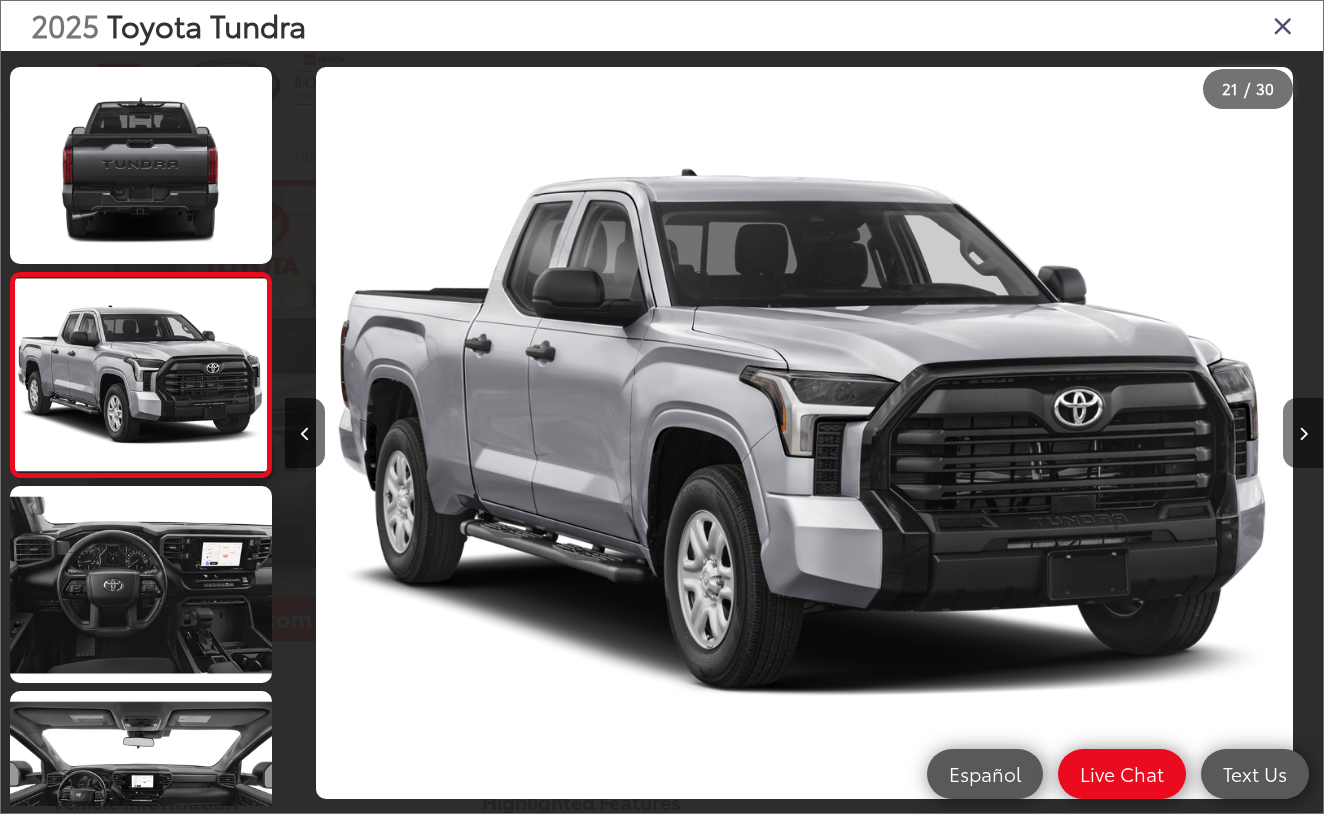 click at bounding box center [1303, 433] 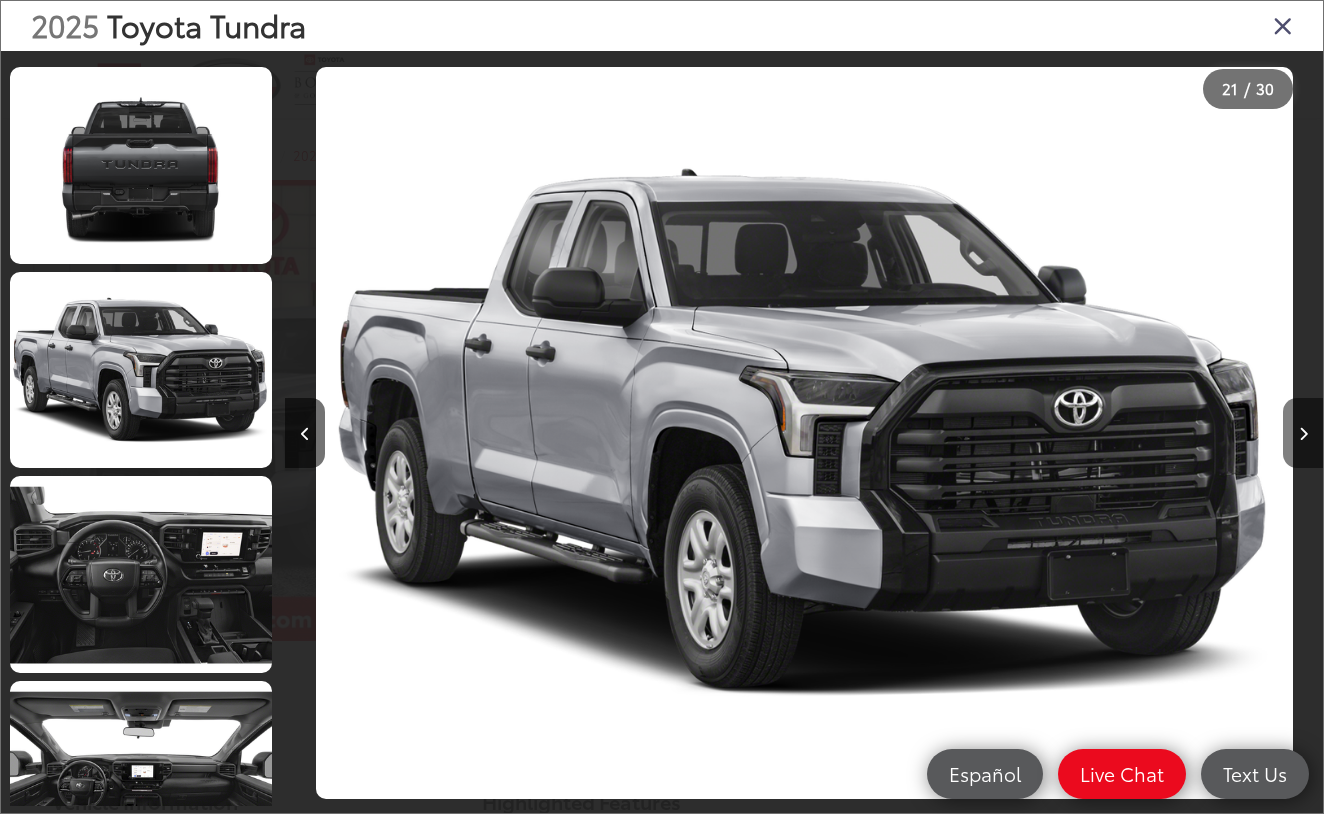 scroll, scrollTop: 0, scrollLeft: 21658, axis: horizontal 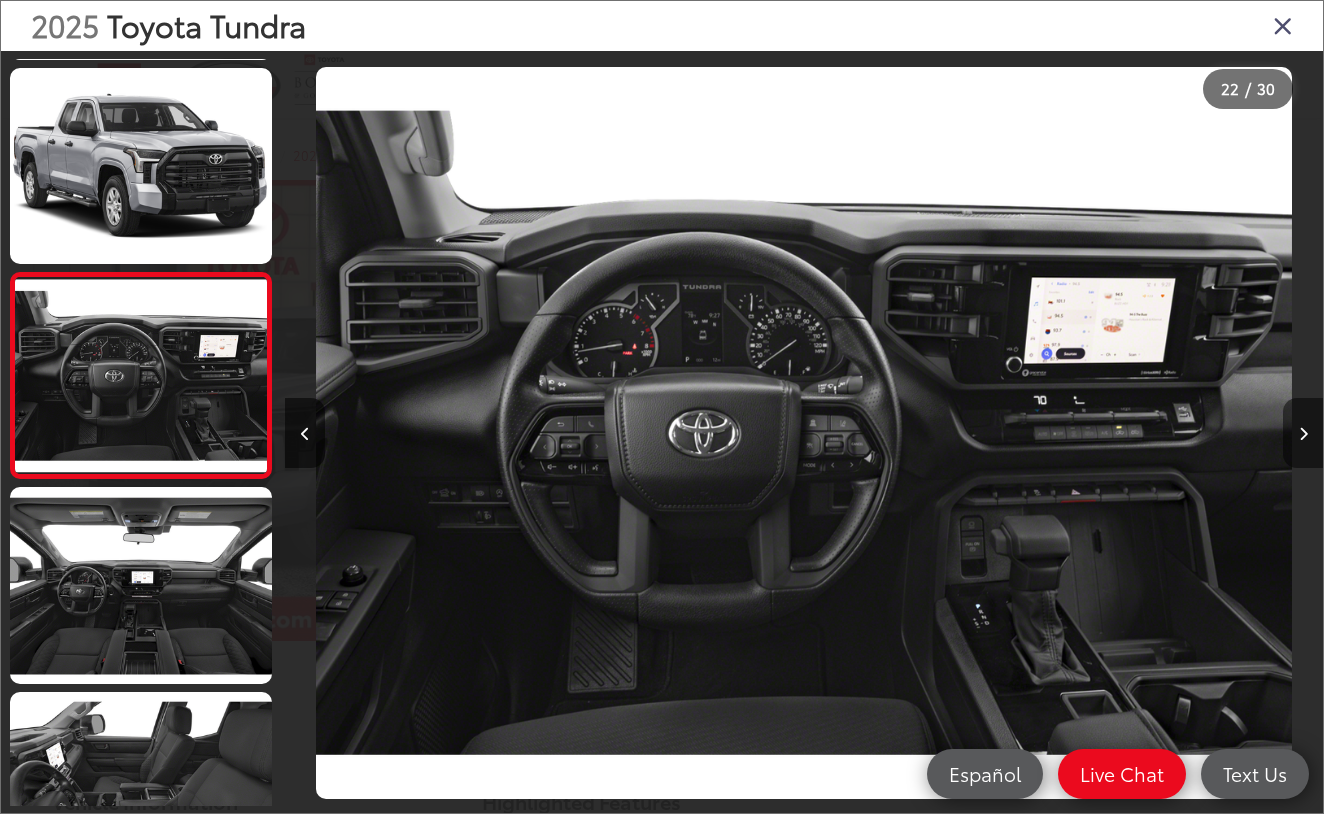 click at bounding box center (1303, 433) 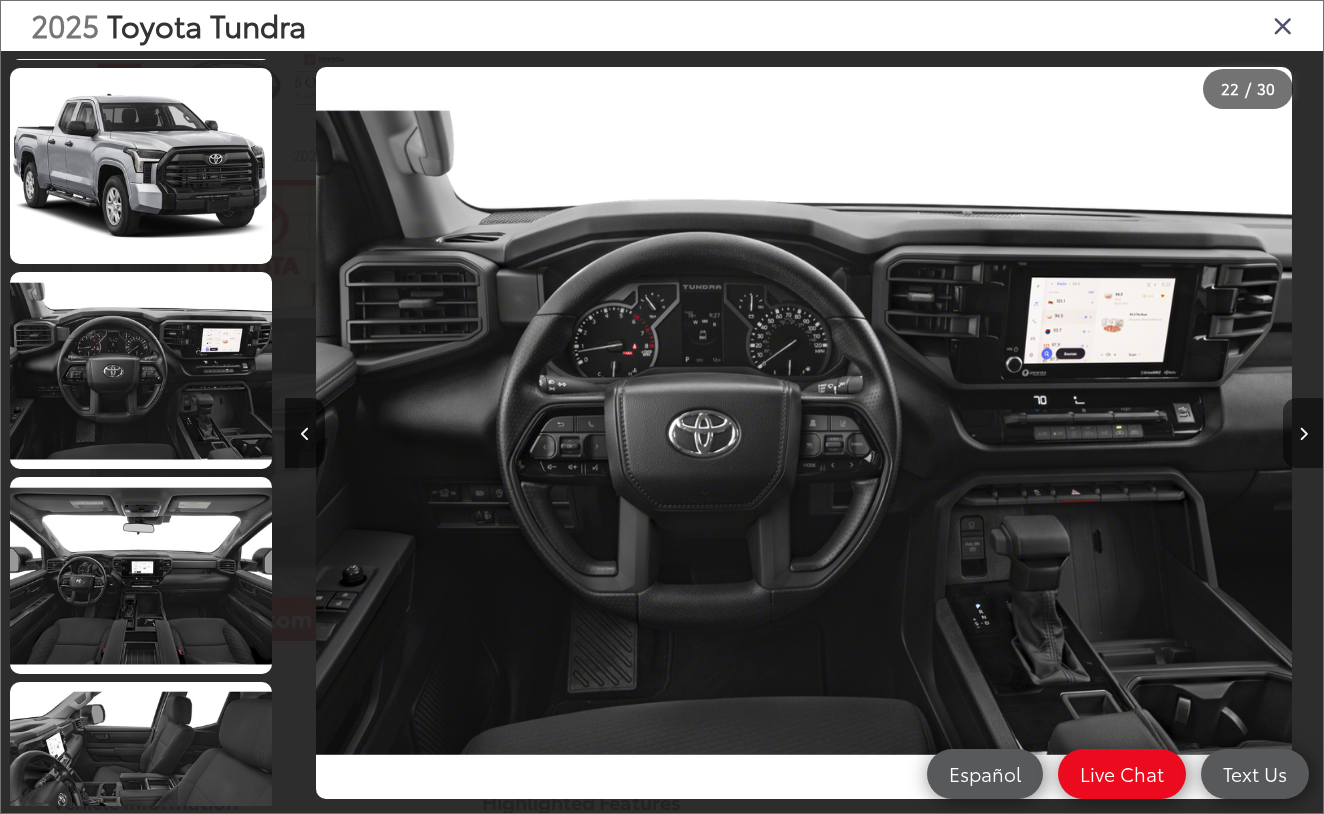 scroll 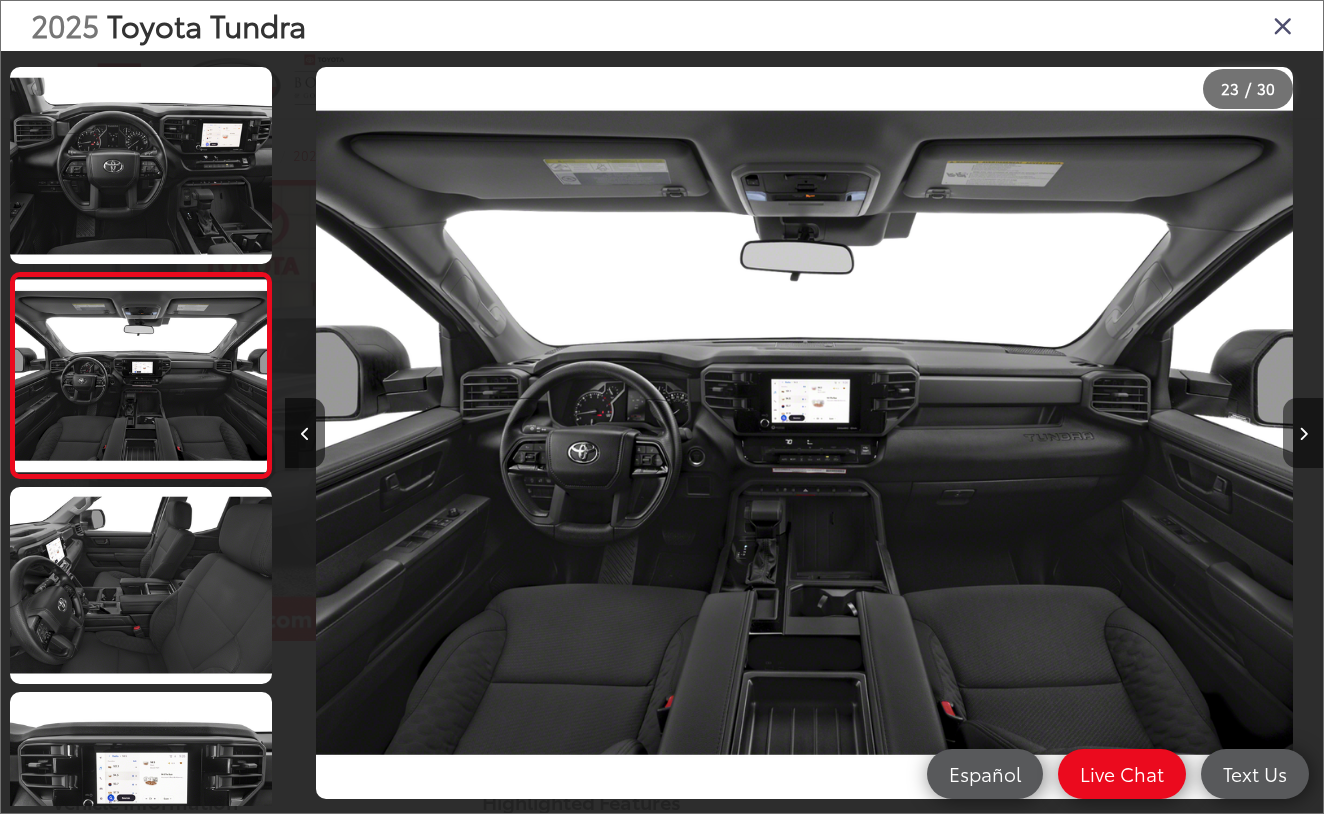 click at bounding box center [1303, 433] 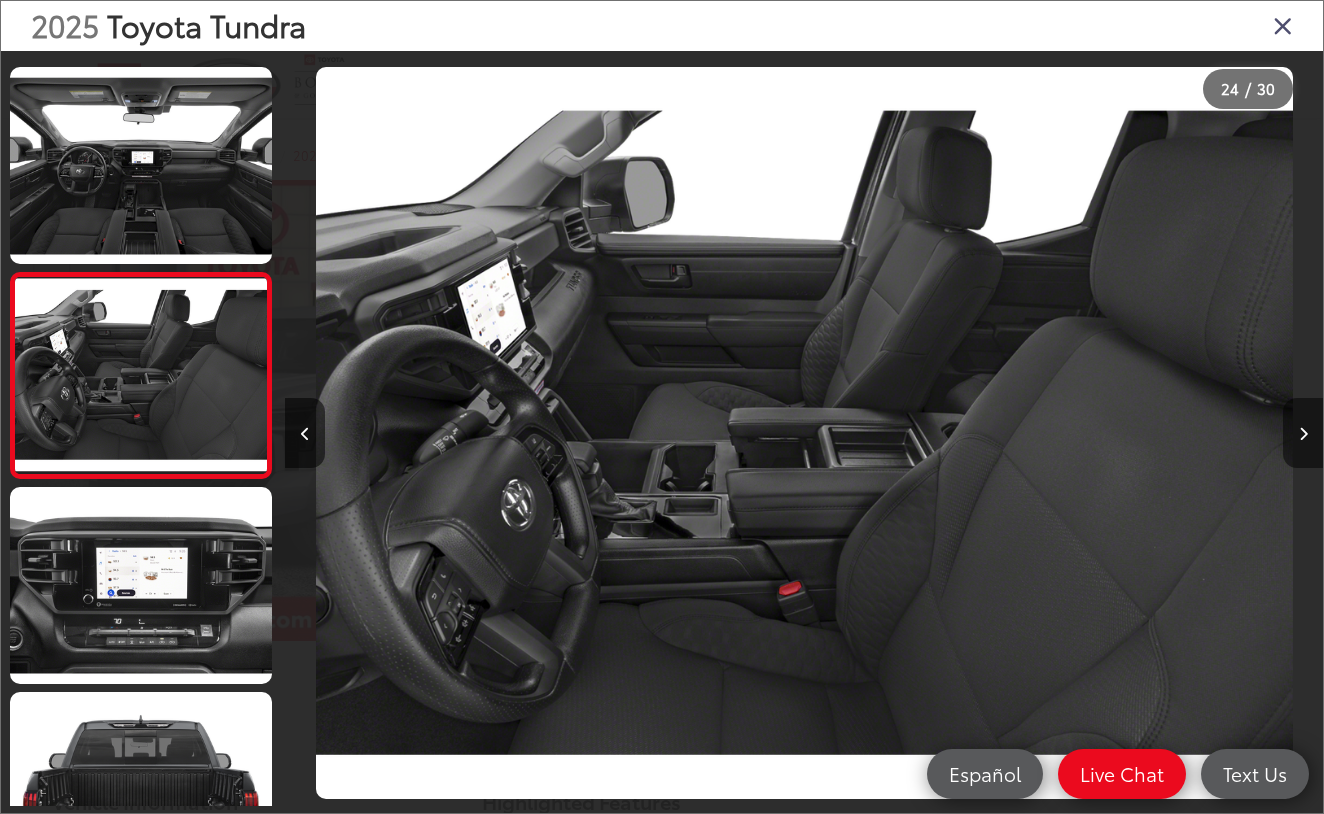 click at bounding box center [1303, 433] 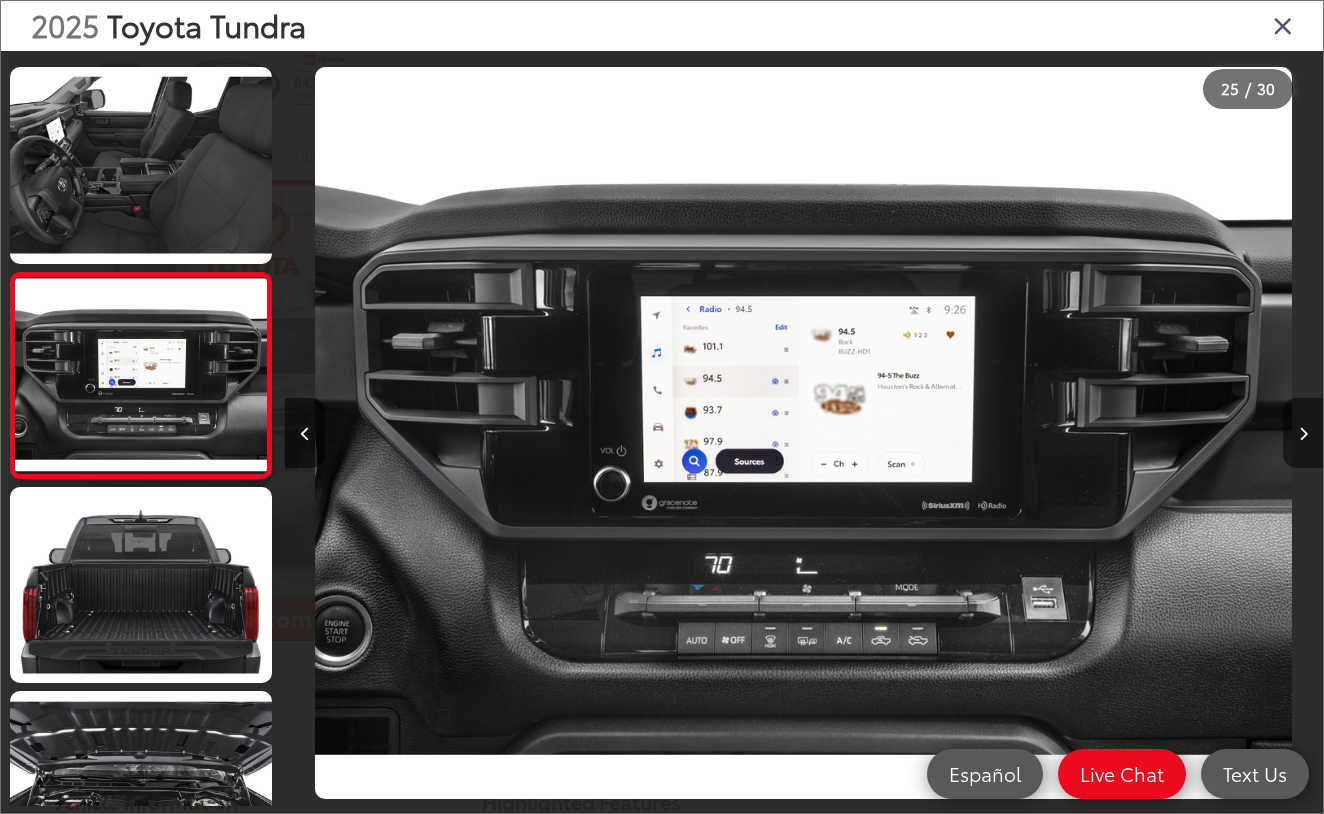 click at bounding box center [1303, 433] 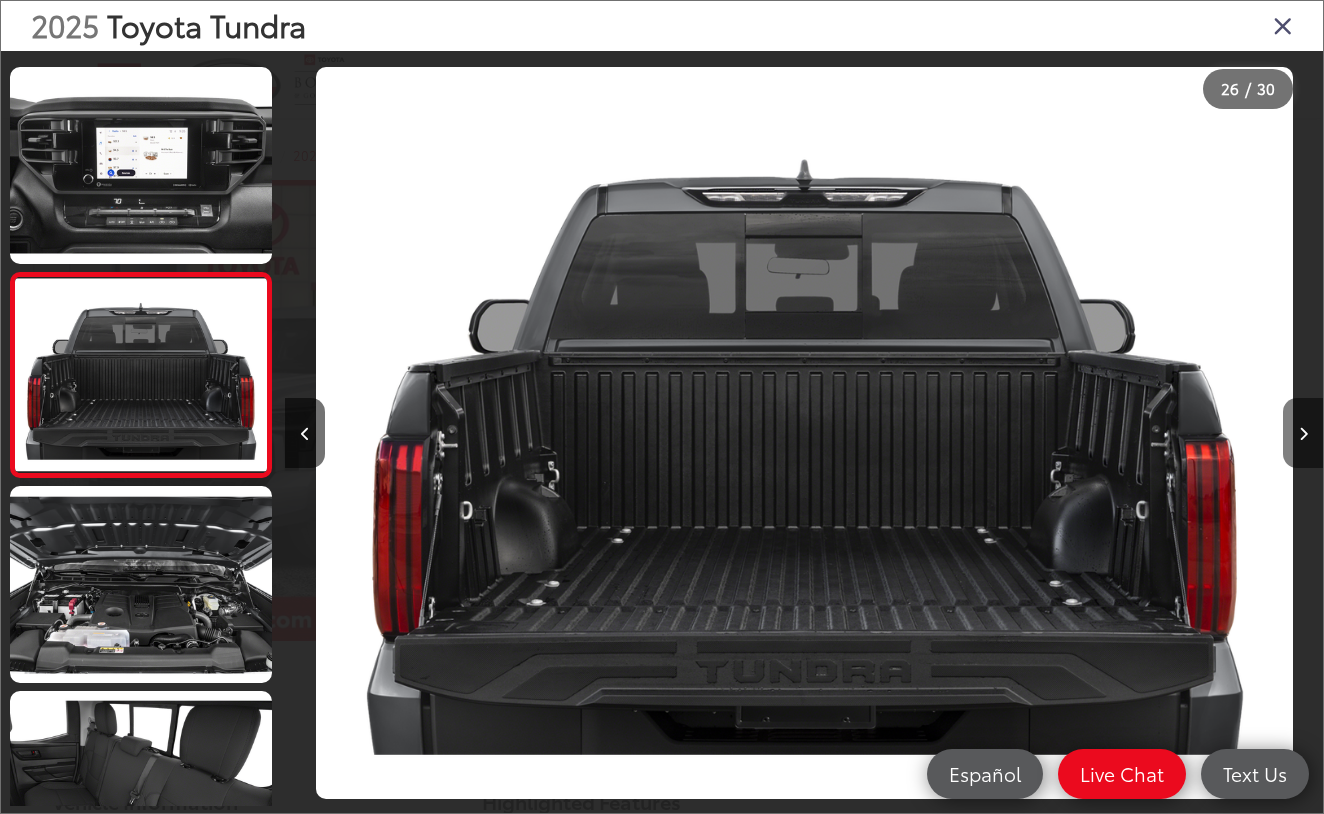 click at bounding box center (1303, 433) 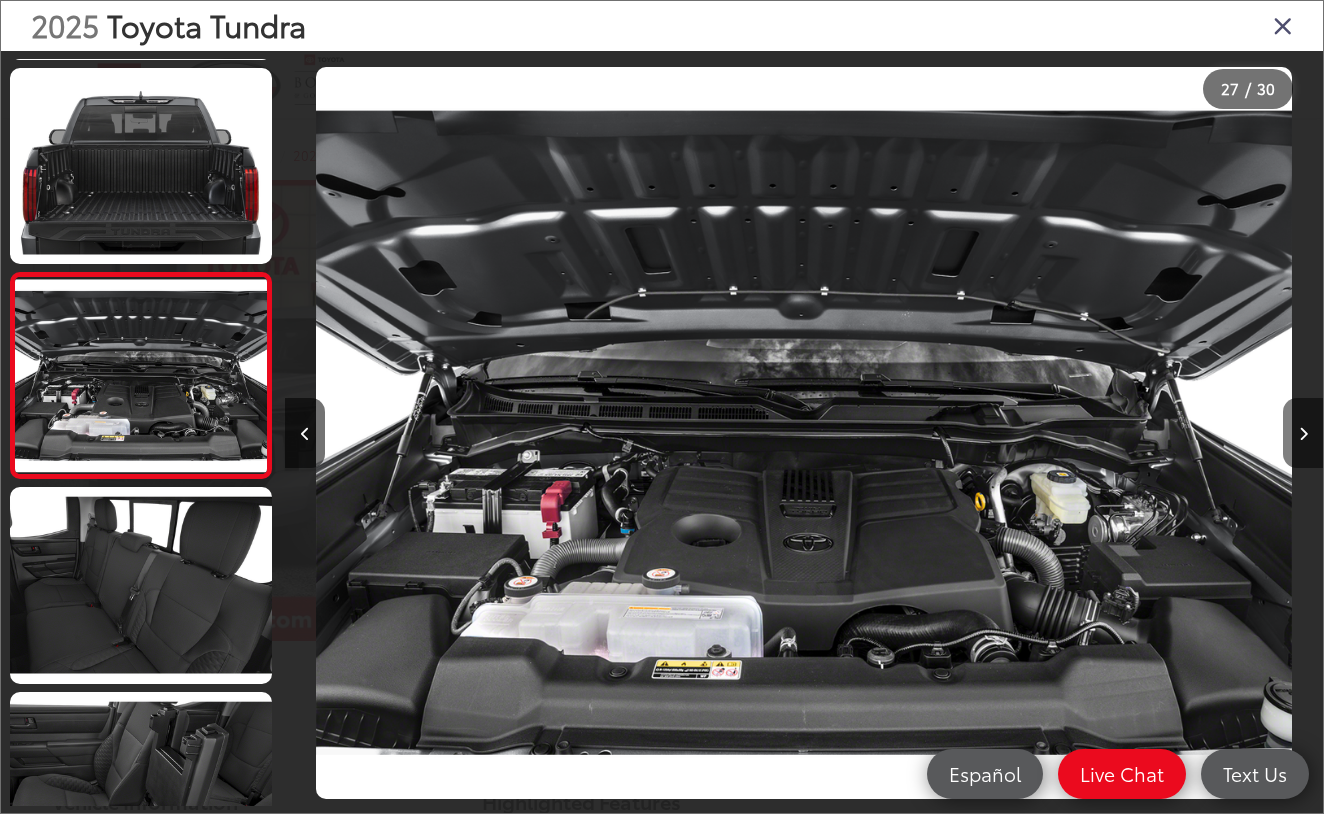 click at bounding box center (1303, 433) 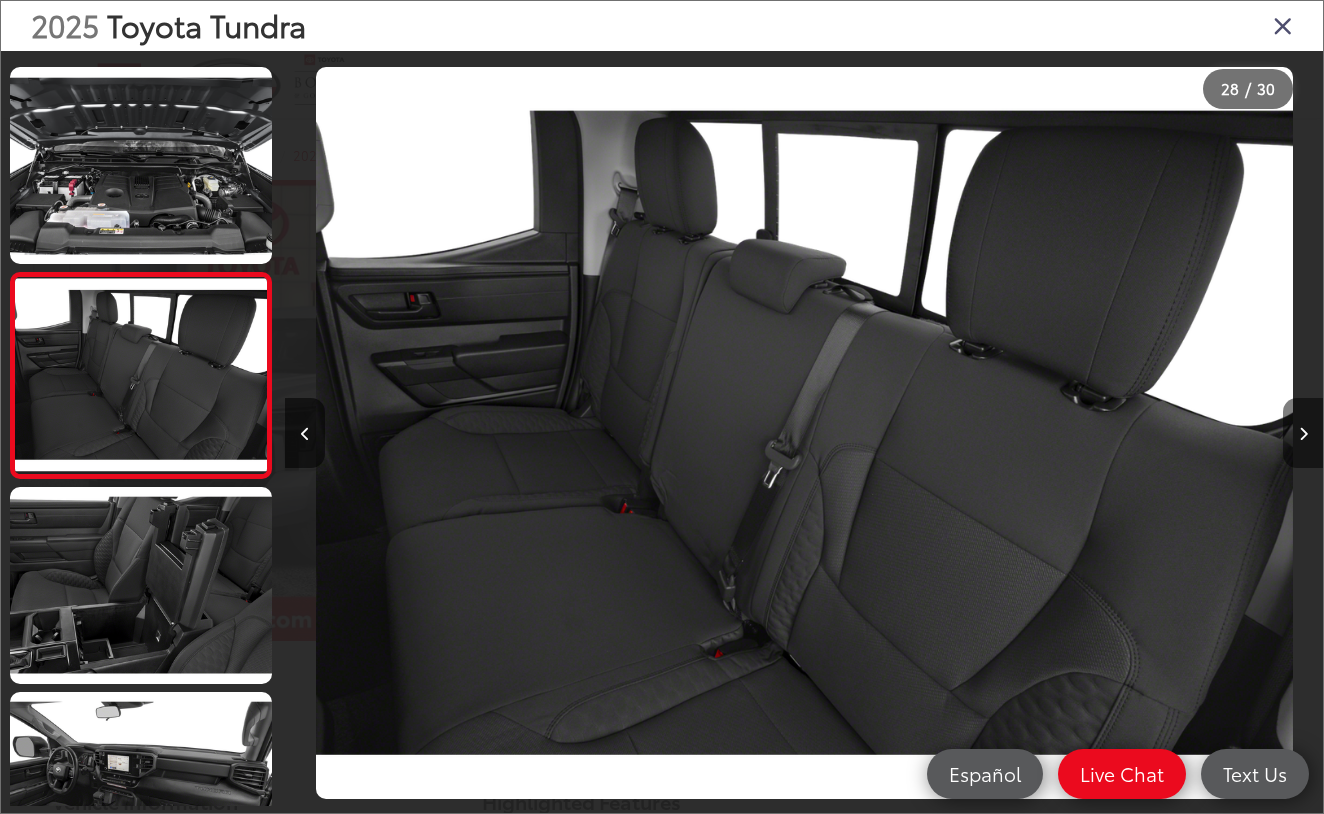 click at bounding box center (1303, 433) 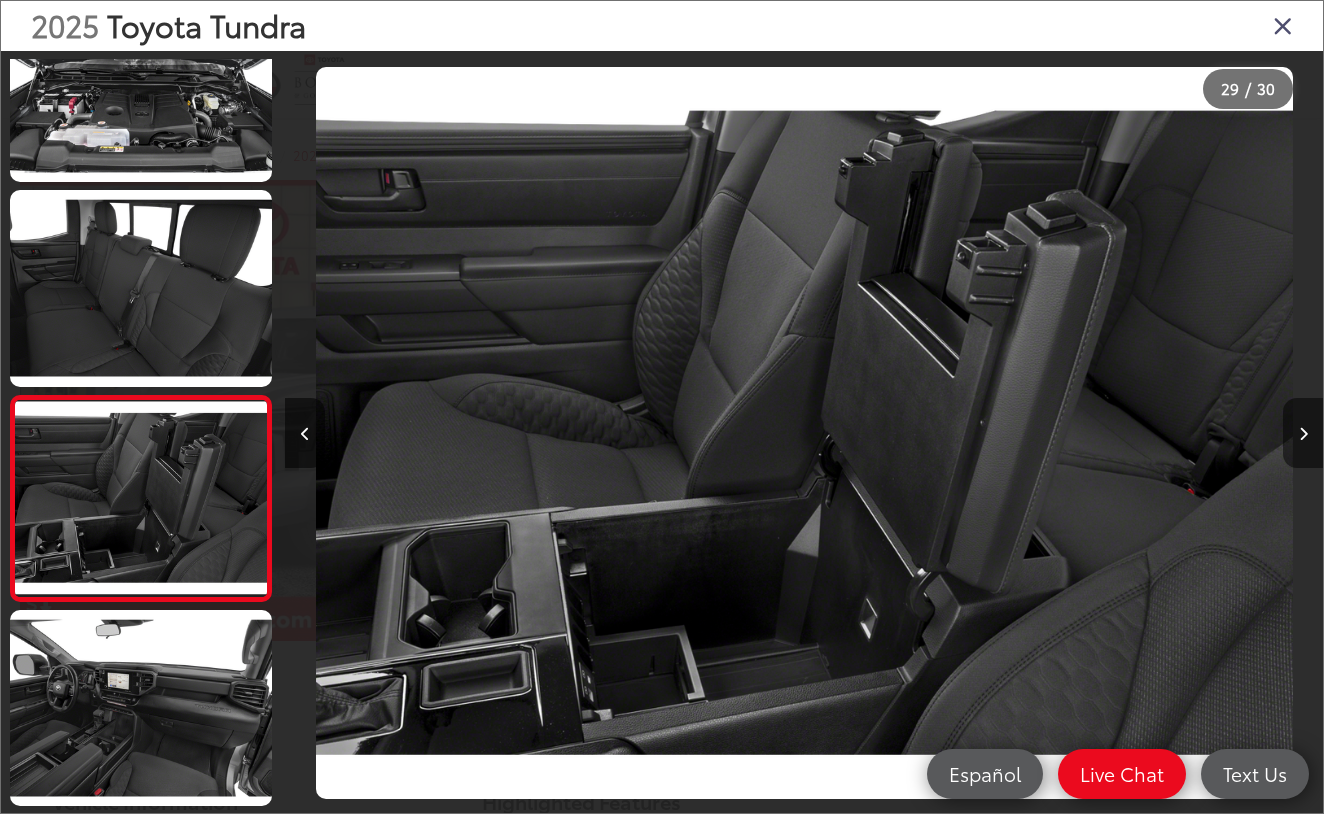 click at bounding box center [1303, 433] 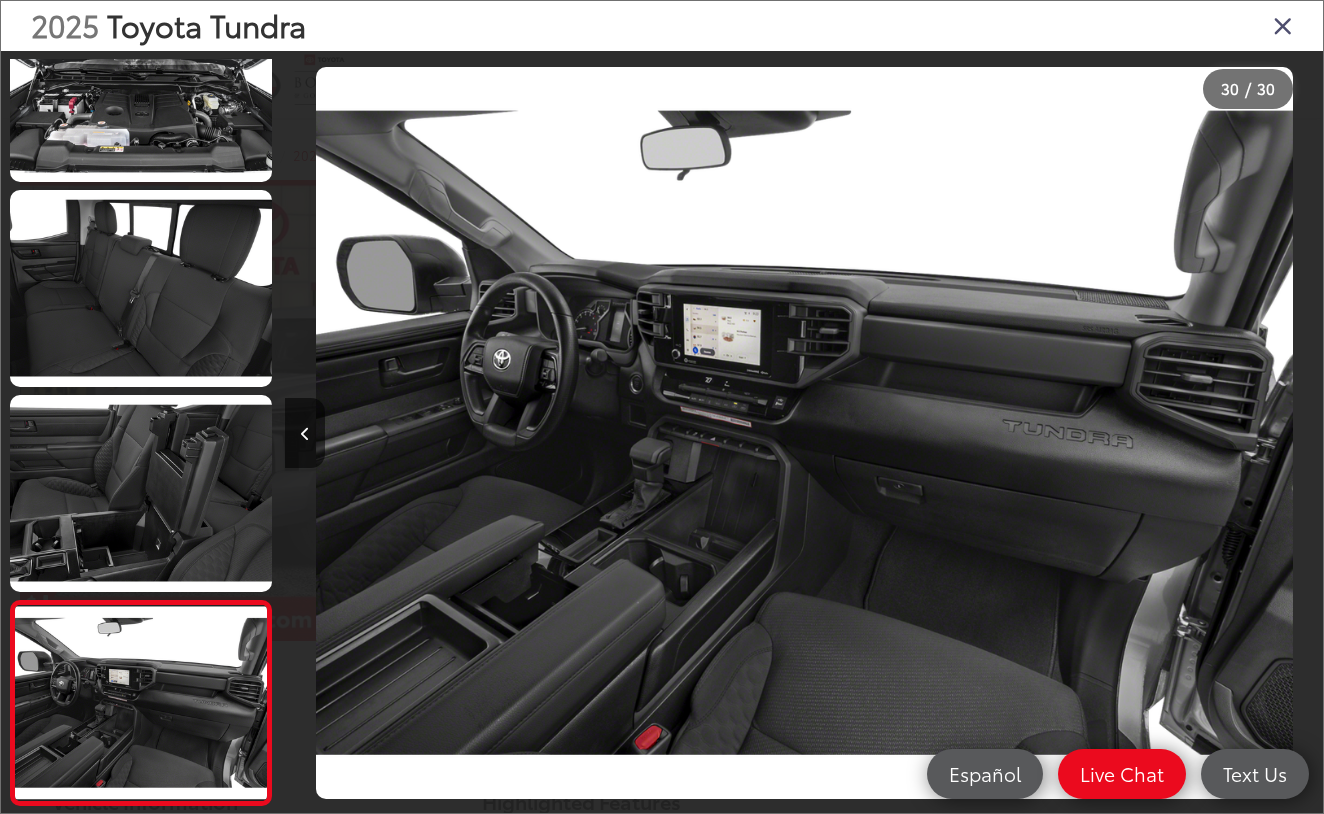 click at bounding box center (1193, 433) 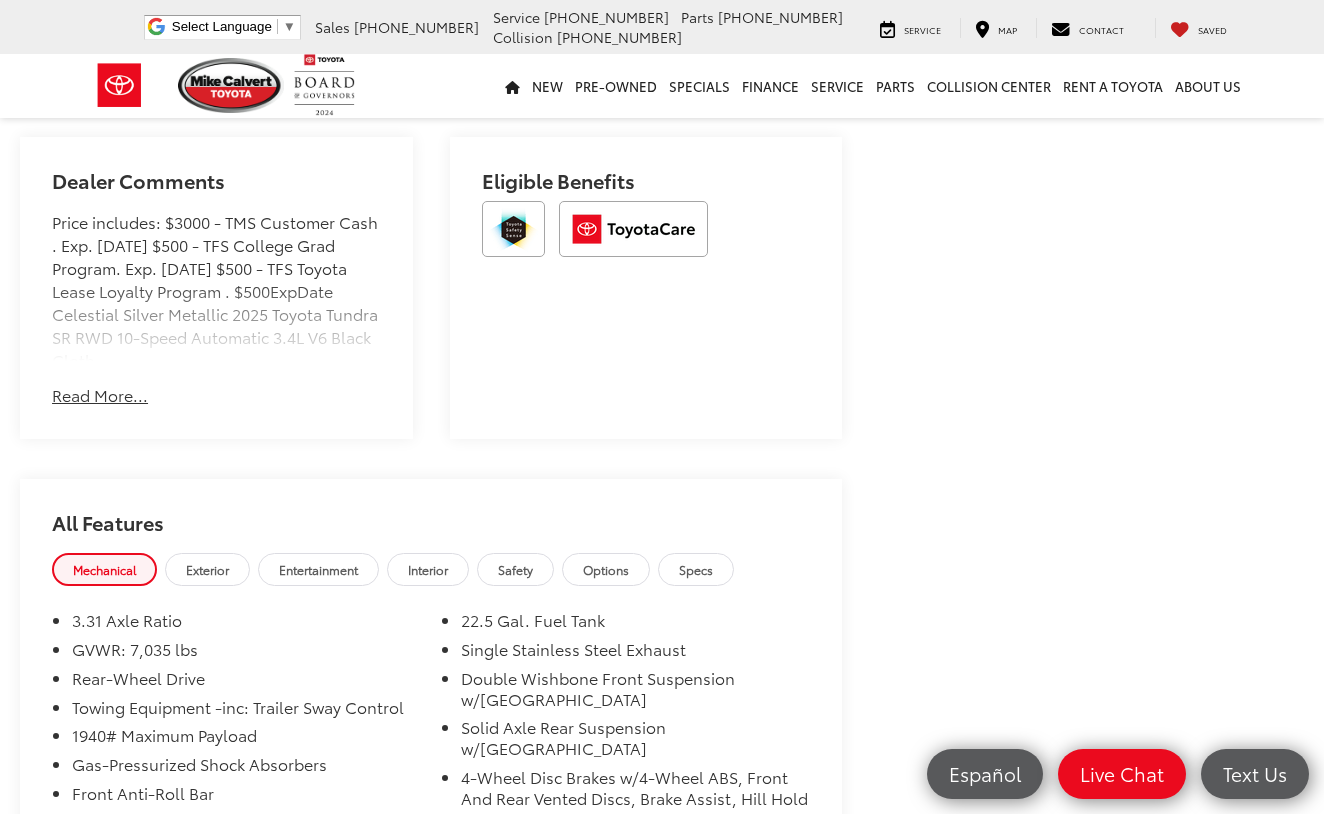 scroll, scrollTop: 1236, scrollLeft: 0, axis: vertical 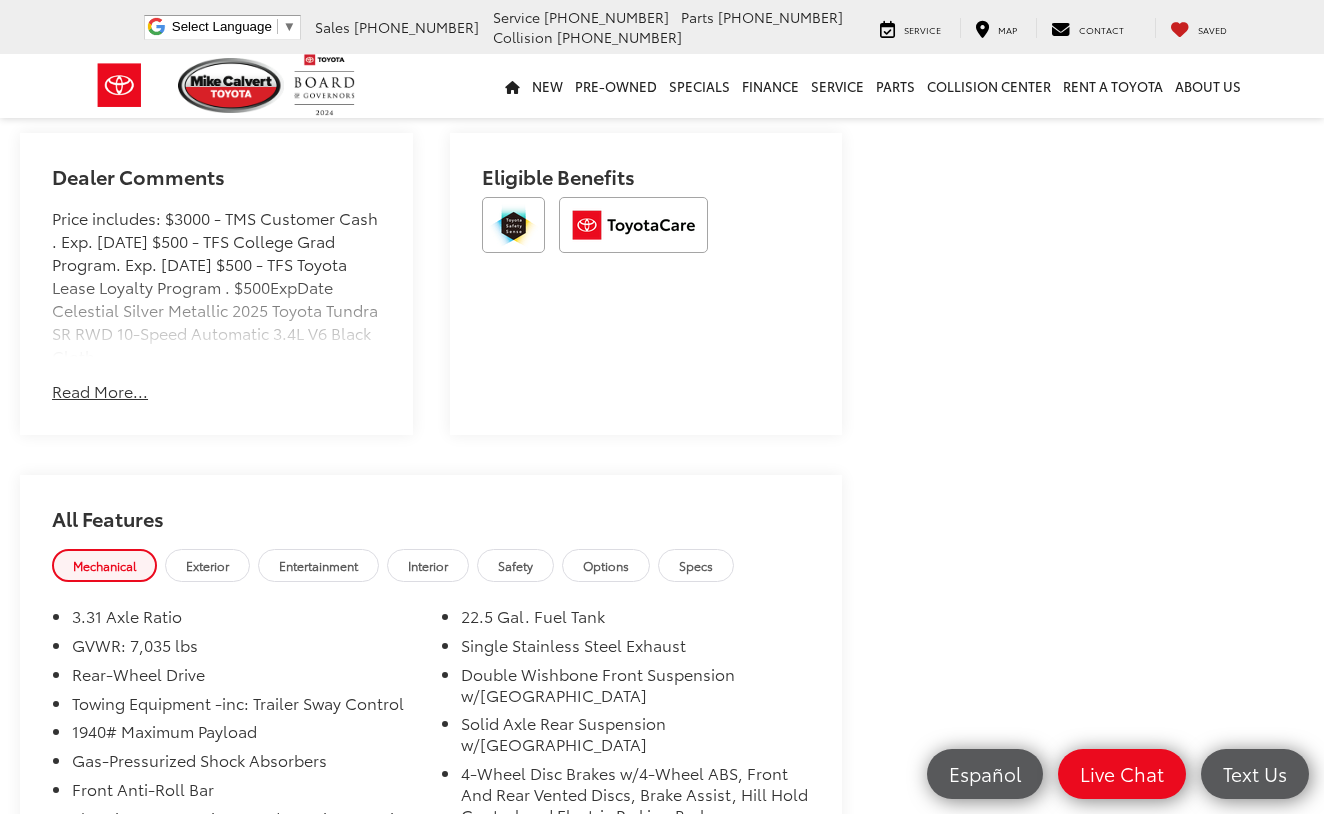 click on "Read More..." at bounding box center (100, 391) 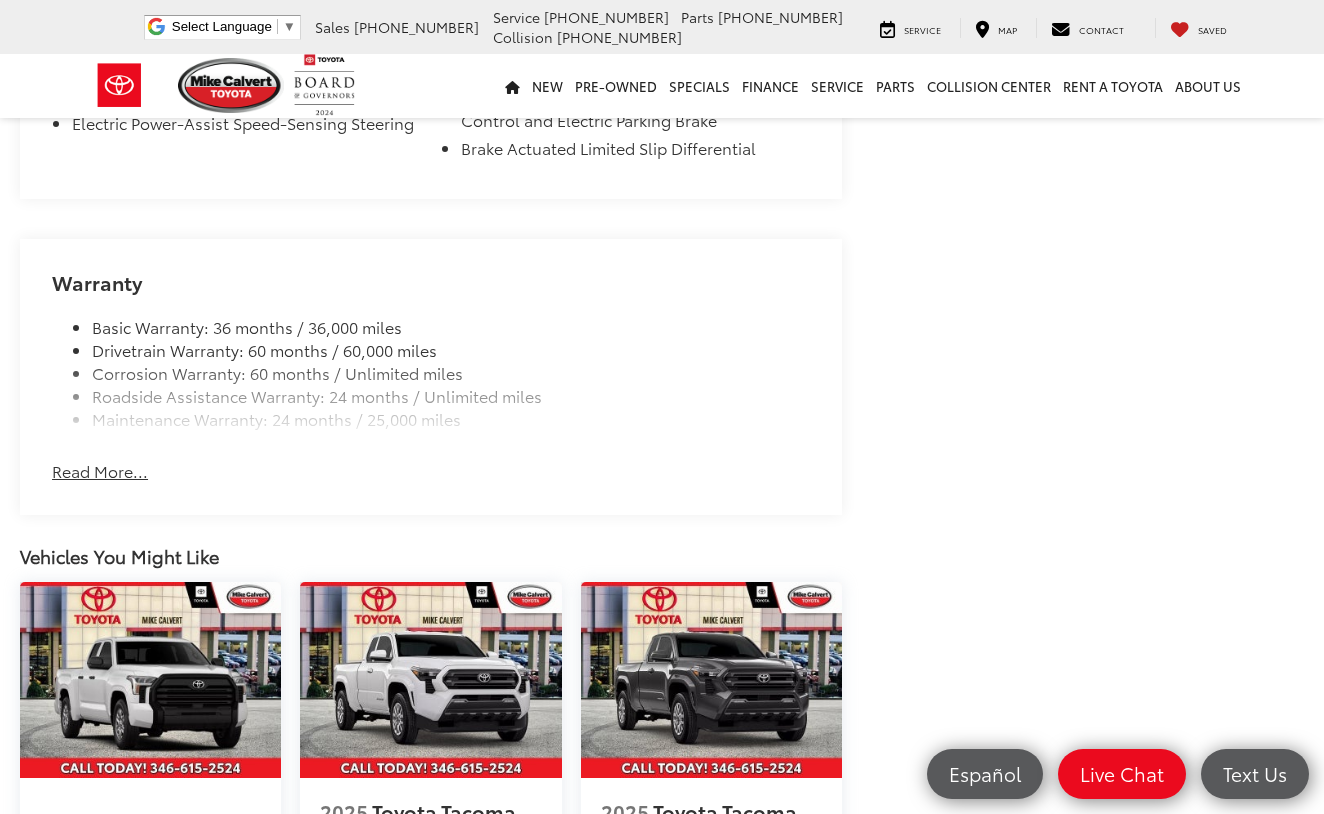 scroll, scrollTop: 1944, scrollLeft: 0, axis: vertical 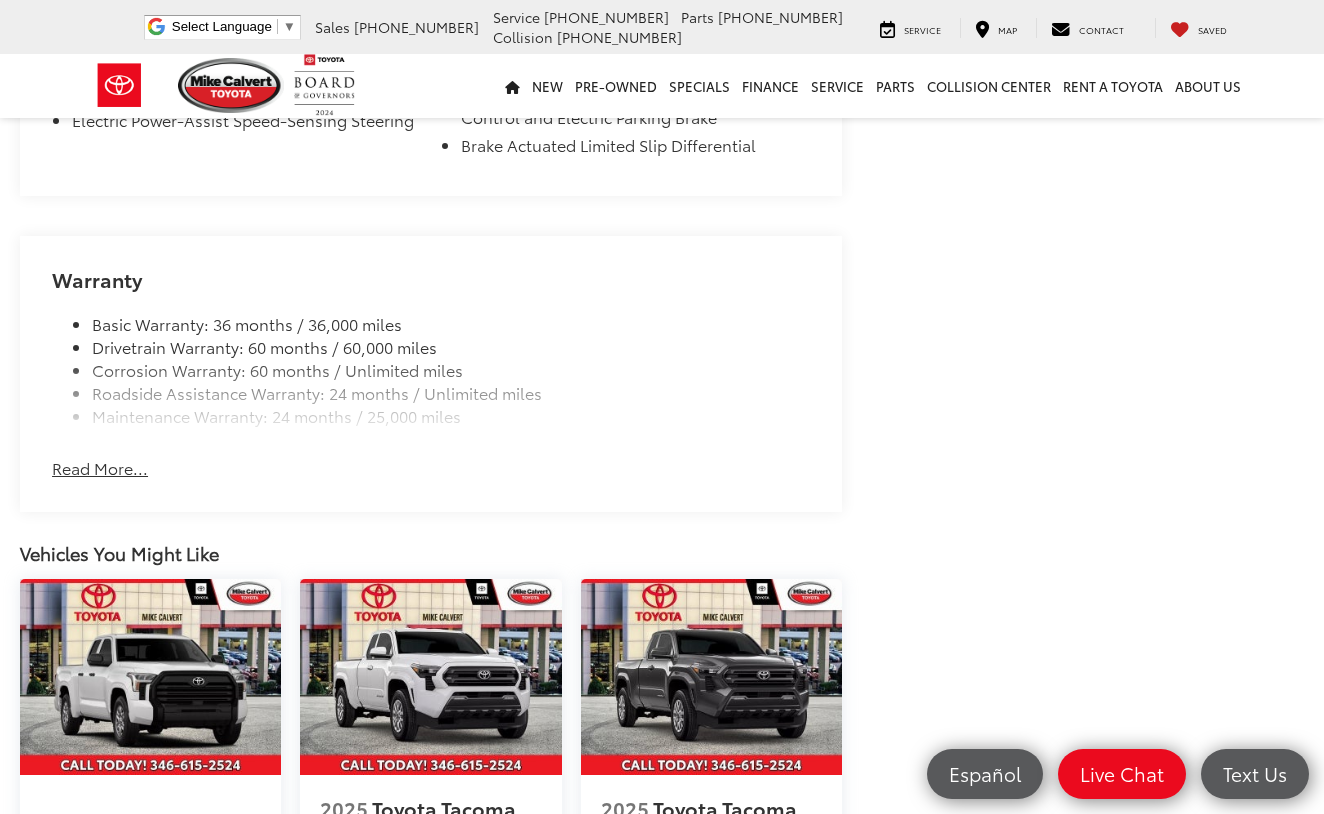 click on "Read More..." at bounding box center (100, 468) 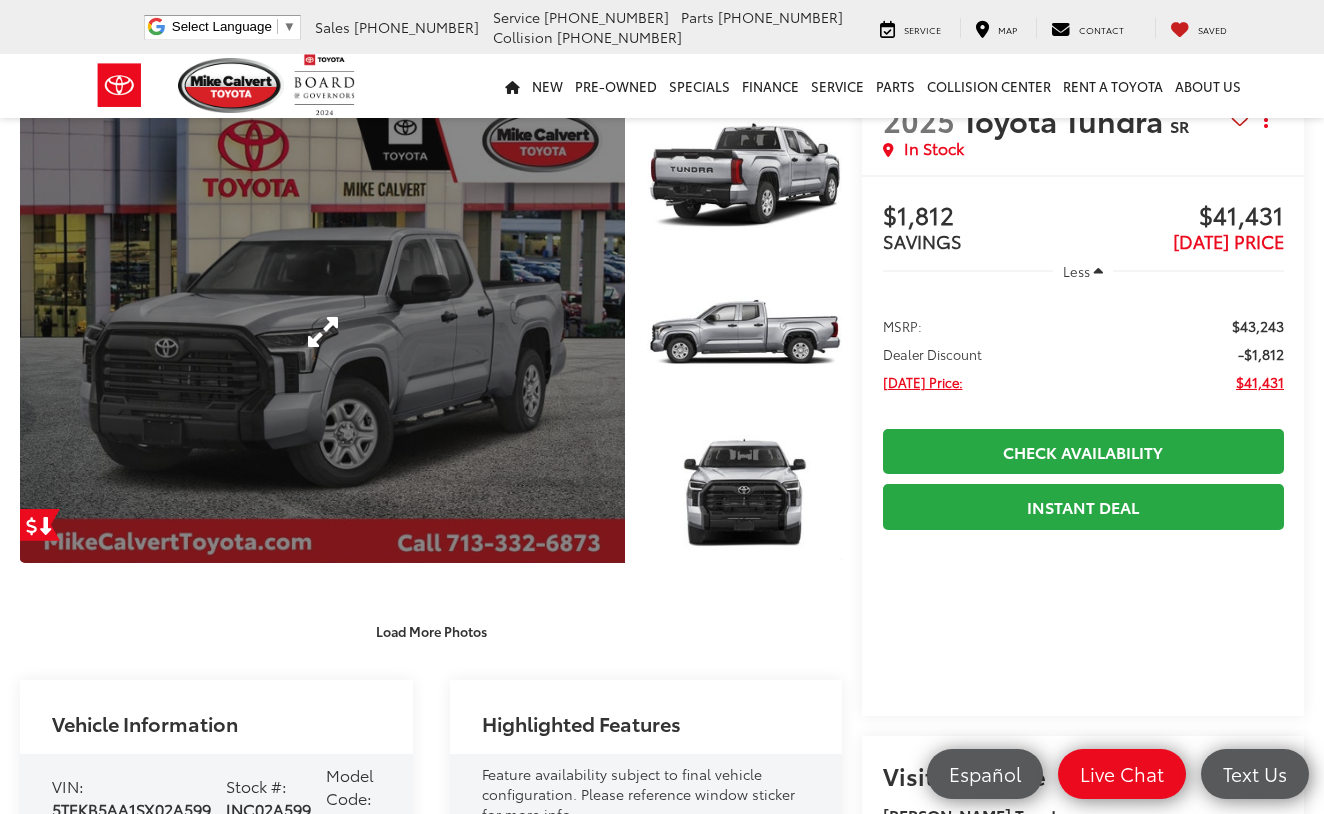 scroll, scrollTop: 78, scrollLeft: 0, axis: vertical 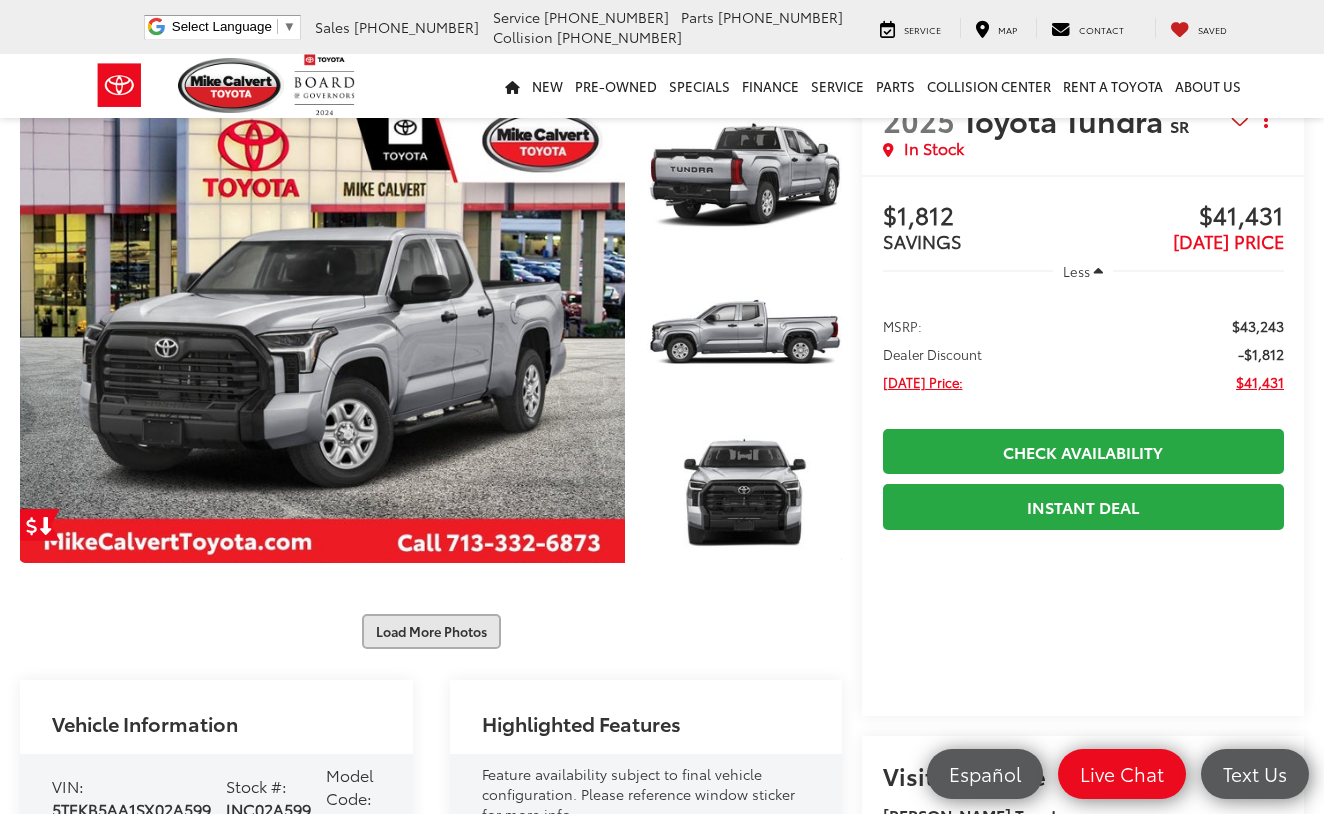 click on "Load More Photos" at bounding box center [431, 631] 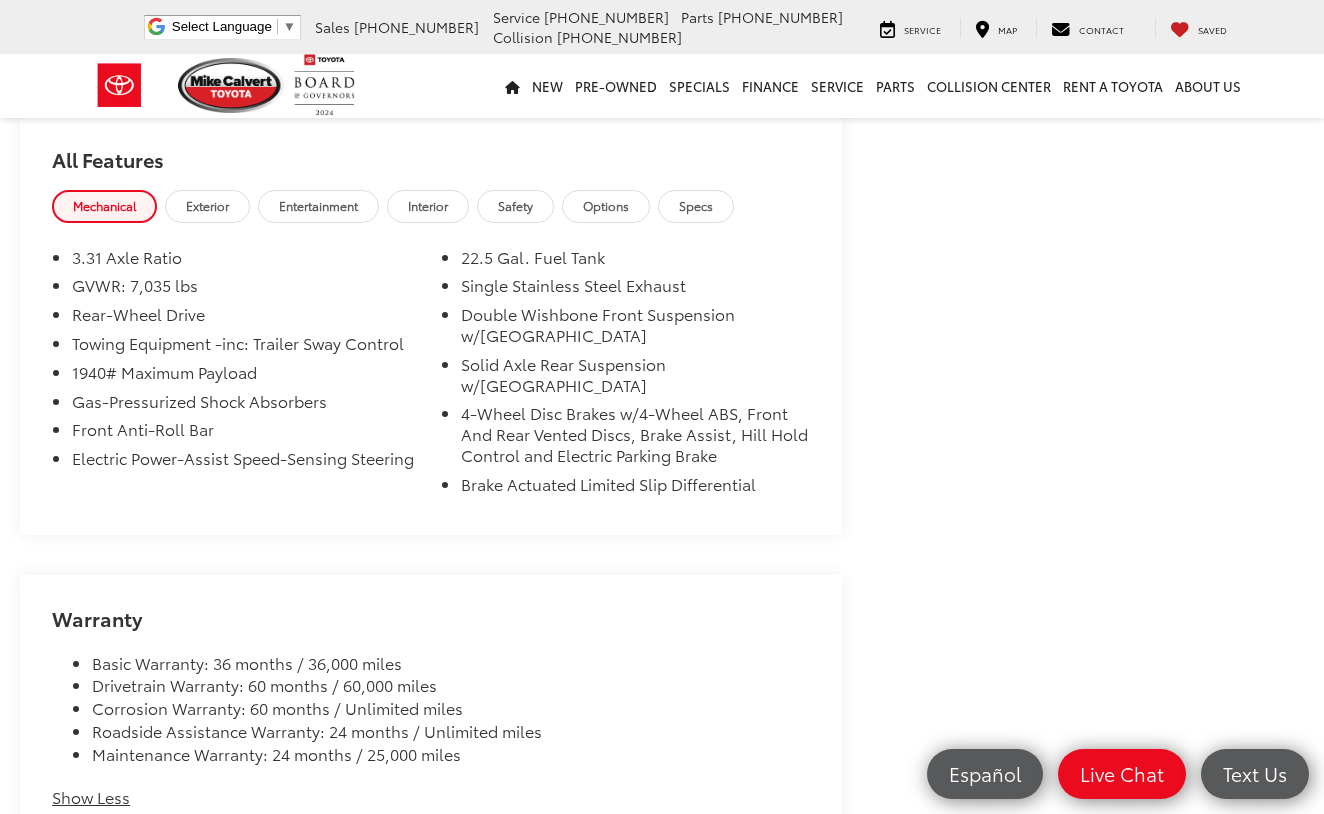 scroll, scrollTop: 2226, scrollLeft: 0, axis: vertical 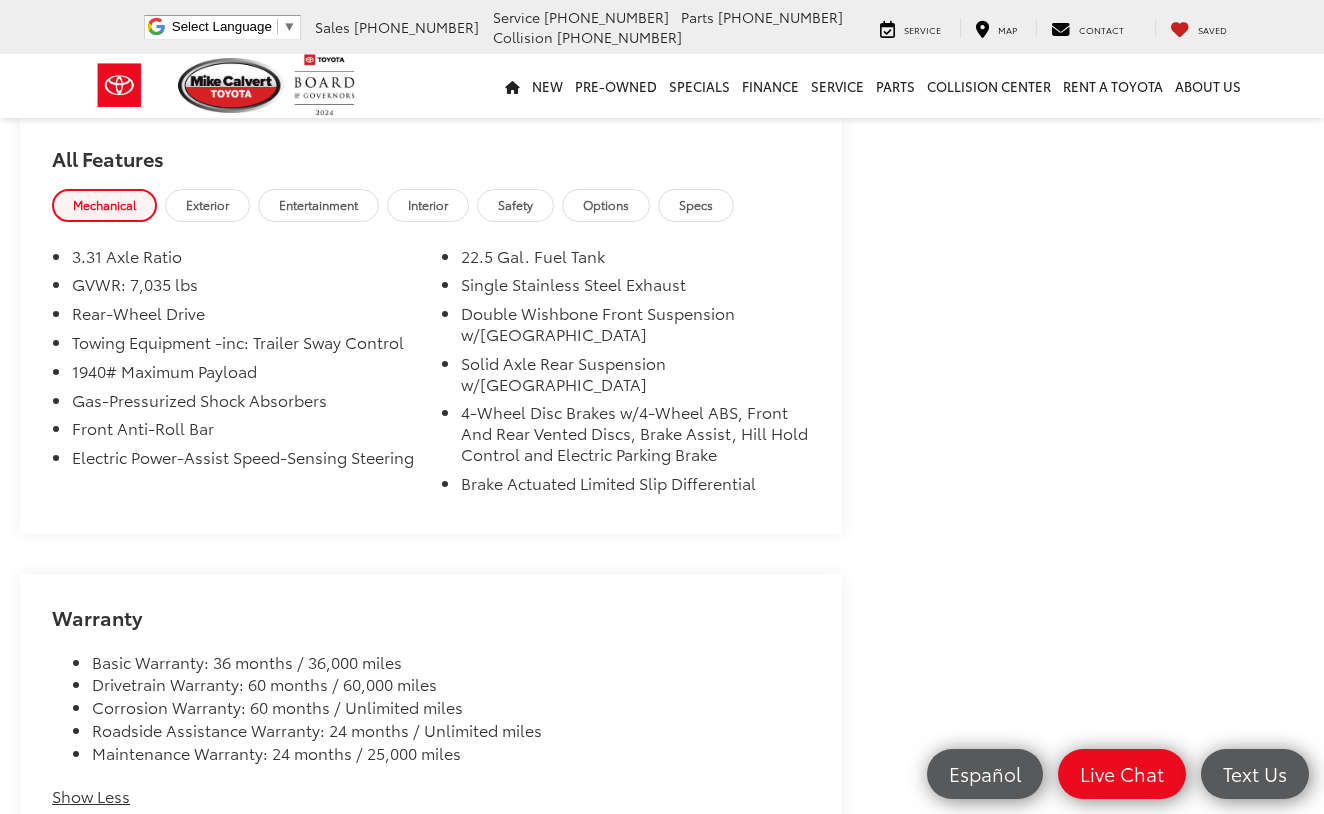 click on "Options" at bounding box center (606, 204) 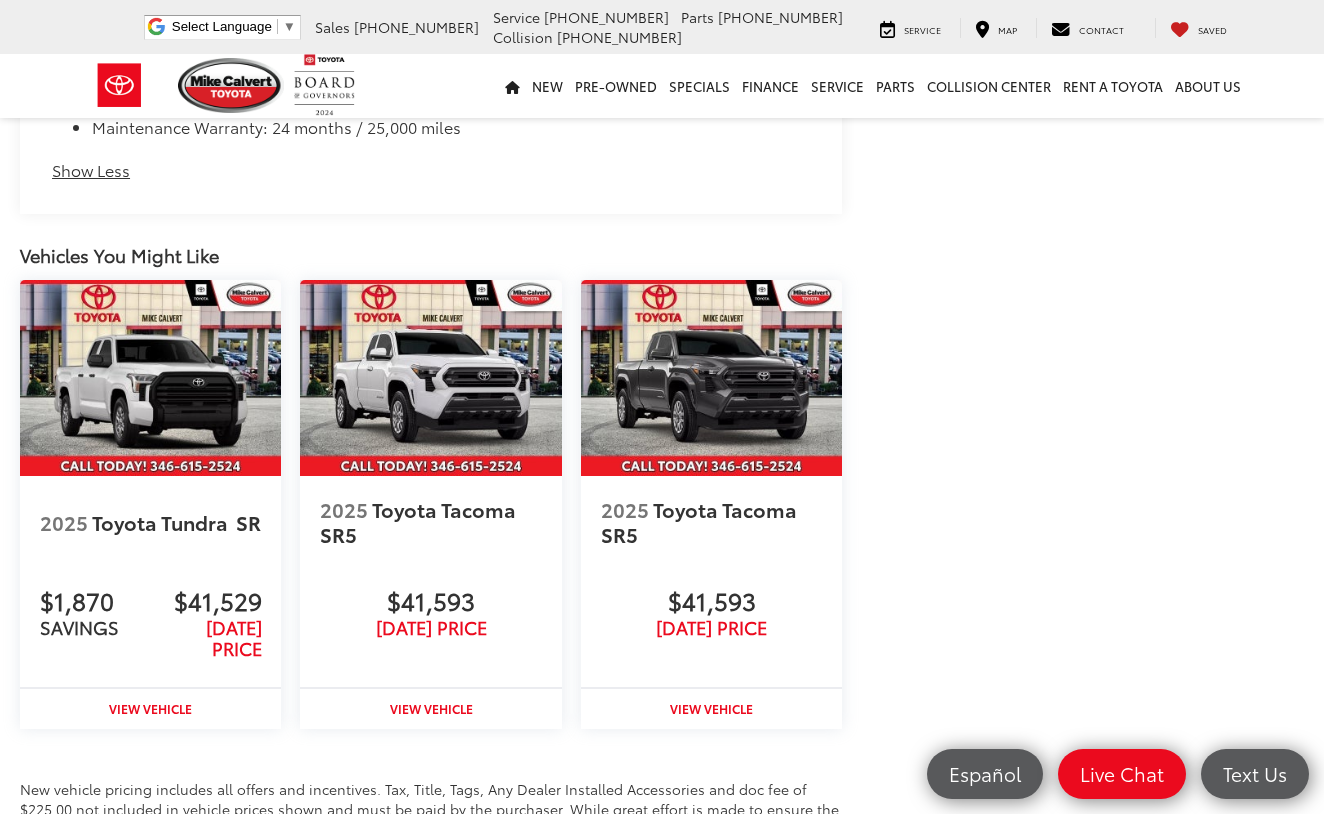 scroll, scrollTop: 3474, scrollLeft: 0, axis: vertical 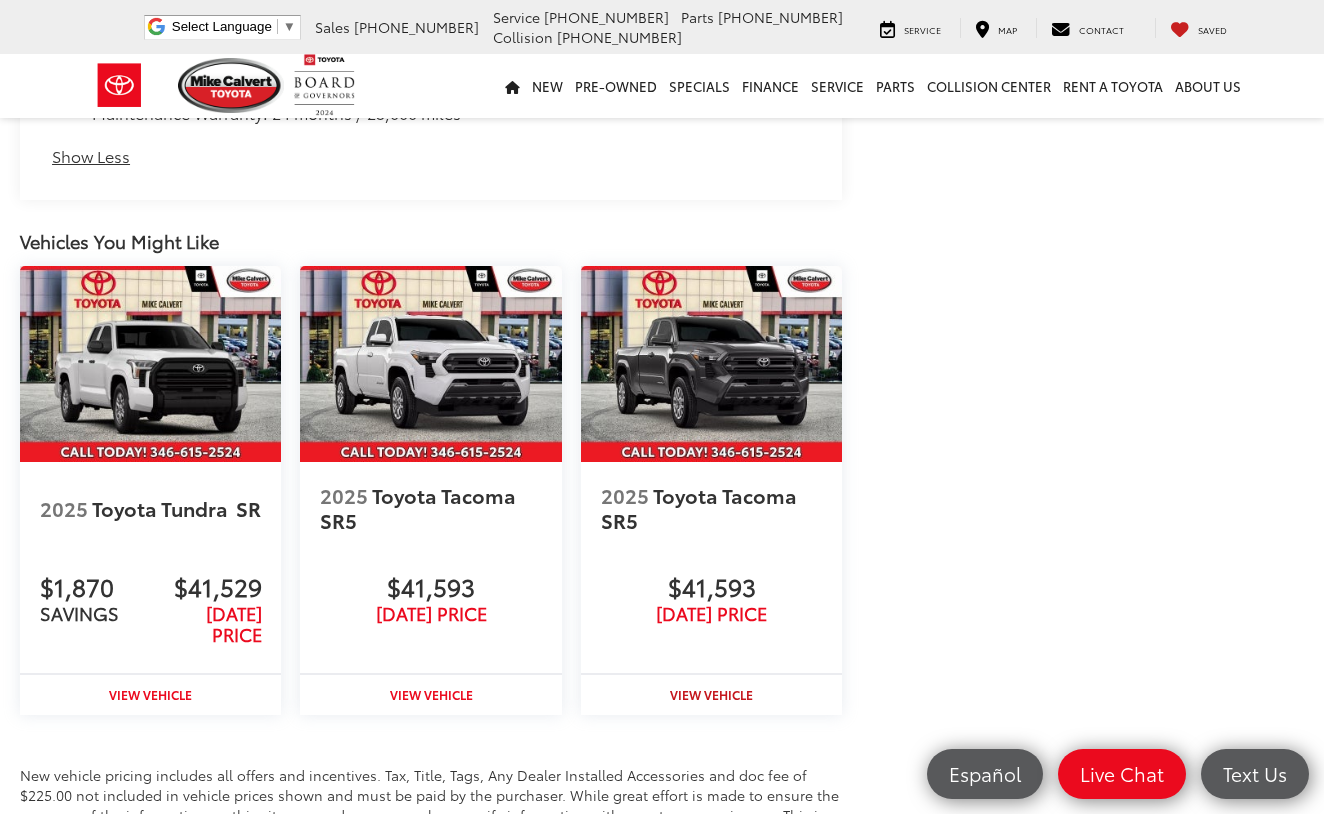 click on "View Vehicle" at bounding box center (711, 694) 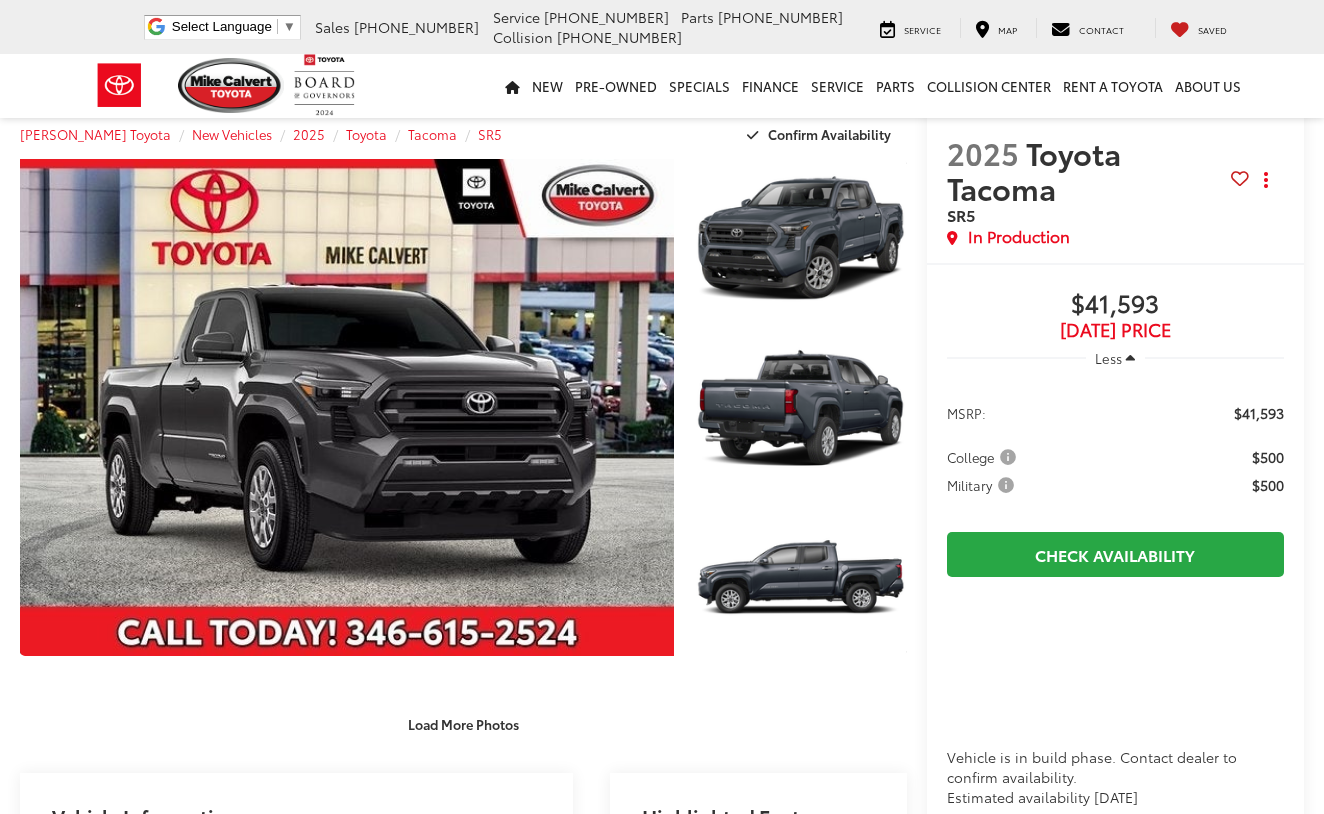 scroll, scrollTop: 72, scrollLeft: 0, axis: vertical 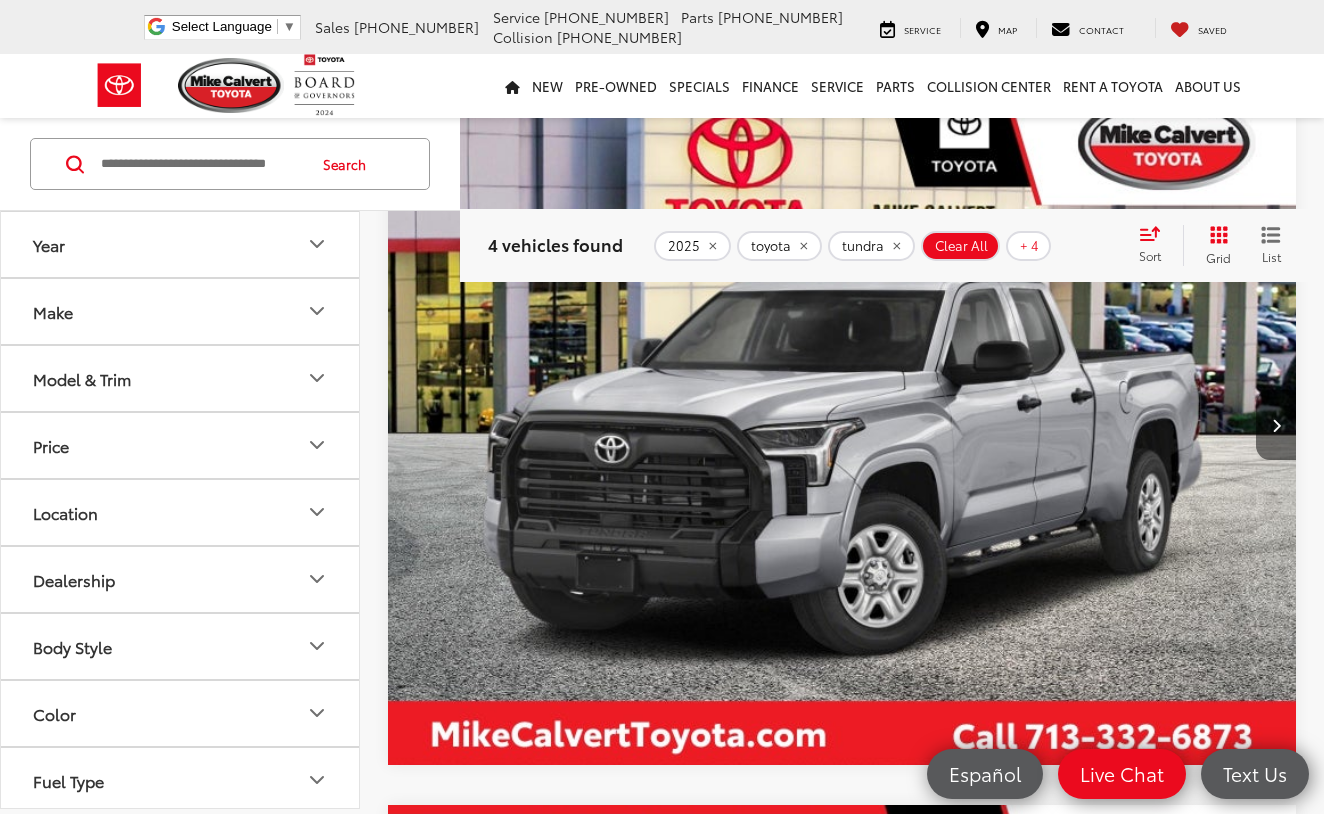 click at bounding box center [1276, 425] 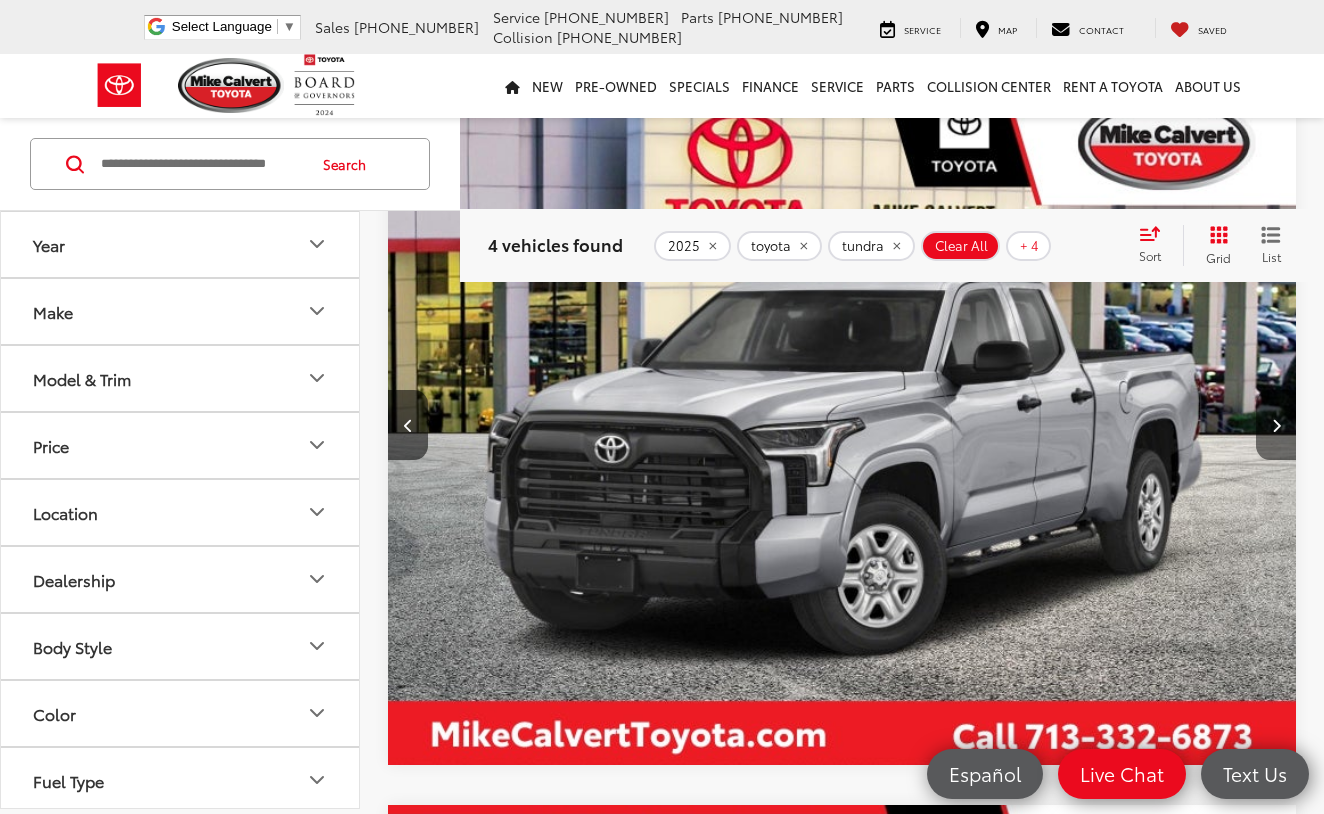 scroll, scrollTop: 0, scrollLeft: 911, axis: horizontal 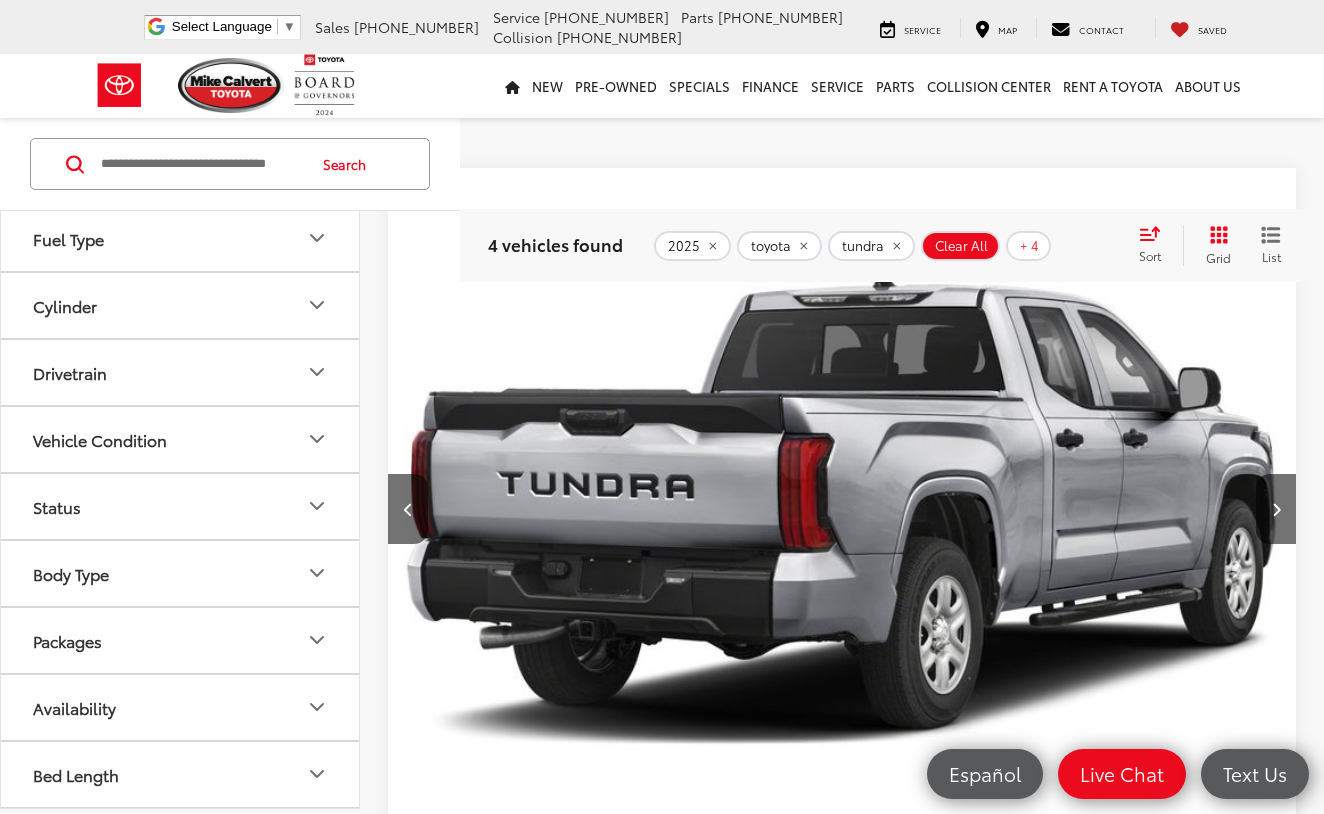 click 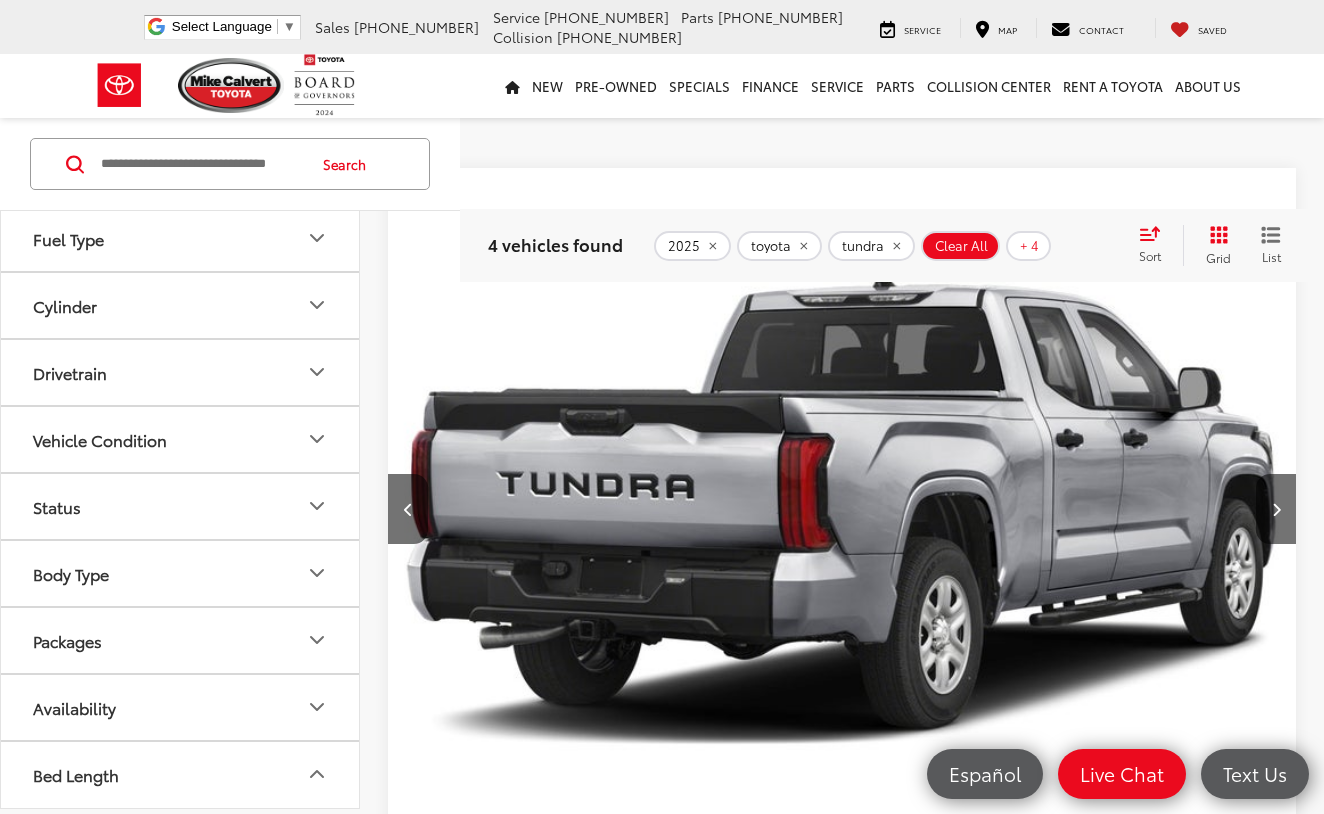 click 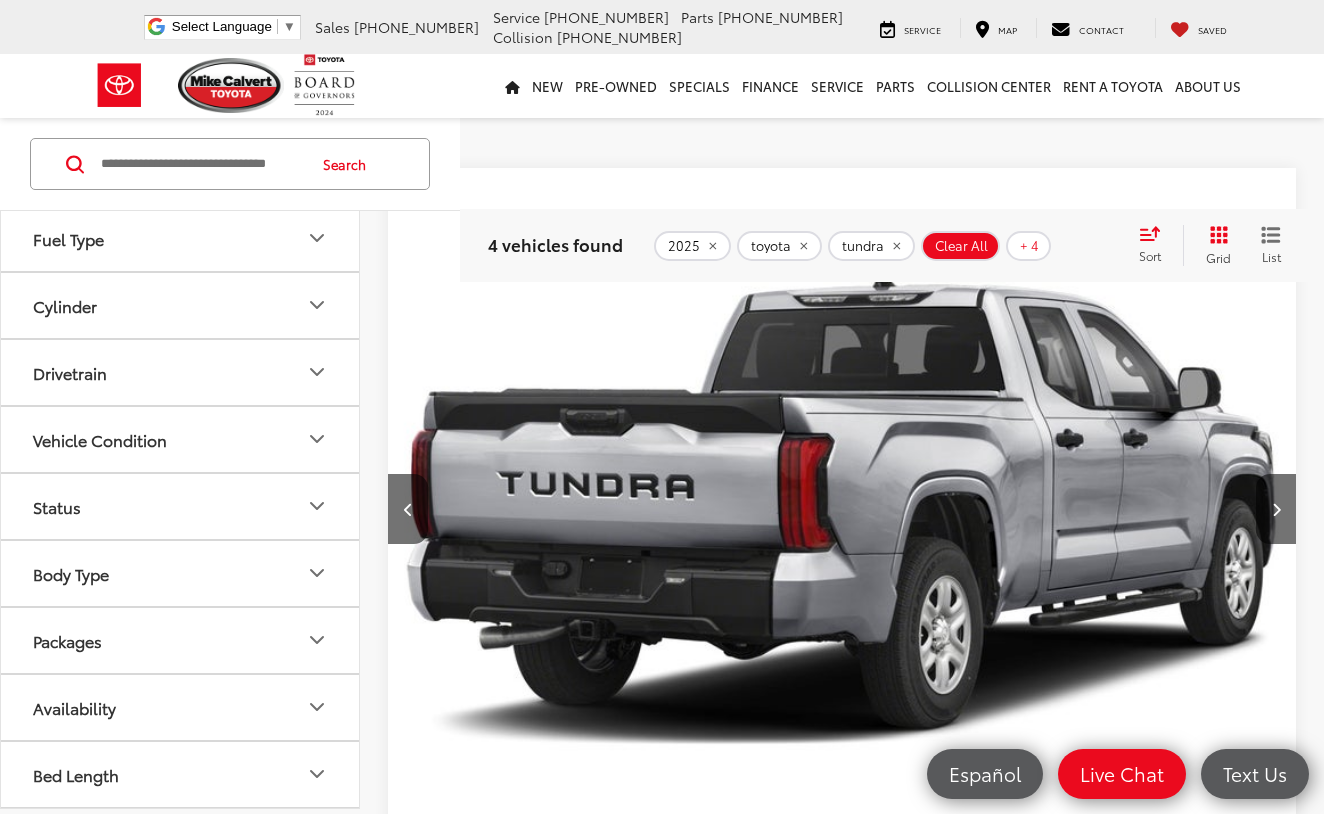 scroll, scrollTop: 481, scrollLeft: 0, axis: vertical 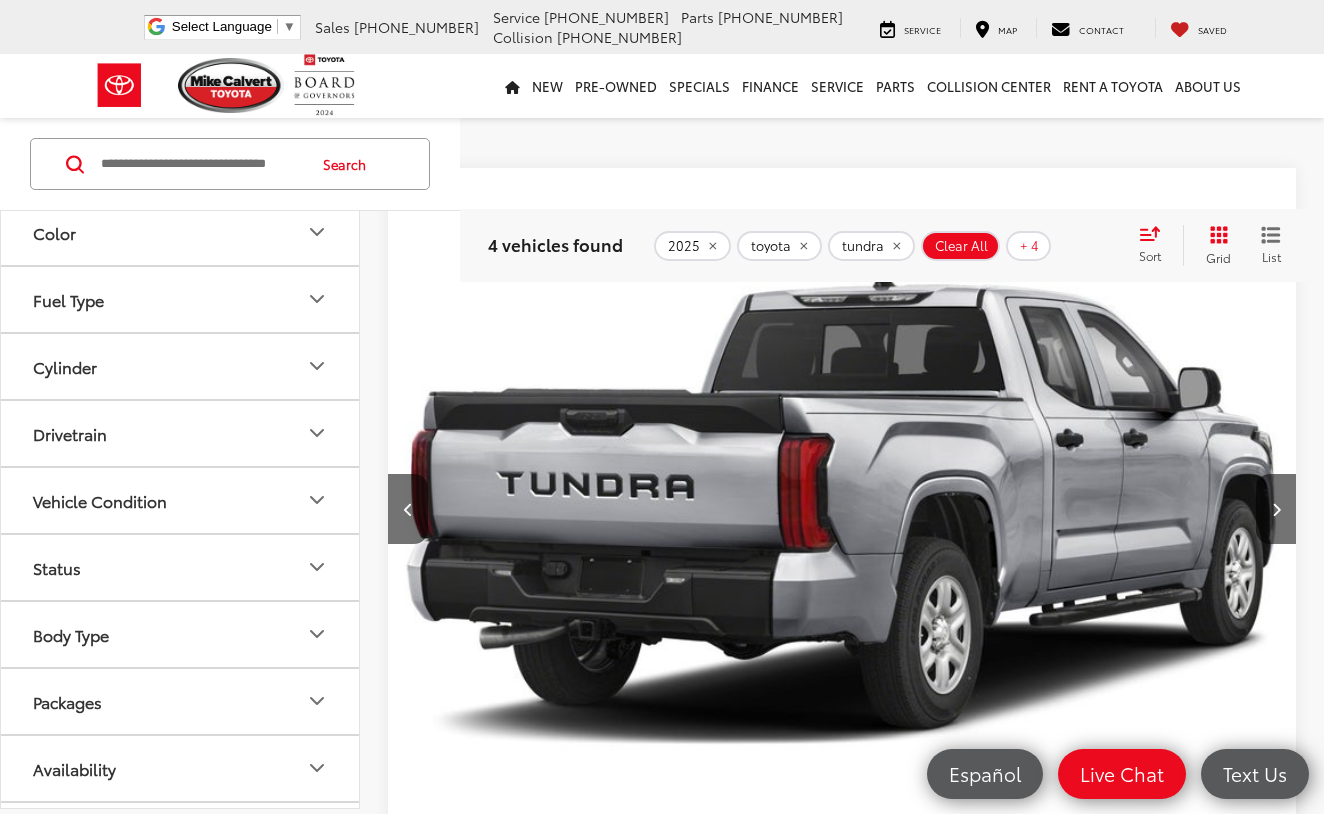 click 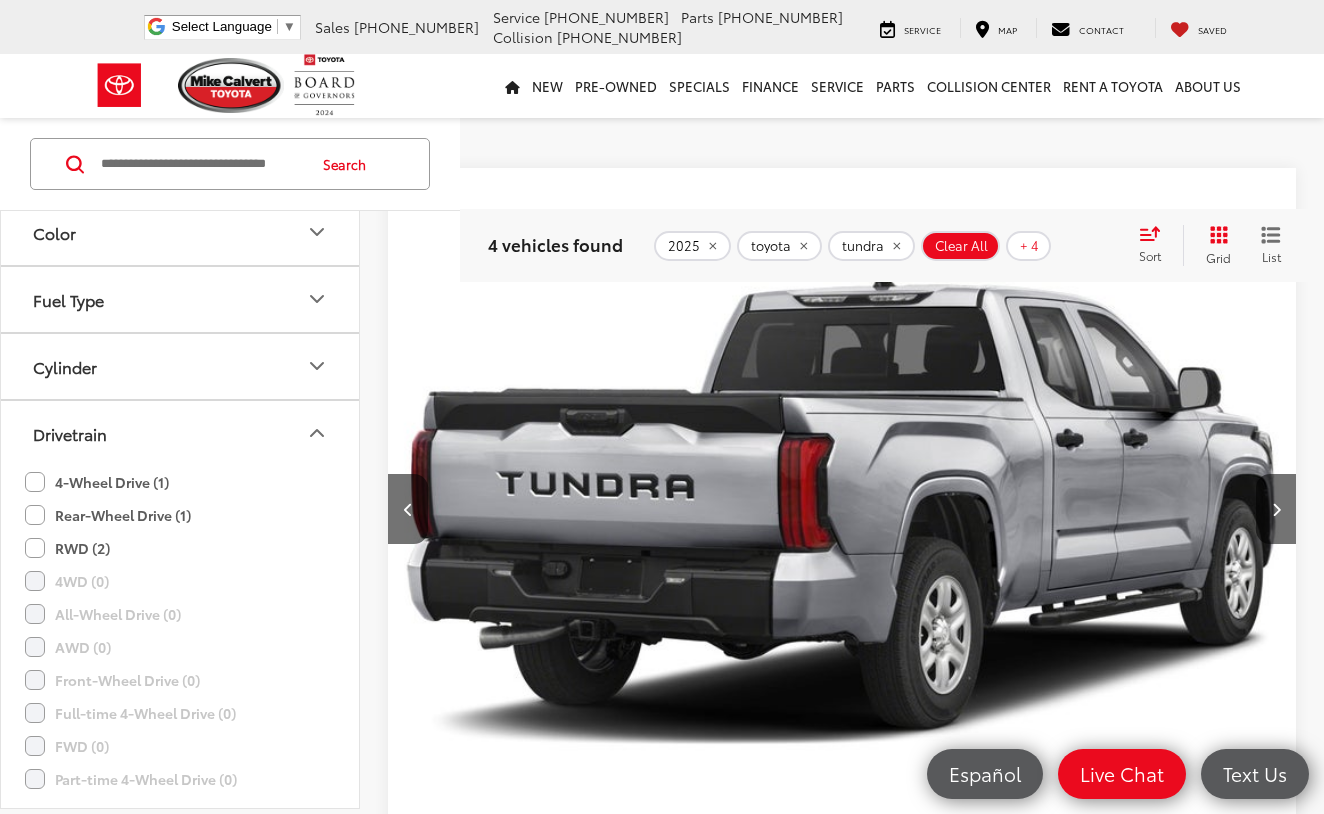 click on "4-Wheel Drive (1)" 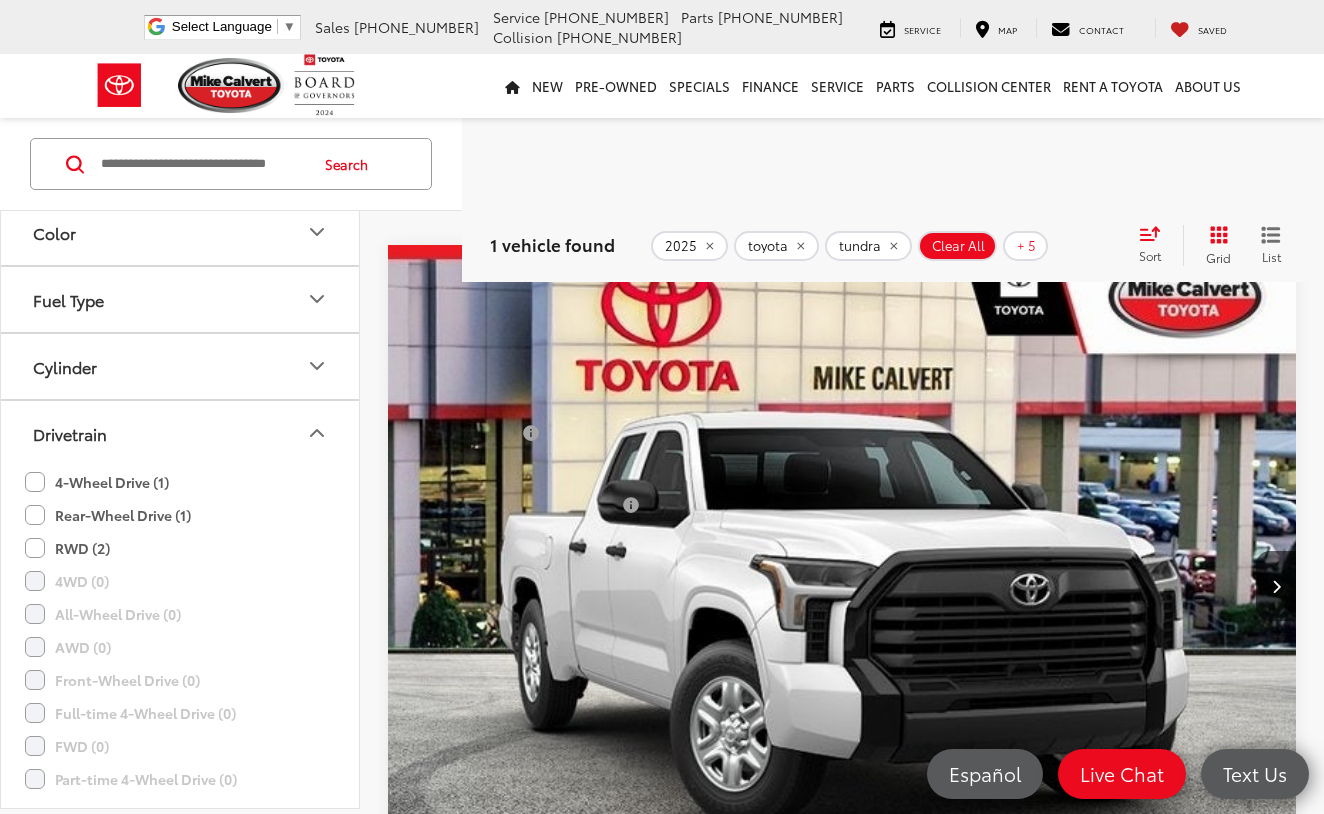 scroll, scrollTop: 156, scrollLeft: 0, axis: vertical 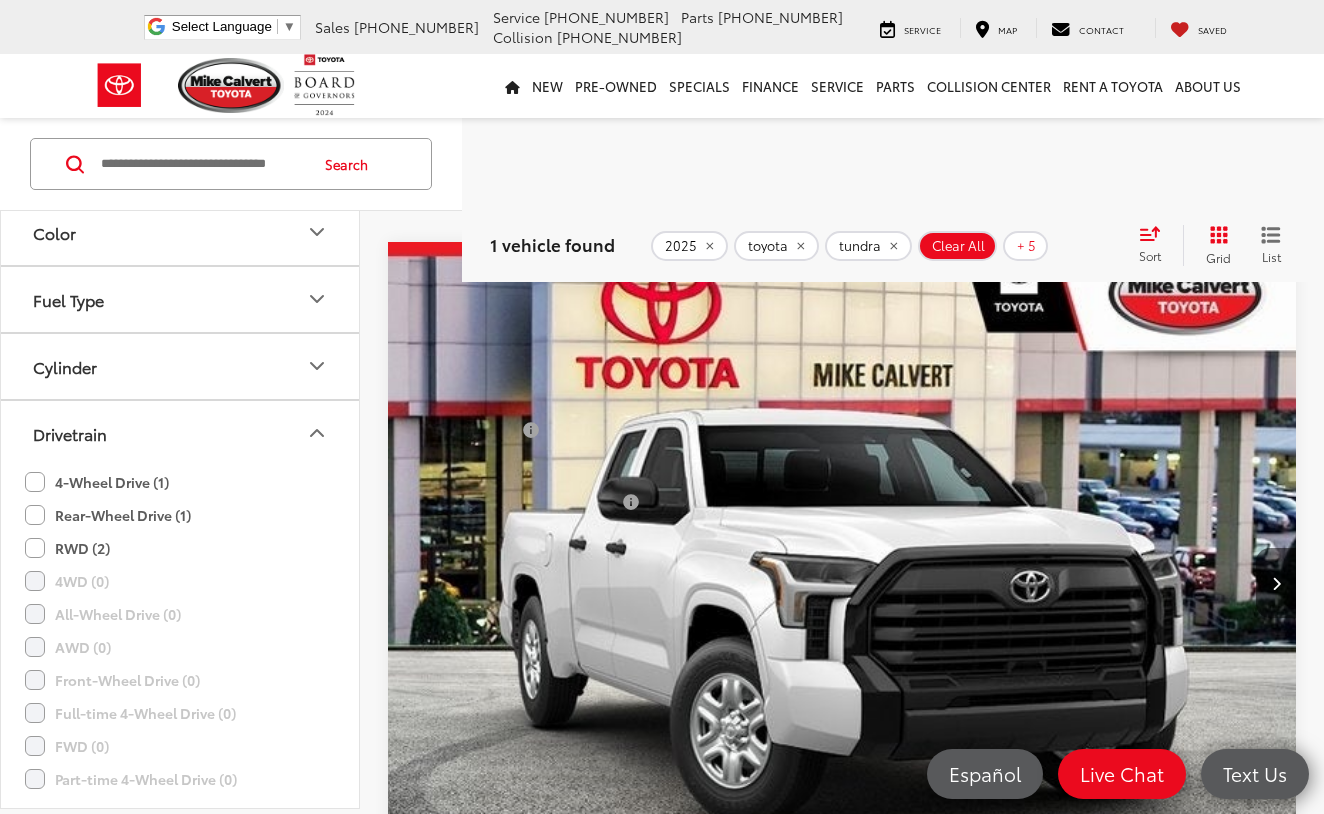 click at bounding box center [1276, 583] 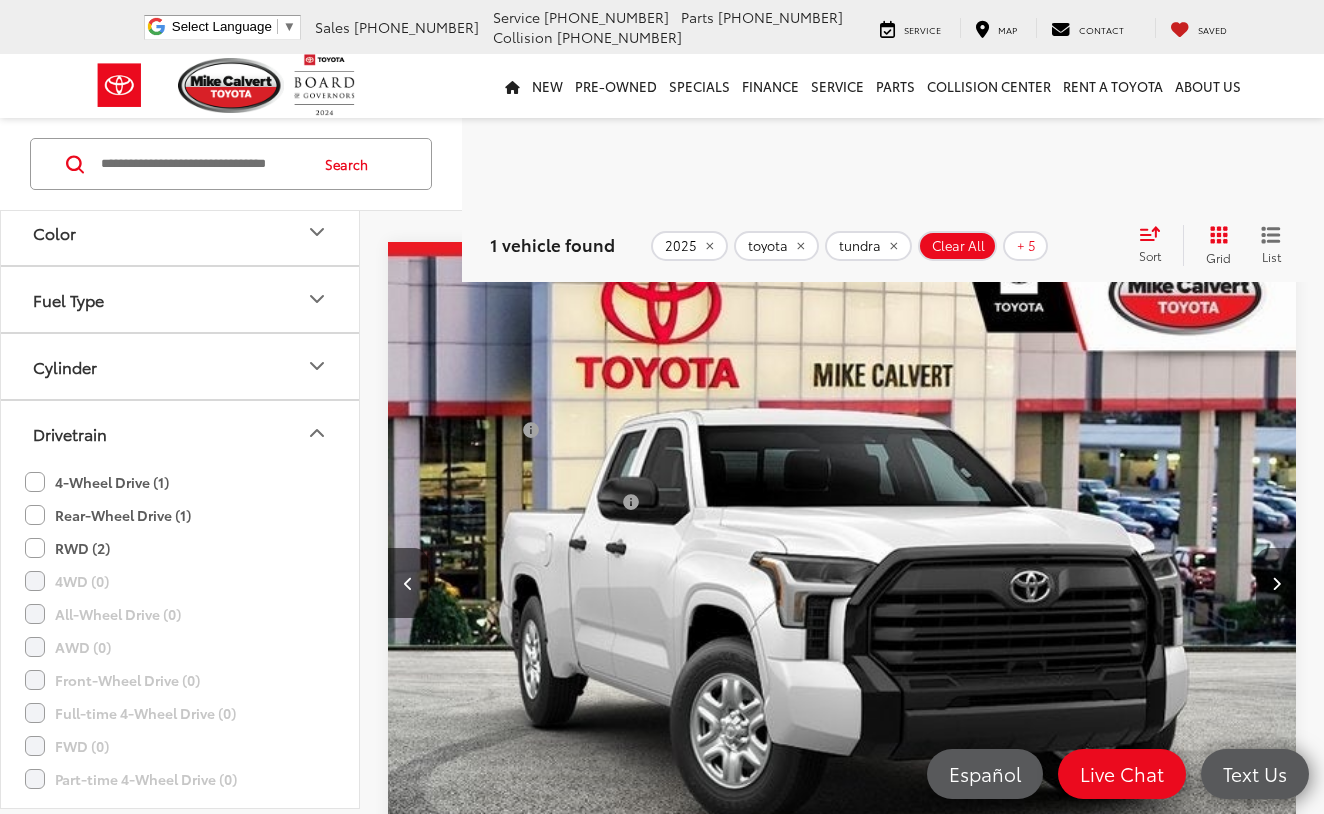 scroll, scrollTop: 0, scrollLeft: 911, axis: horizontal 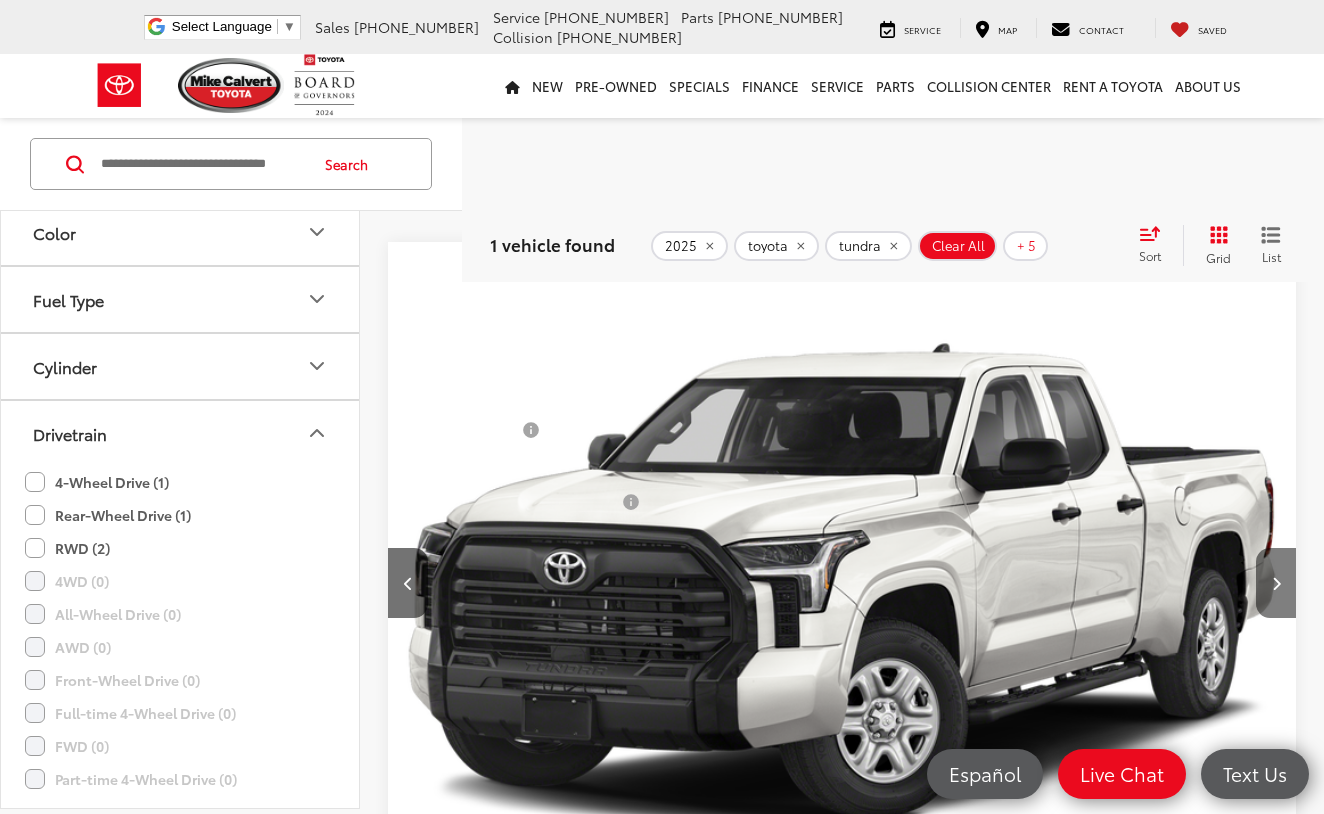 click at bounding box center [1276, 583] 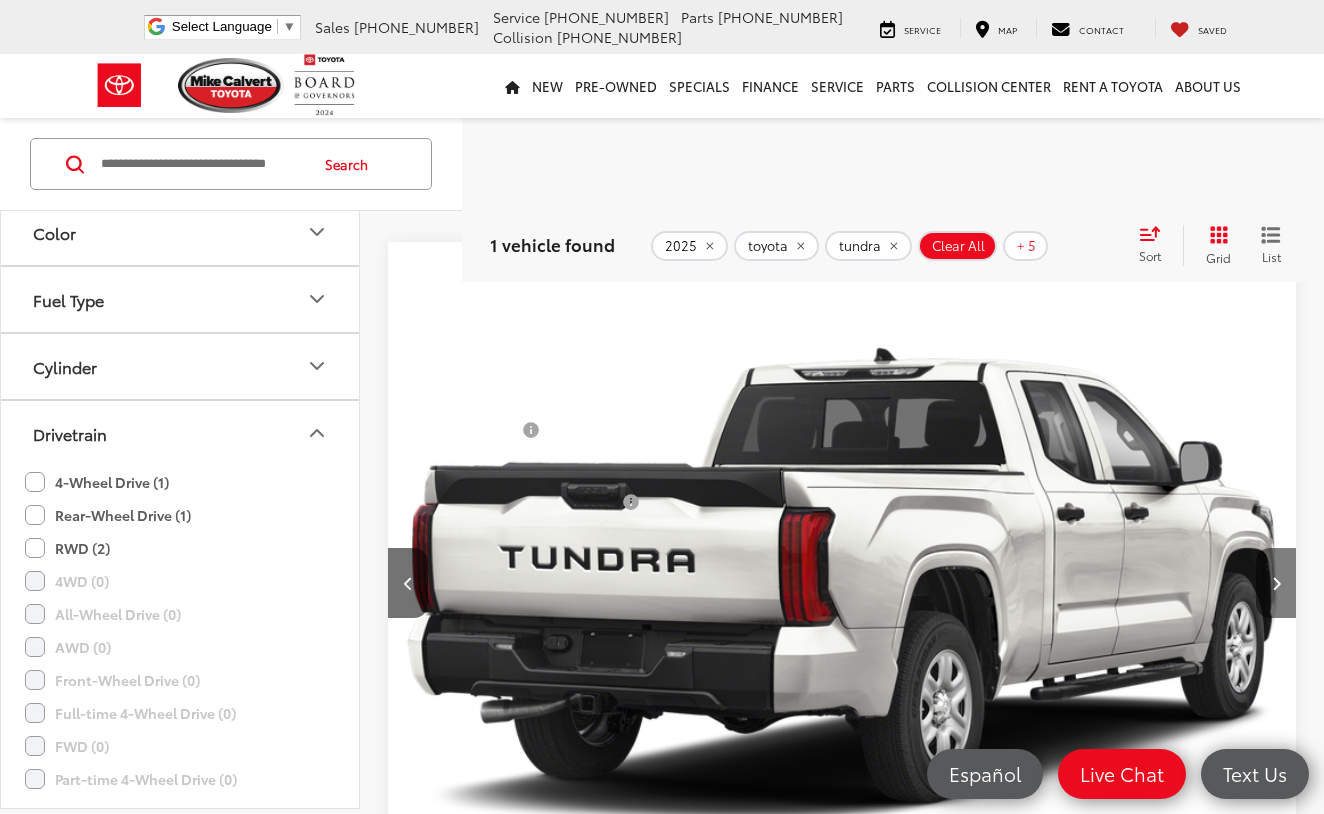 click at bounding box center (1276, 583) 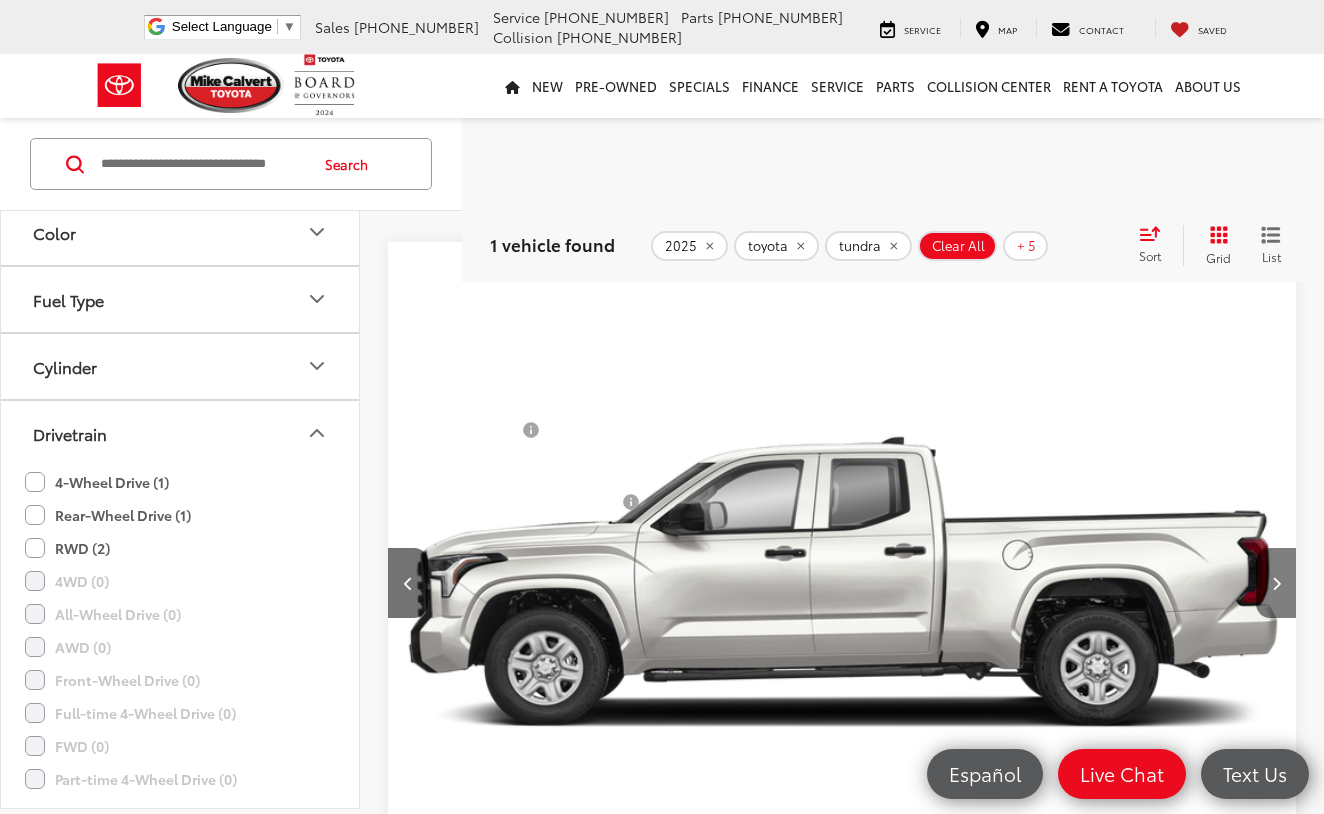 click at bounding box center (1276, 583) 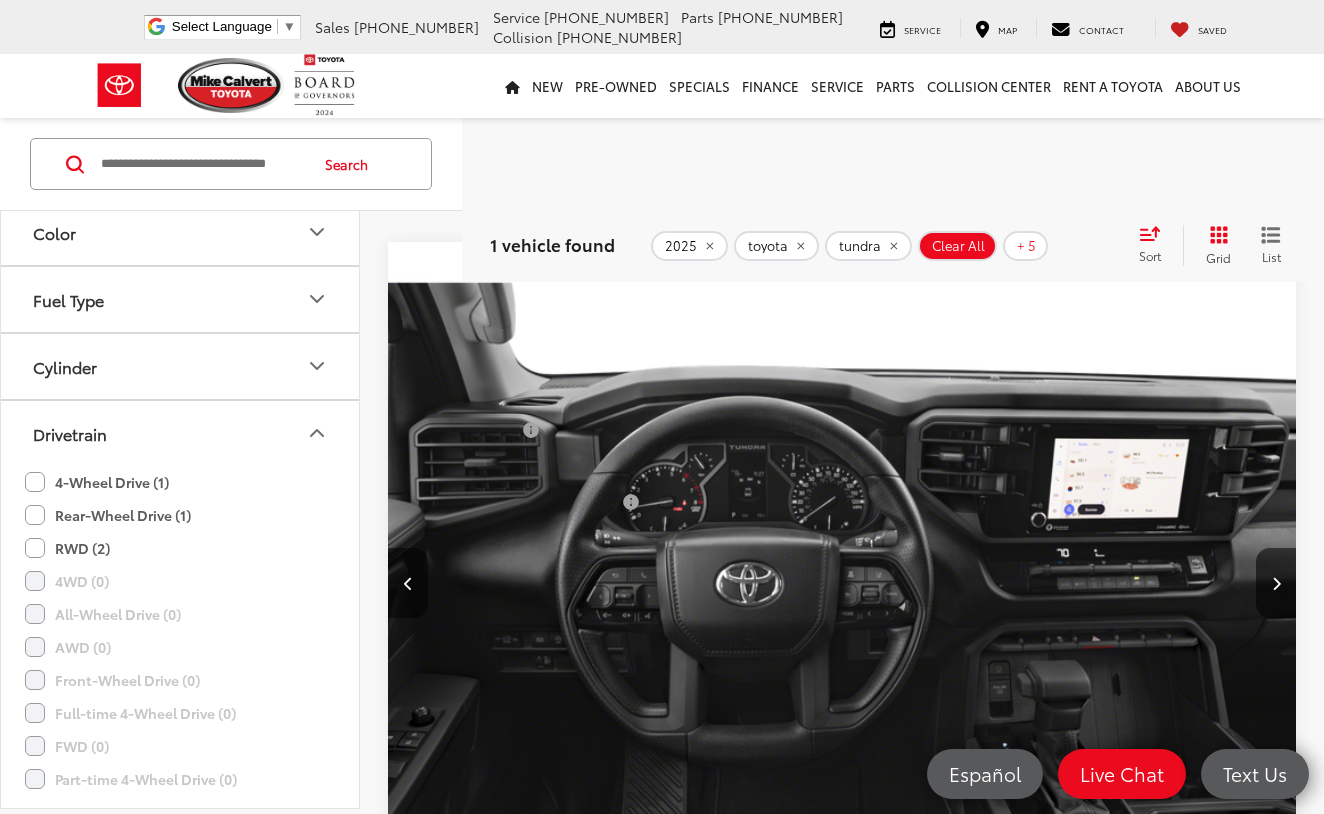 click at bounding box center (408, 583) 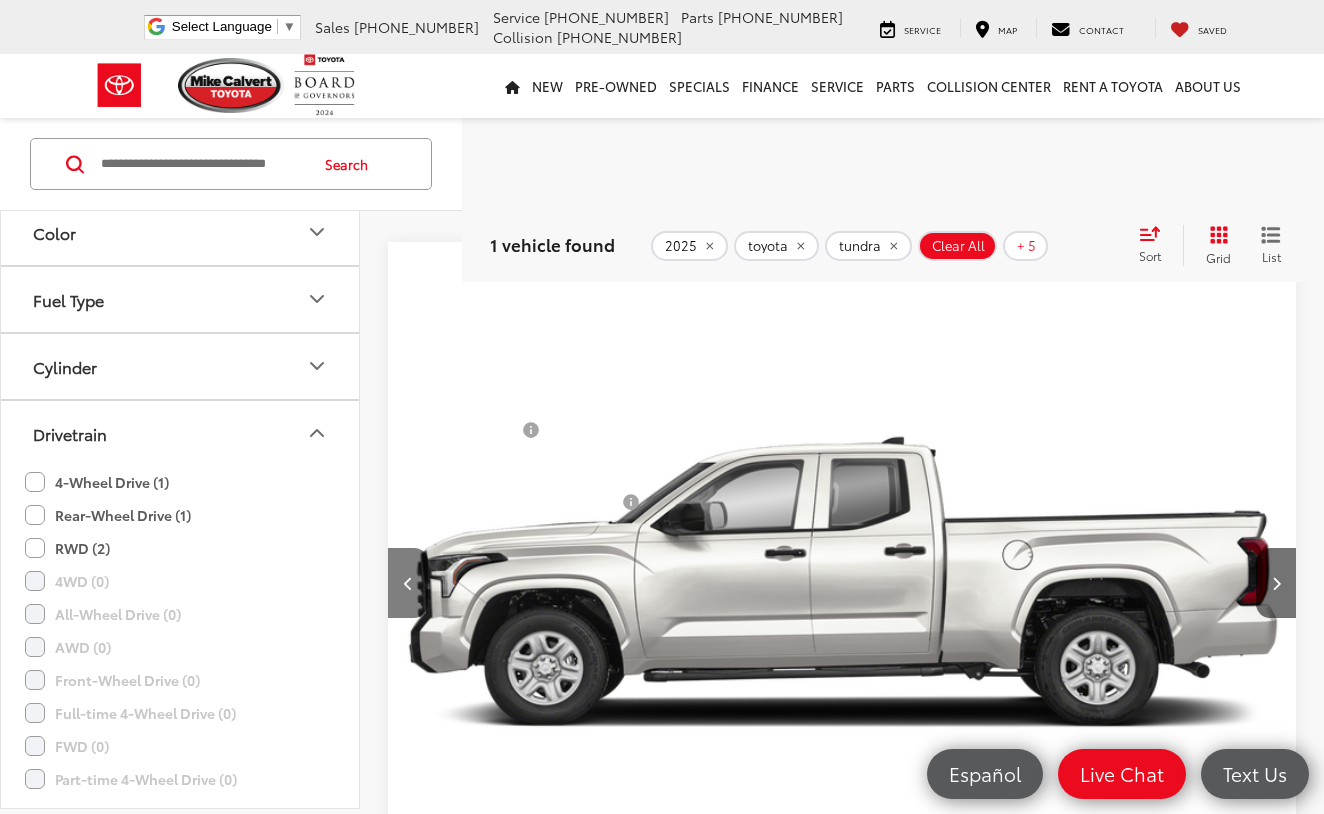 click at bounding box center (408, 583) 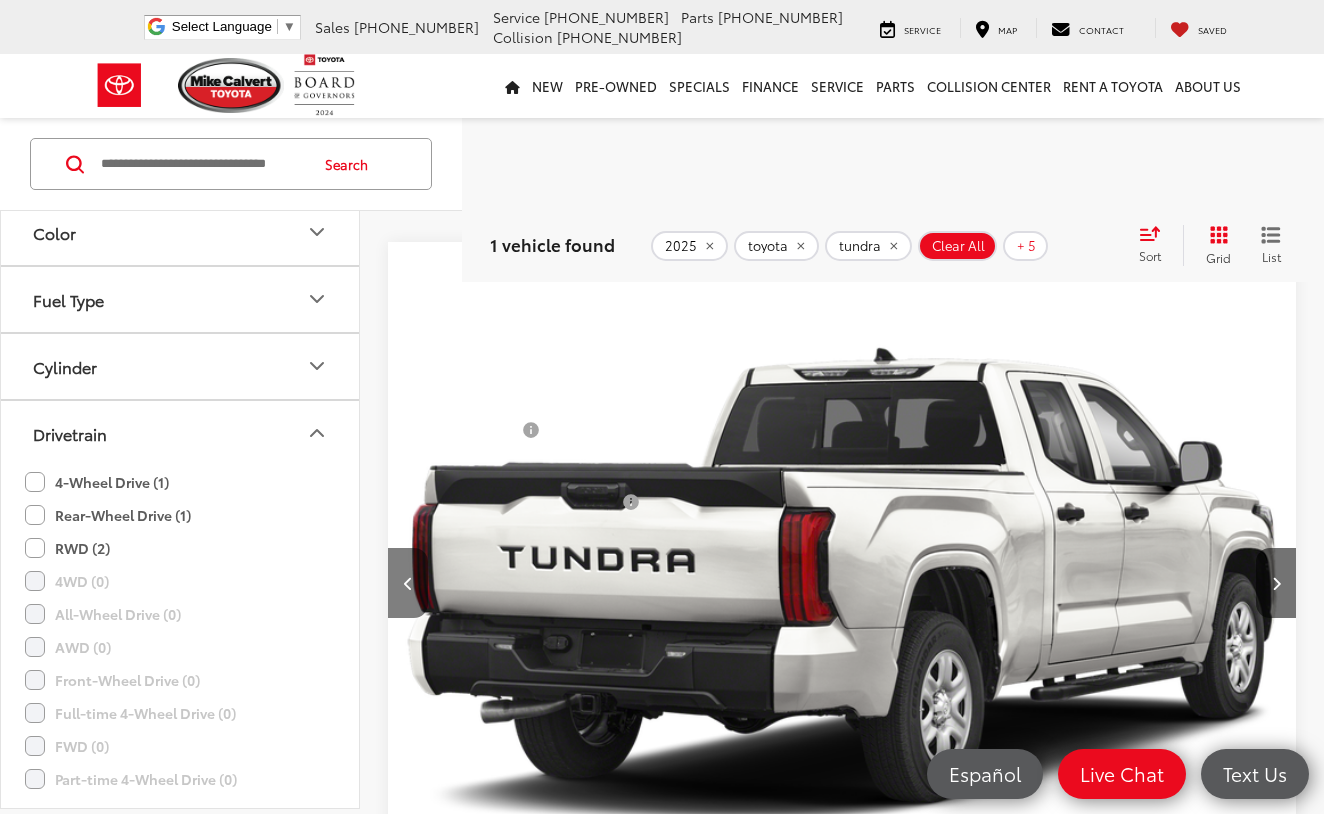 click at bounding box center (408, 583) 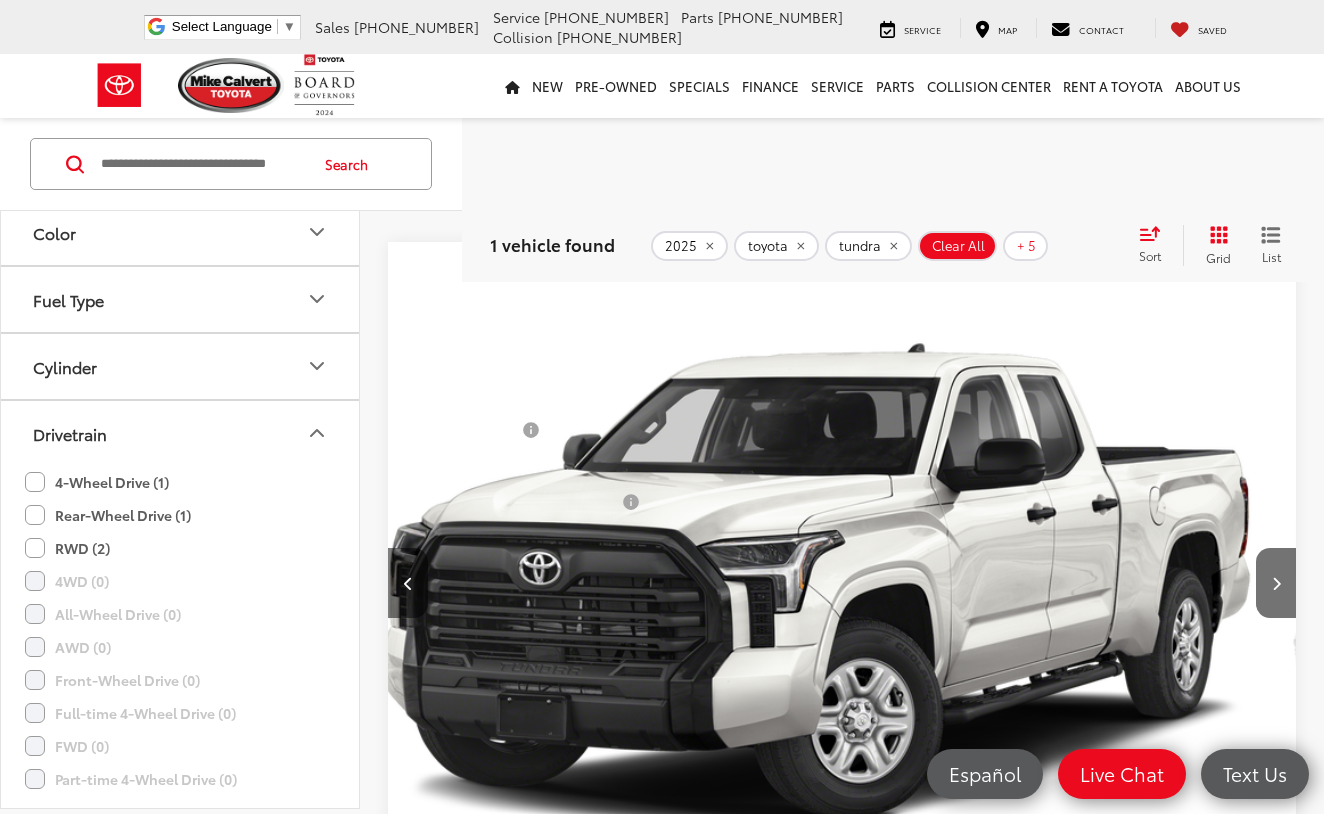 scroll, scrollTop: 0, scrollLeft: 911, axis: horizontal 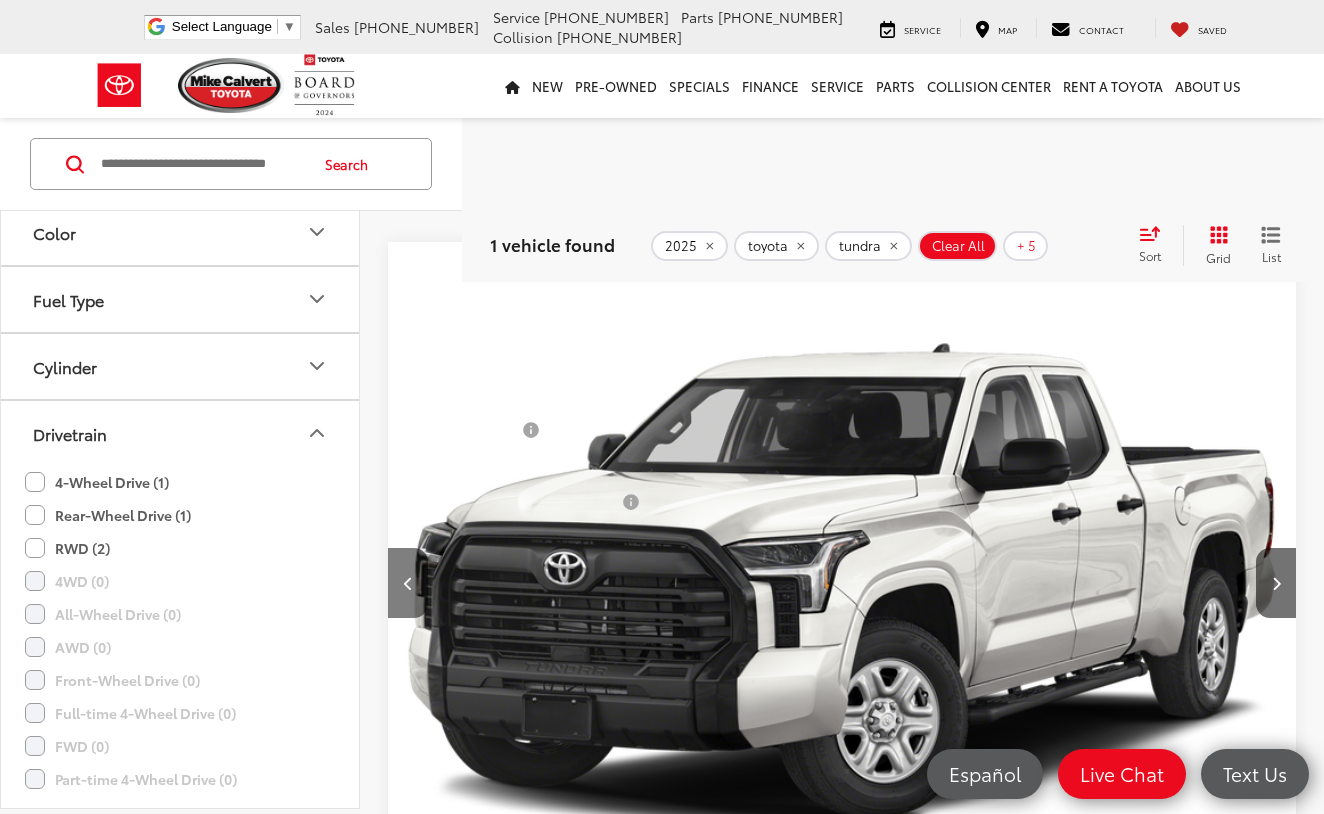 click at bounding box center [408, 583] 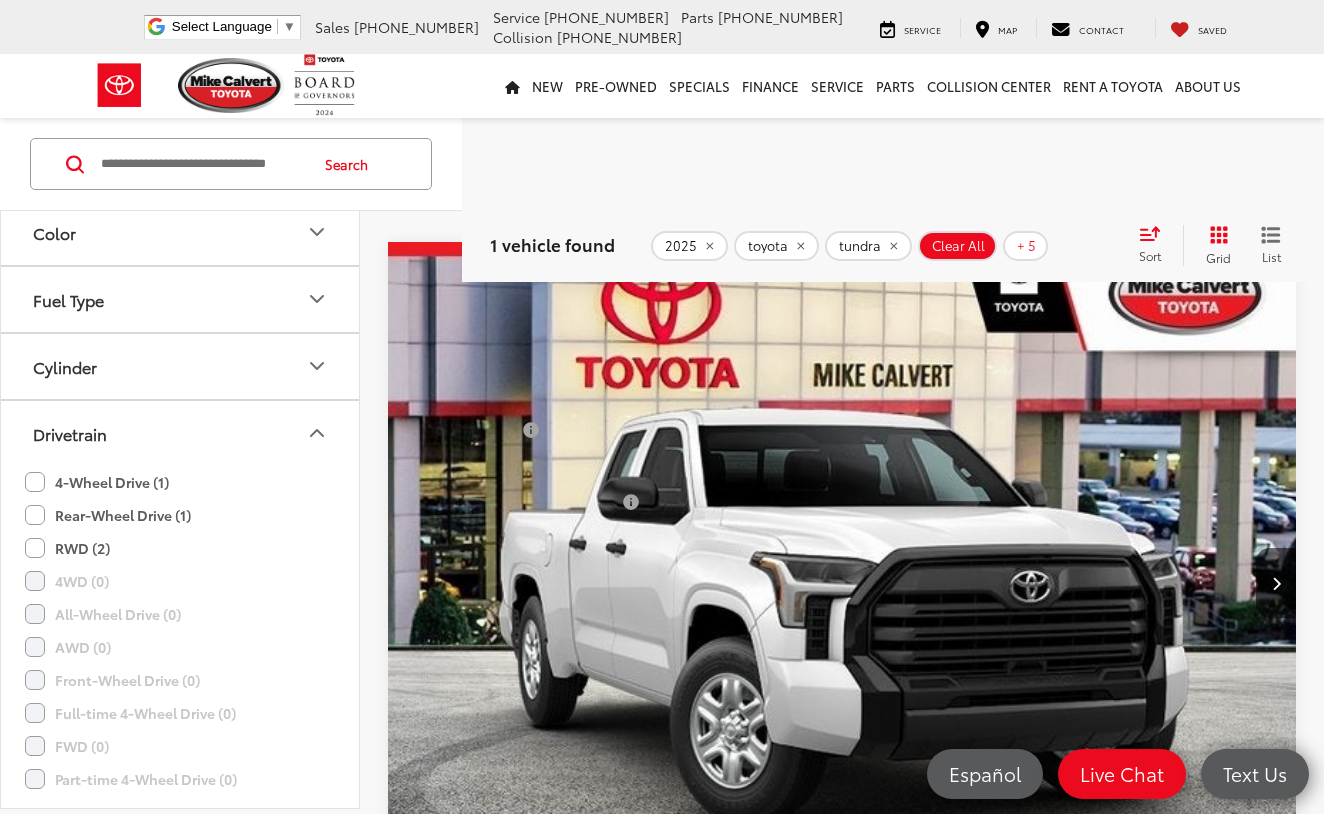 click at bounding box center (842, 583) 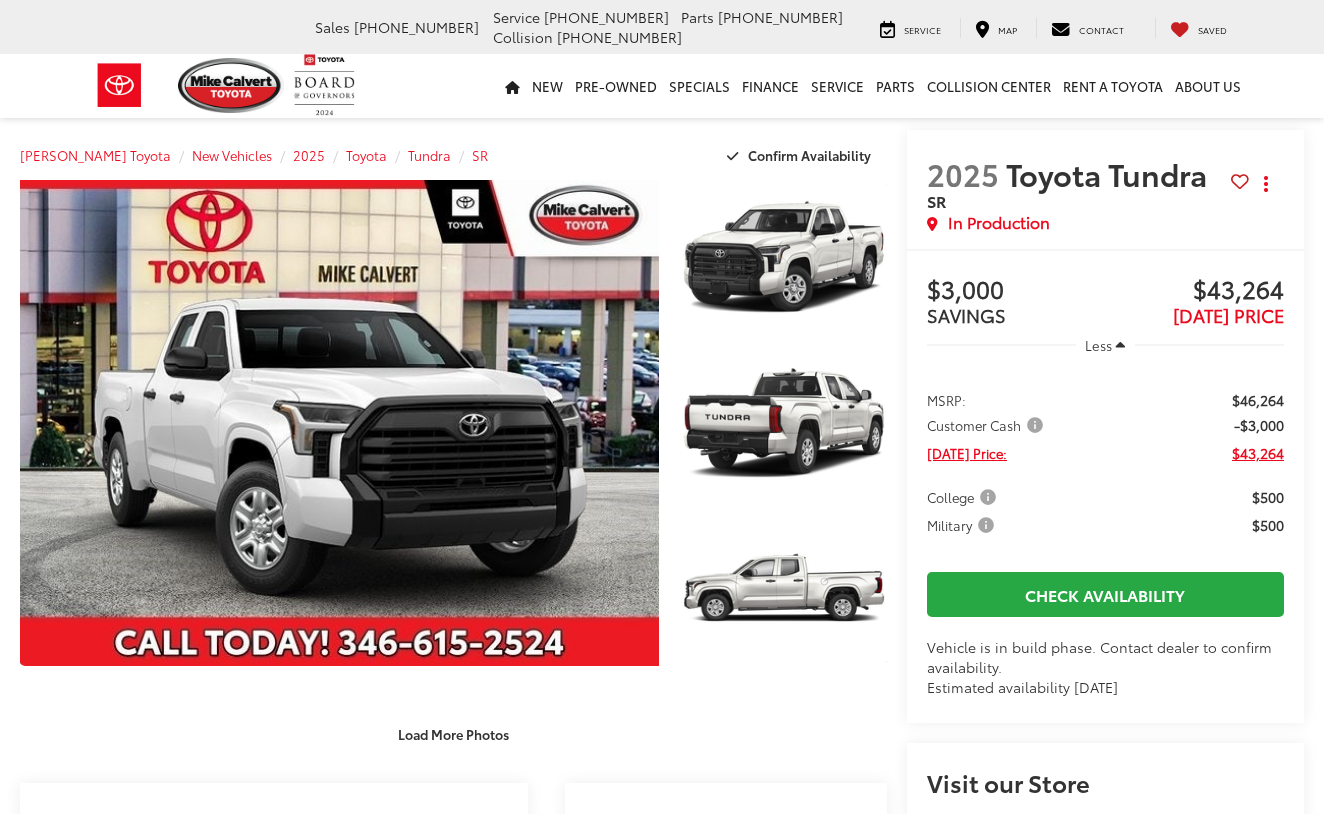 scroll, scrollTop: 0, scrollLeft: 0, axis: both 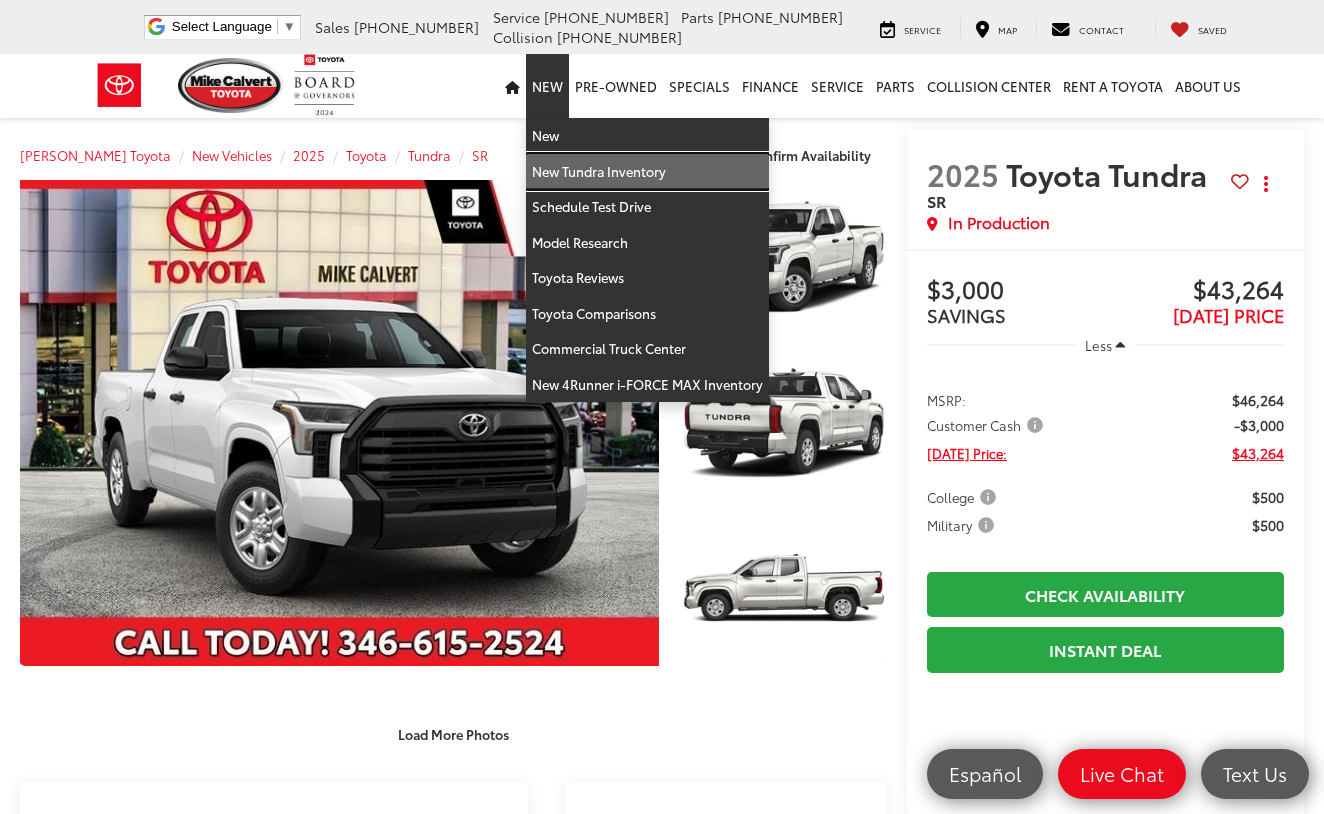 click on "New Tundra Inventory" at bounding box center [647, 172] 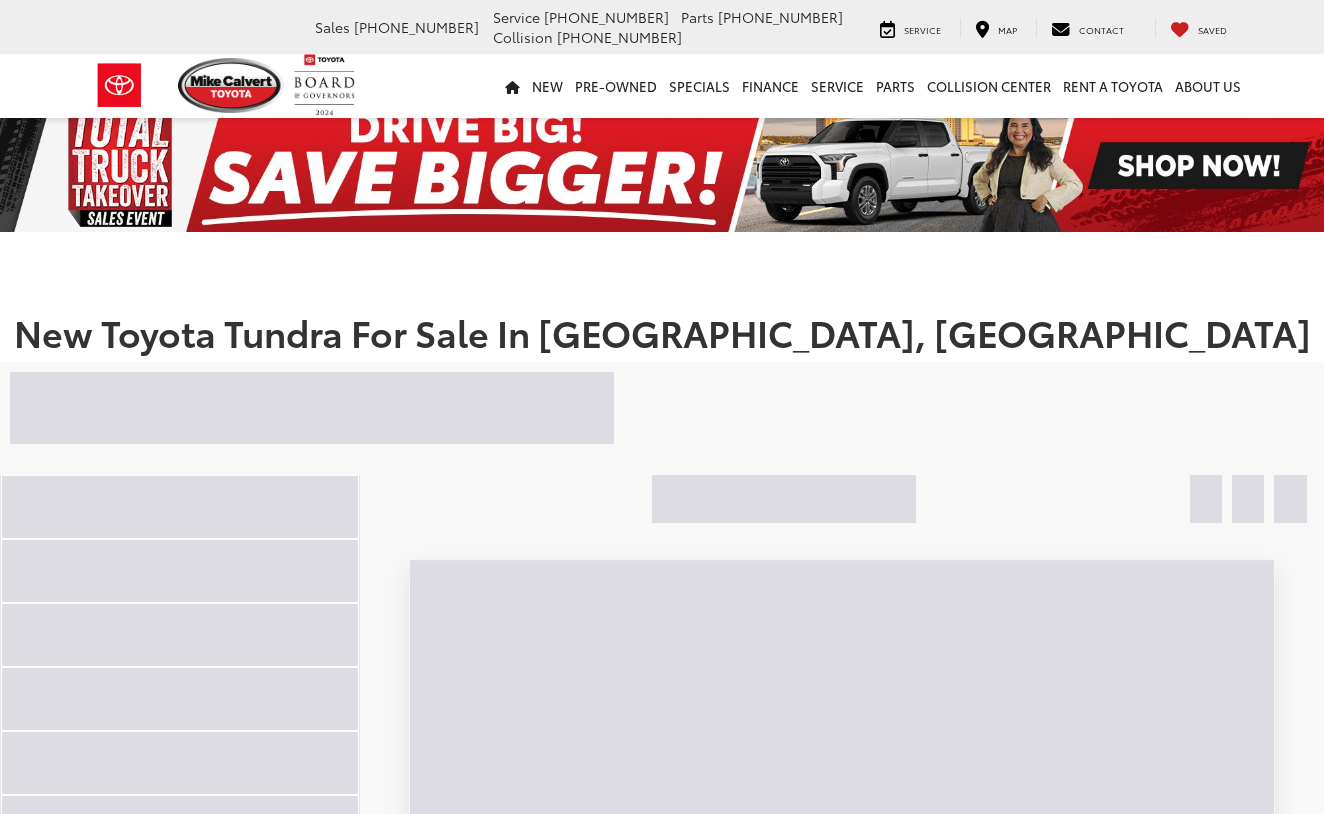 scroll, scrollTop: 0, scrollLeft: 0, axis: both 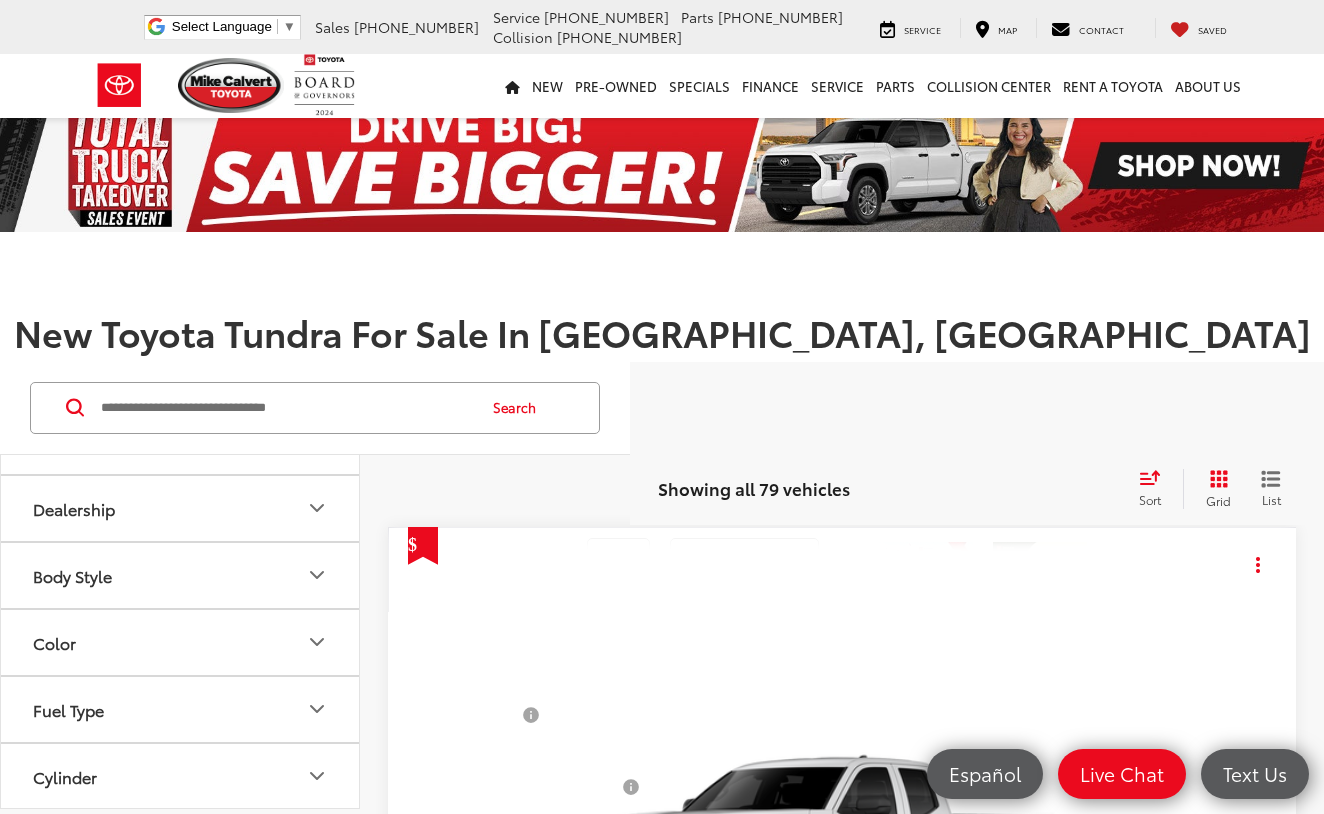 click 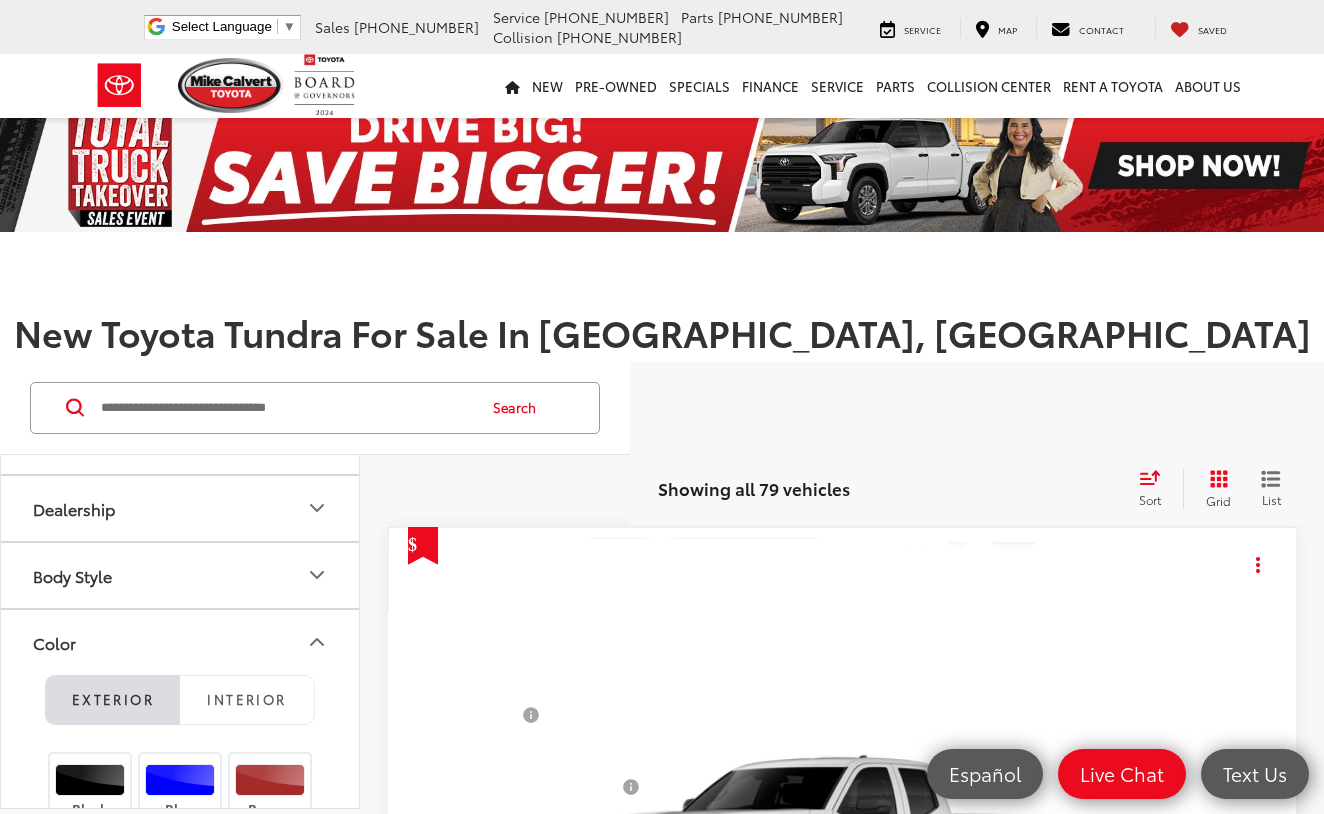scroll, scrollTop: 0, scrollLeft: 0, axis: both 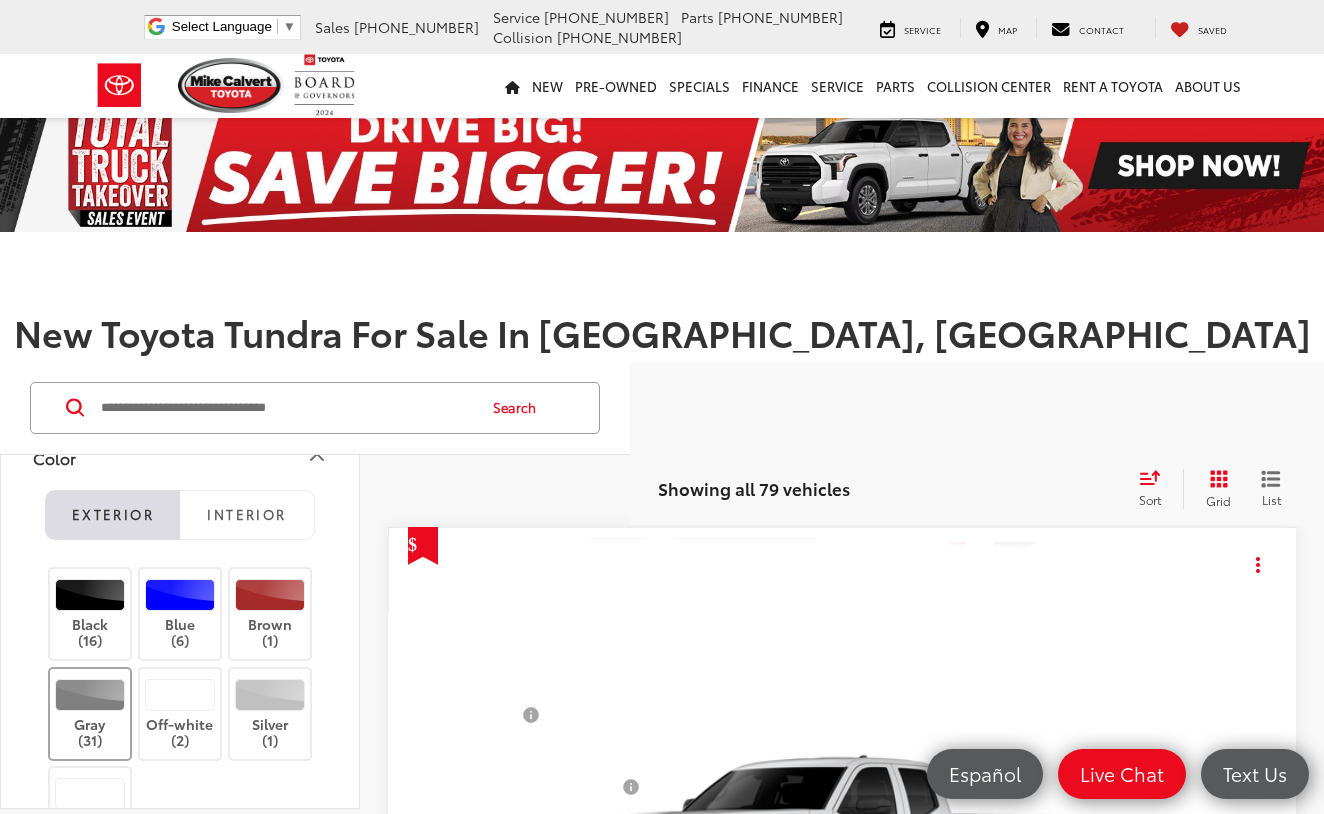 click at bounding box center (90, 695) 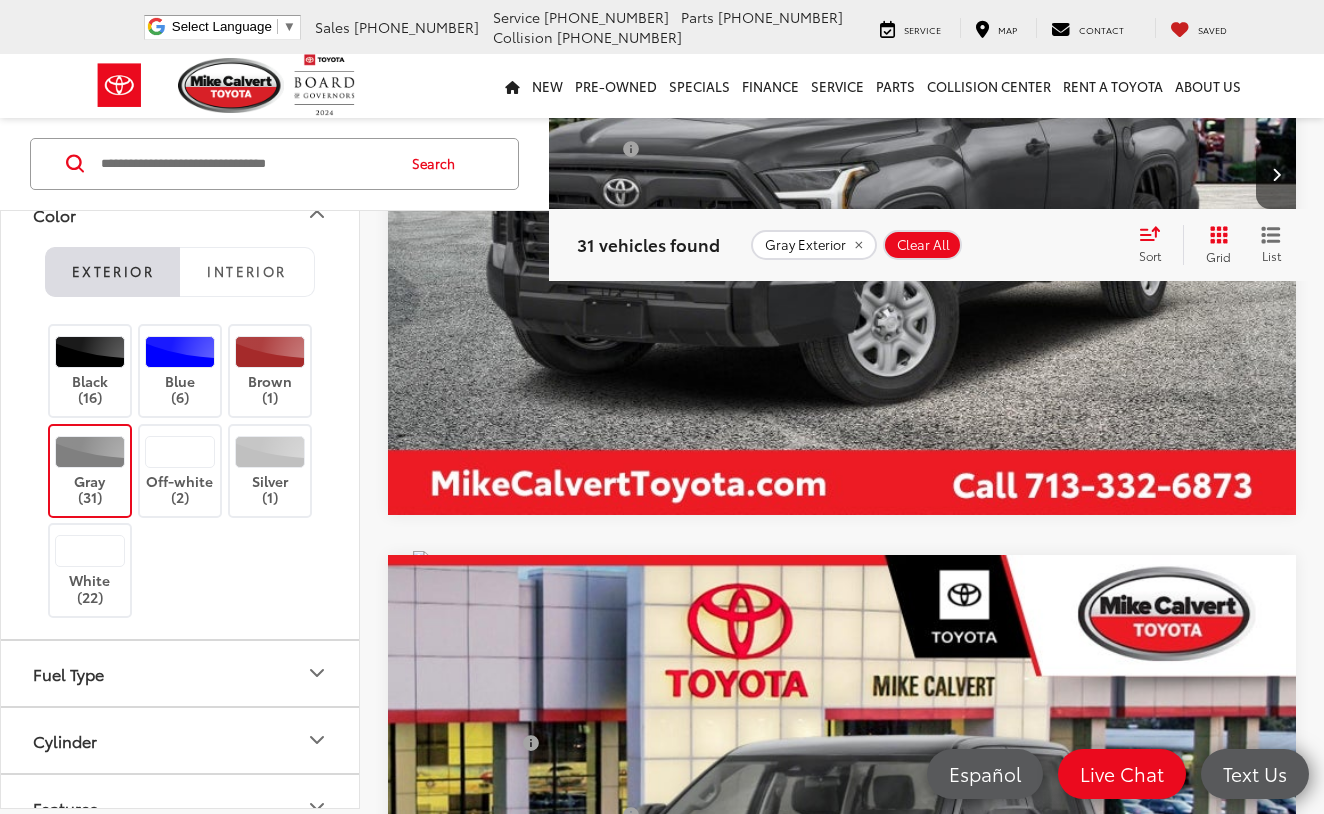 scroll, scrollTop: 761, scrollLeft: 0, axis: vertical 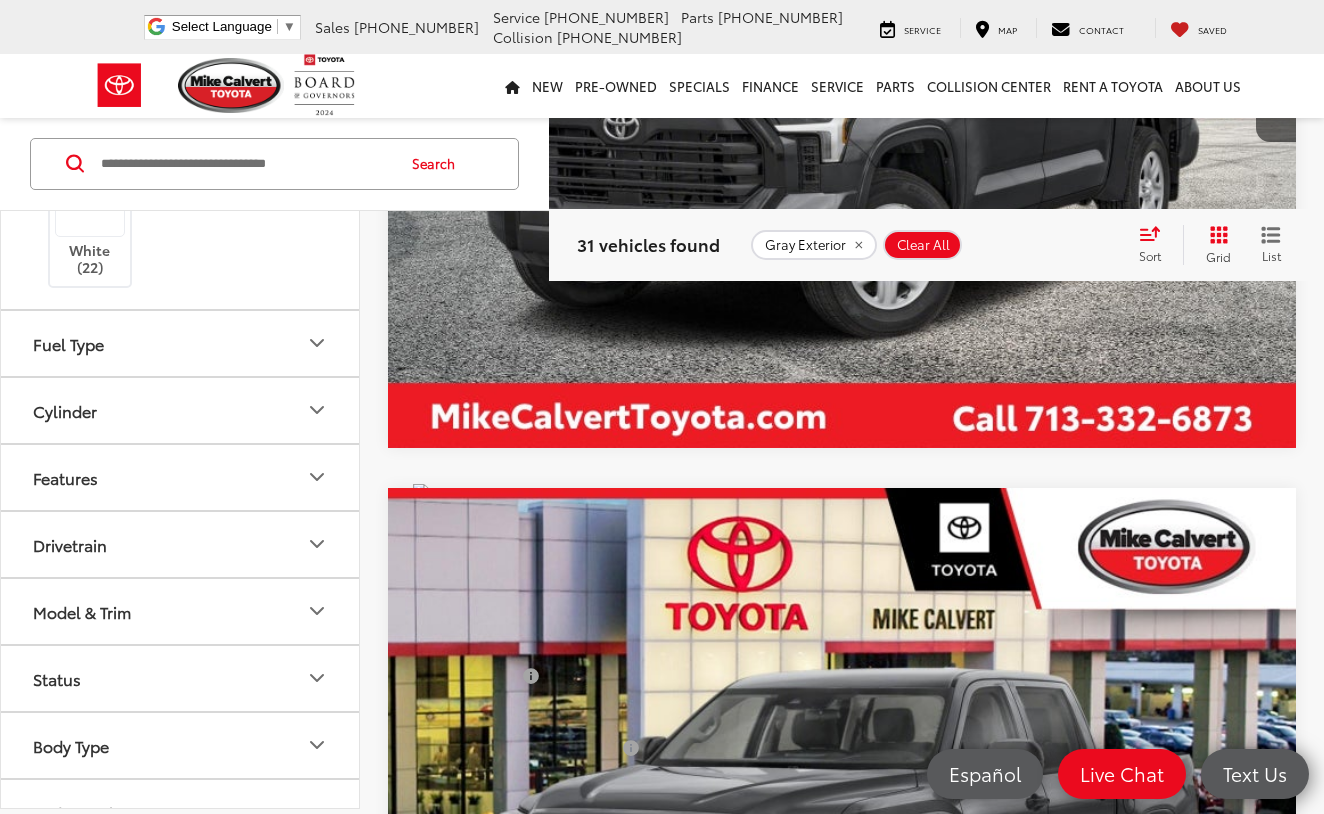 click 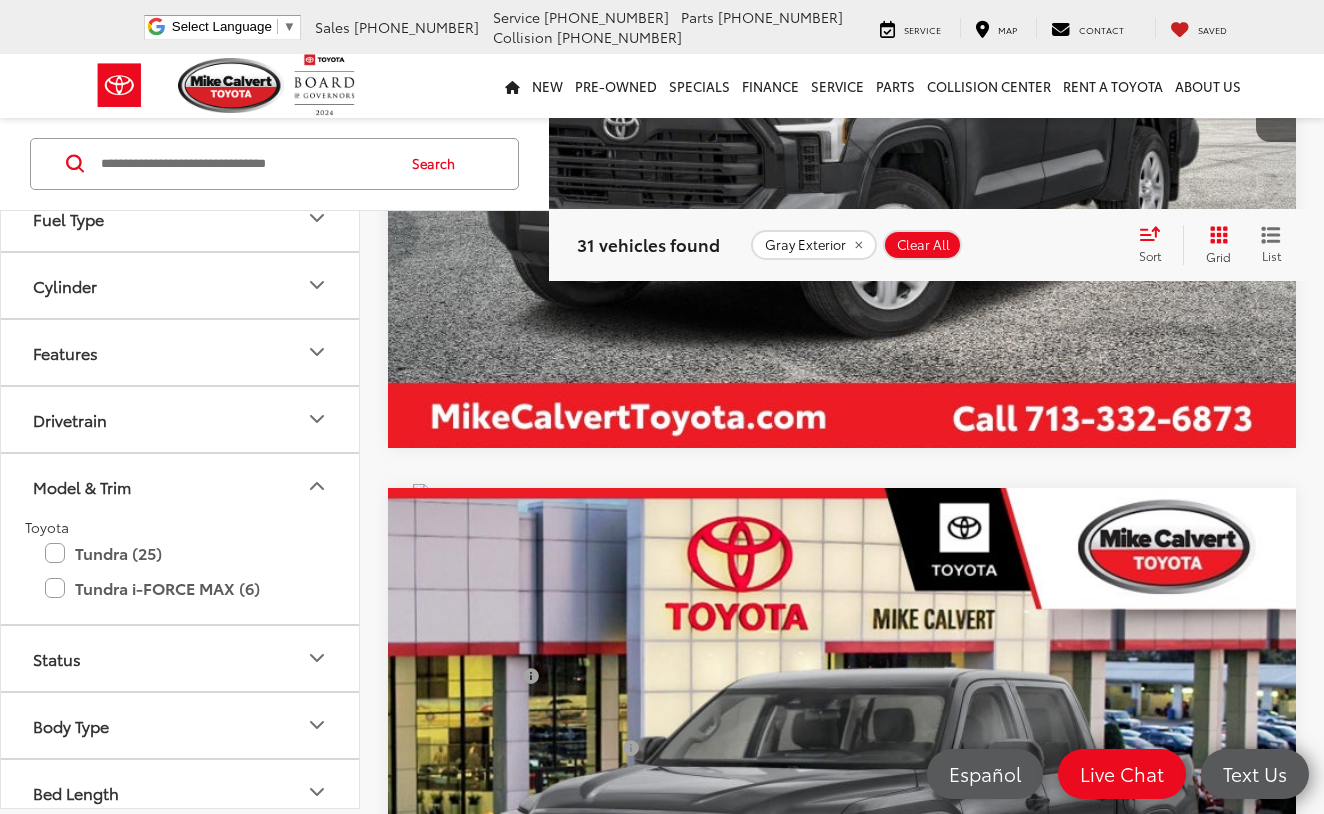 scroll, scrollTop: 1033, scrollLeft: 0, axis: vertical 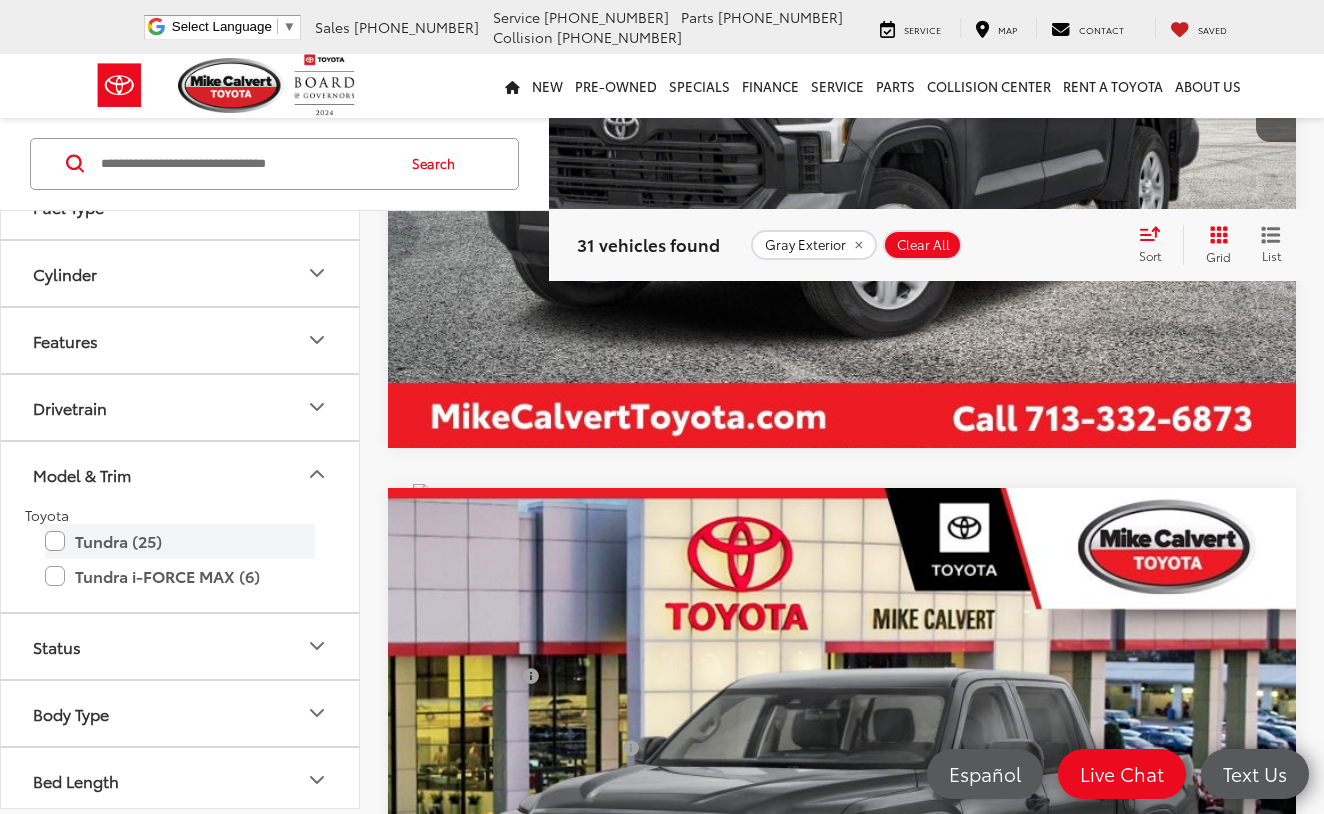 click on "Tundra (25)" at bounding box center (180, 541) 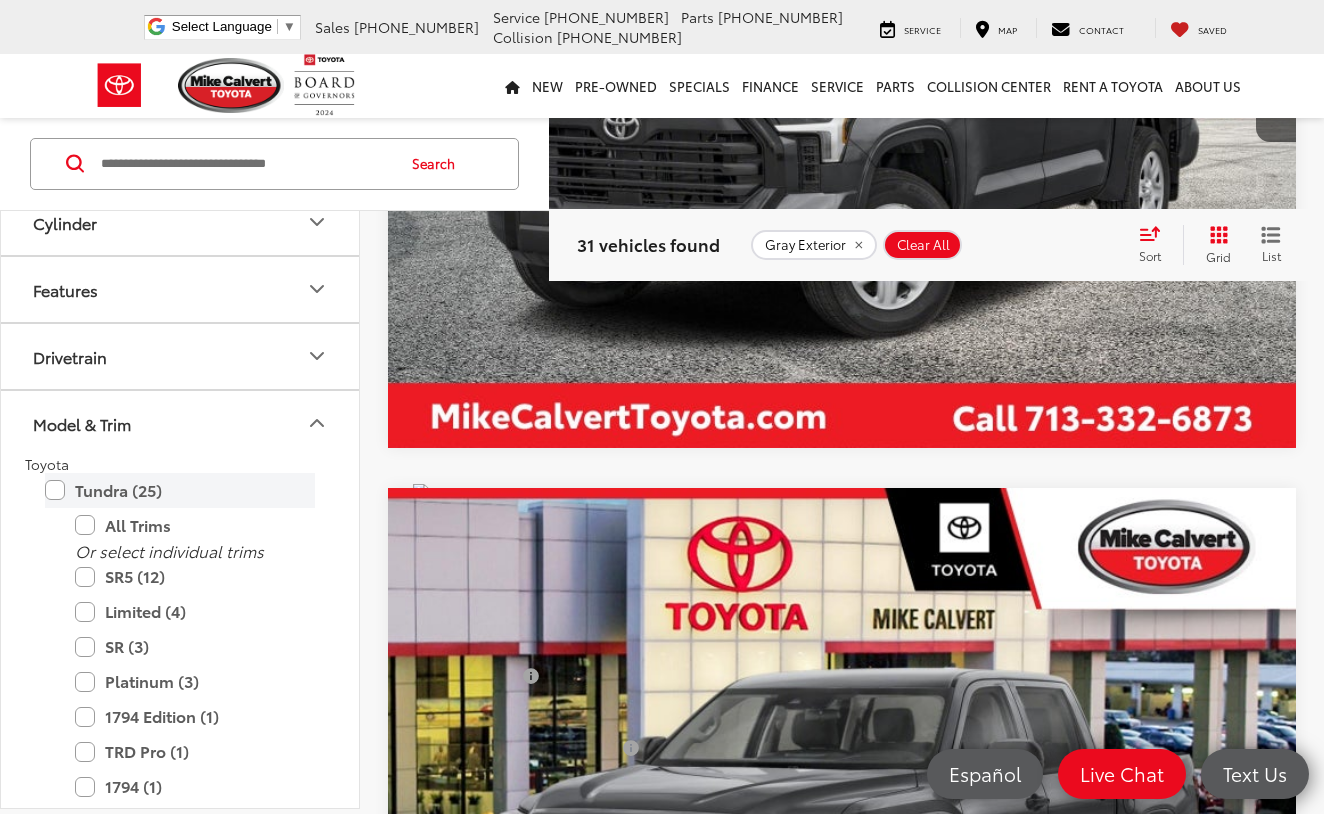 scroll, scrollTop: 1155, scrollLeft: 0, axis: vertical 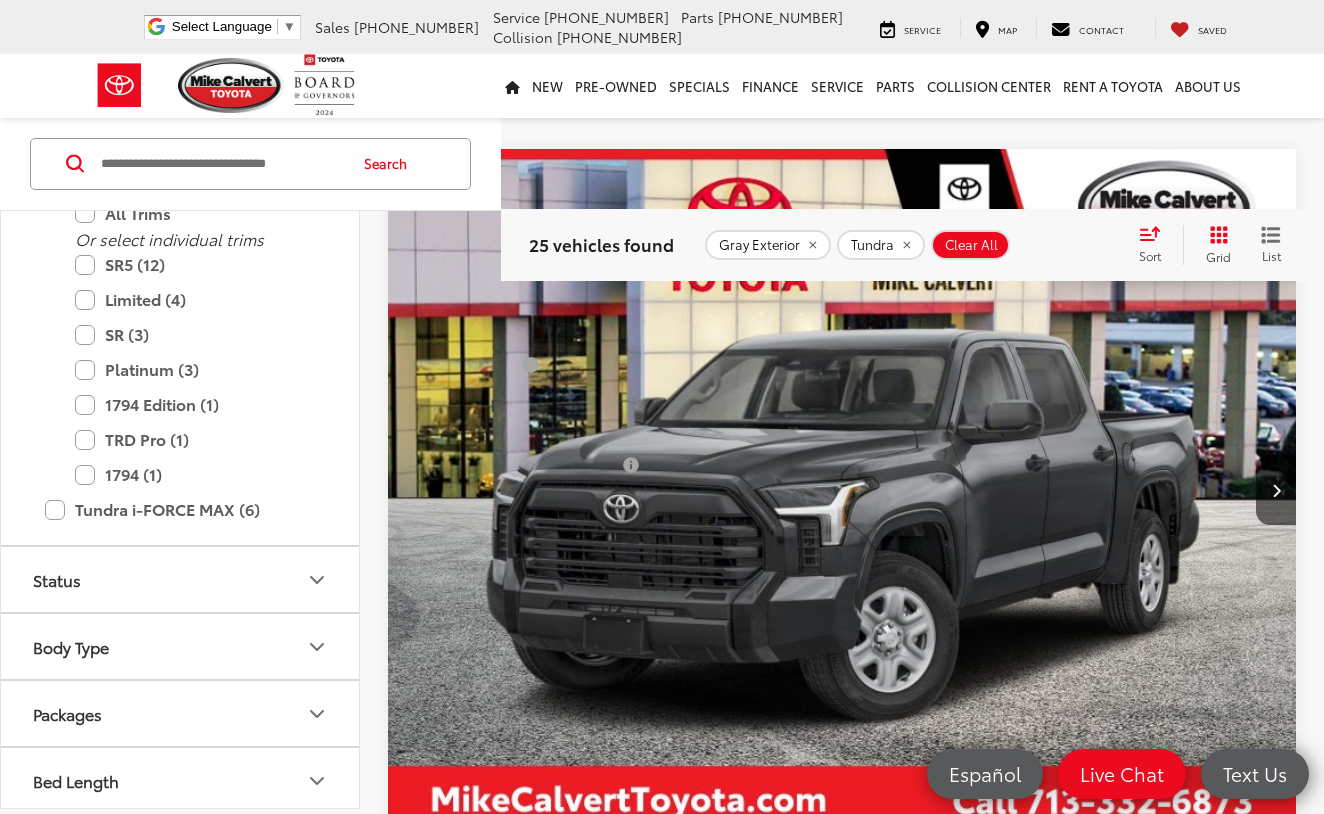 click 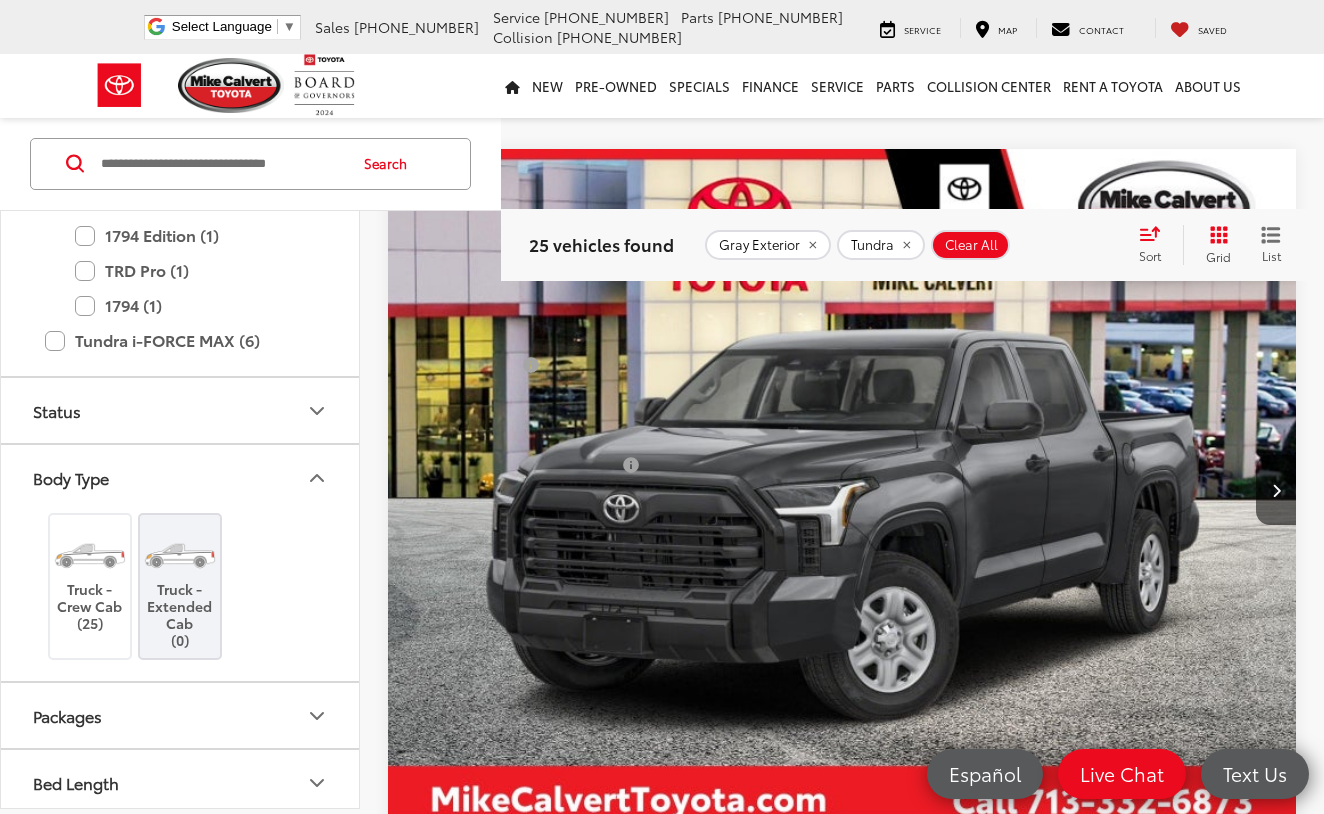 scroll, scrollTop: 1564, scrollLeft: 0, axis: vertical 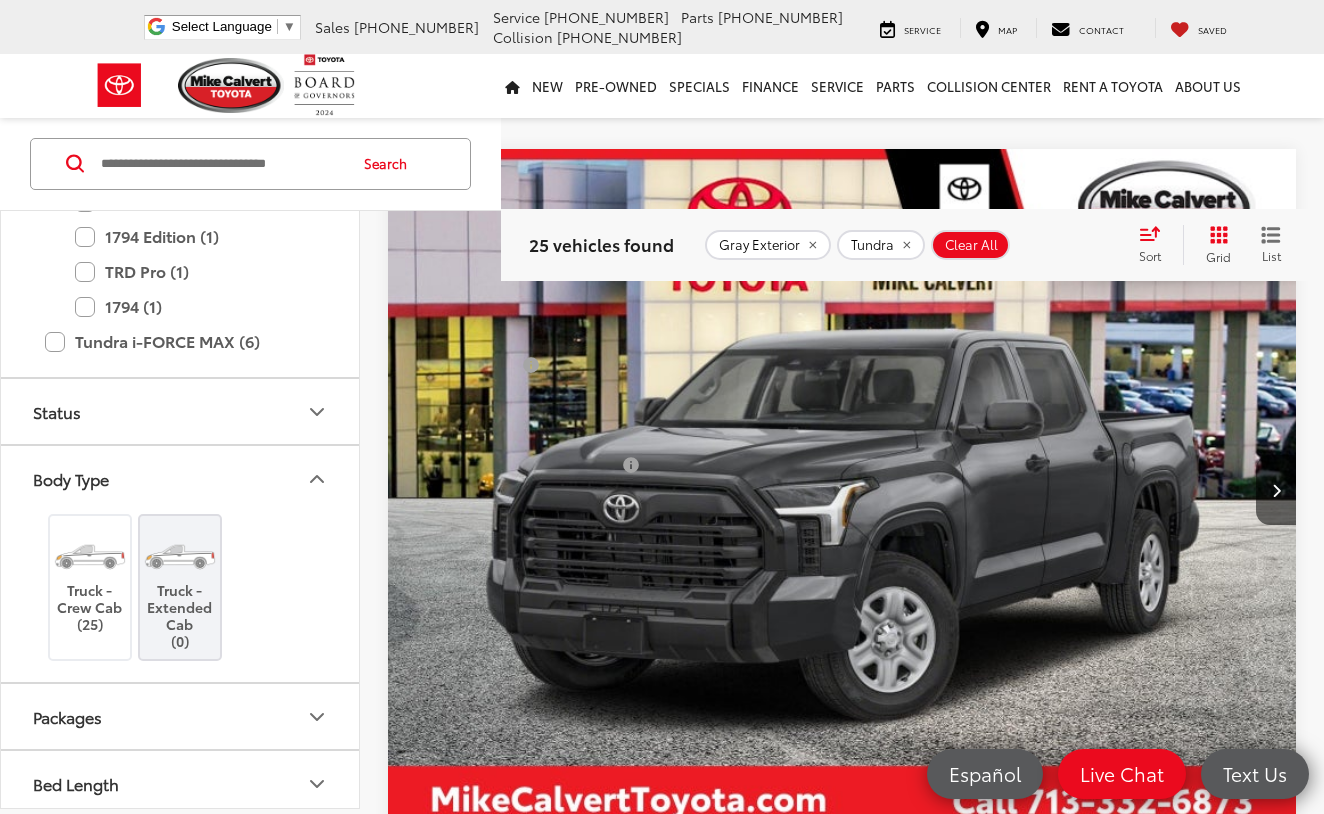 click 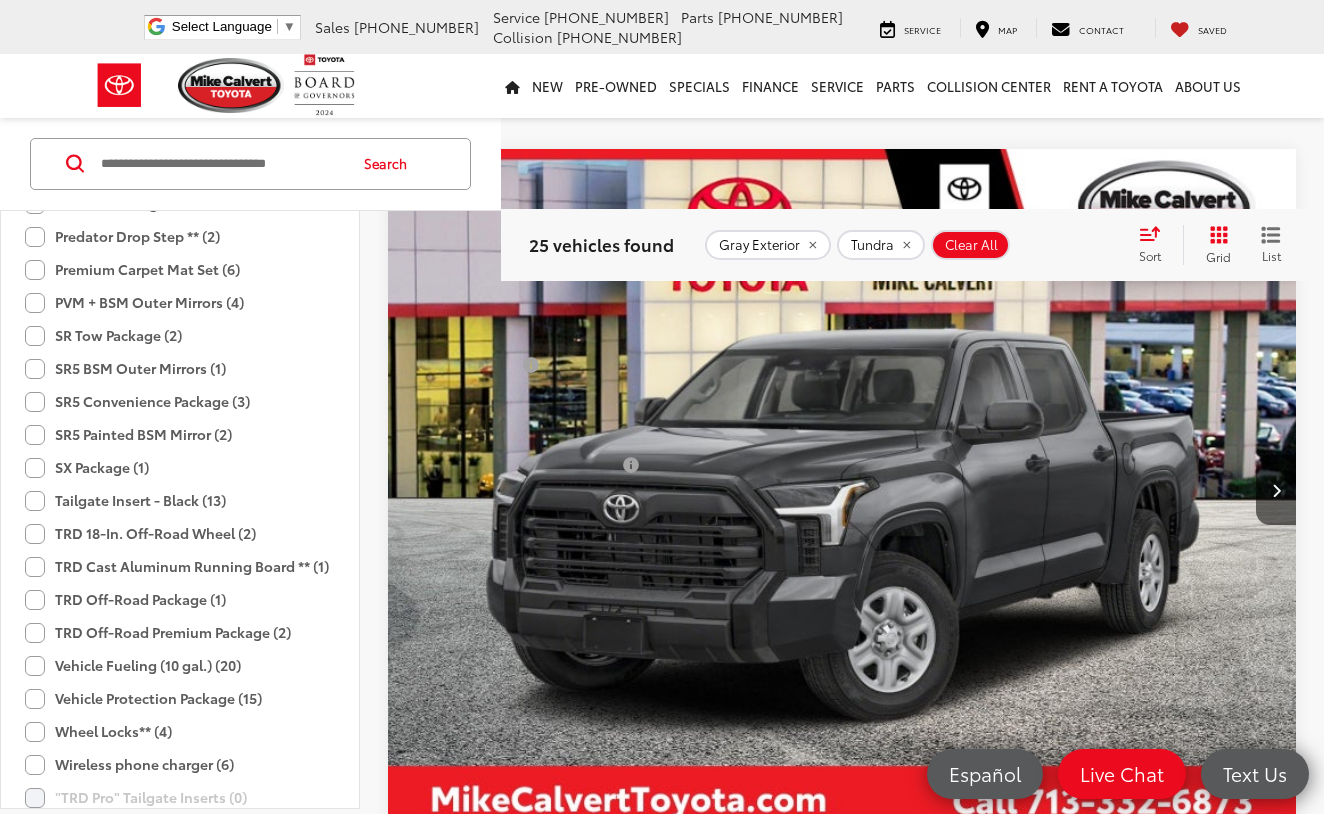scroll, scrollTop: 3073, scrollLeft: 0, axis: vertical 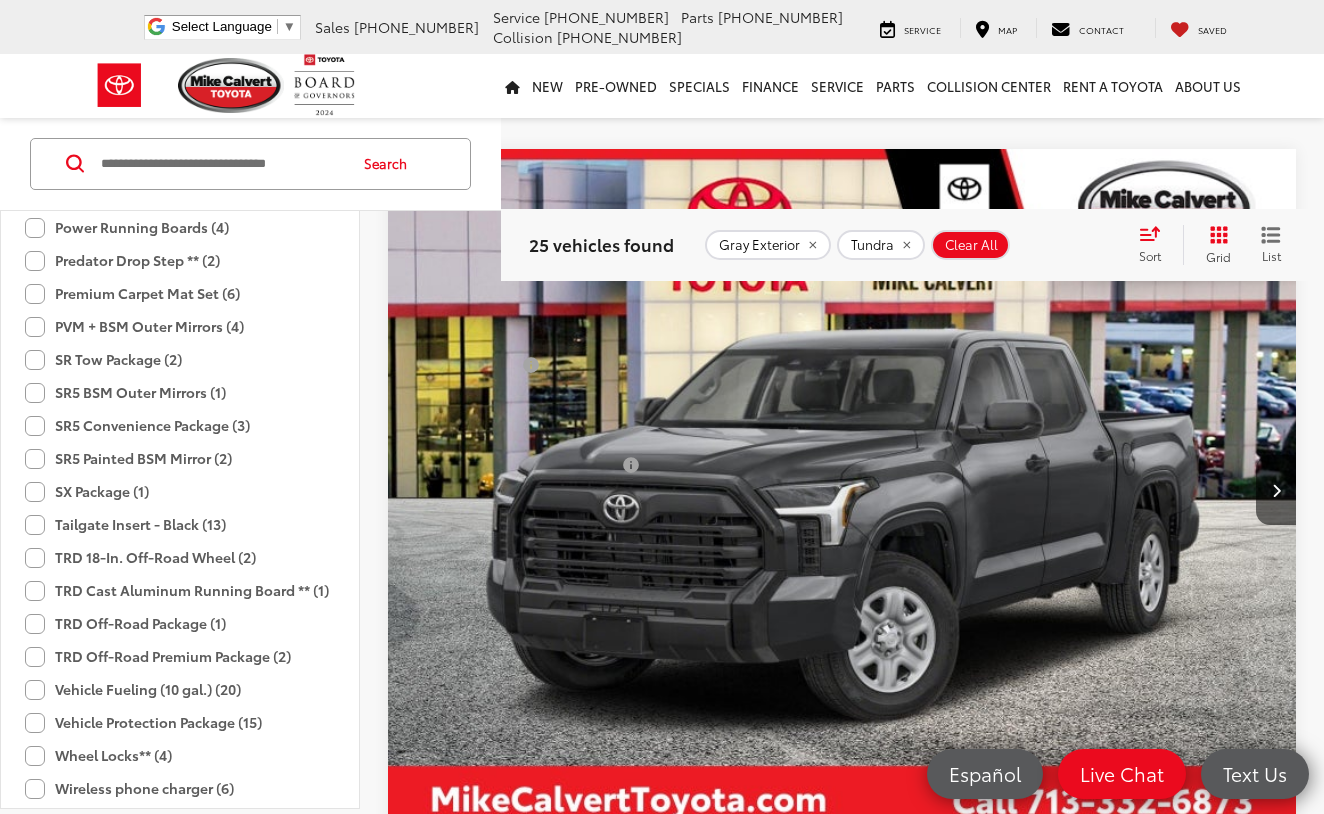 click on "Tailgate Insert - Black (13)" 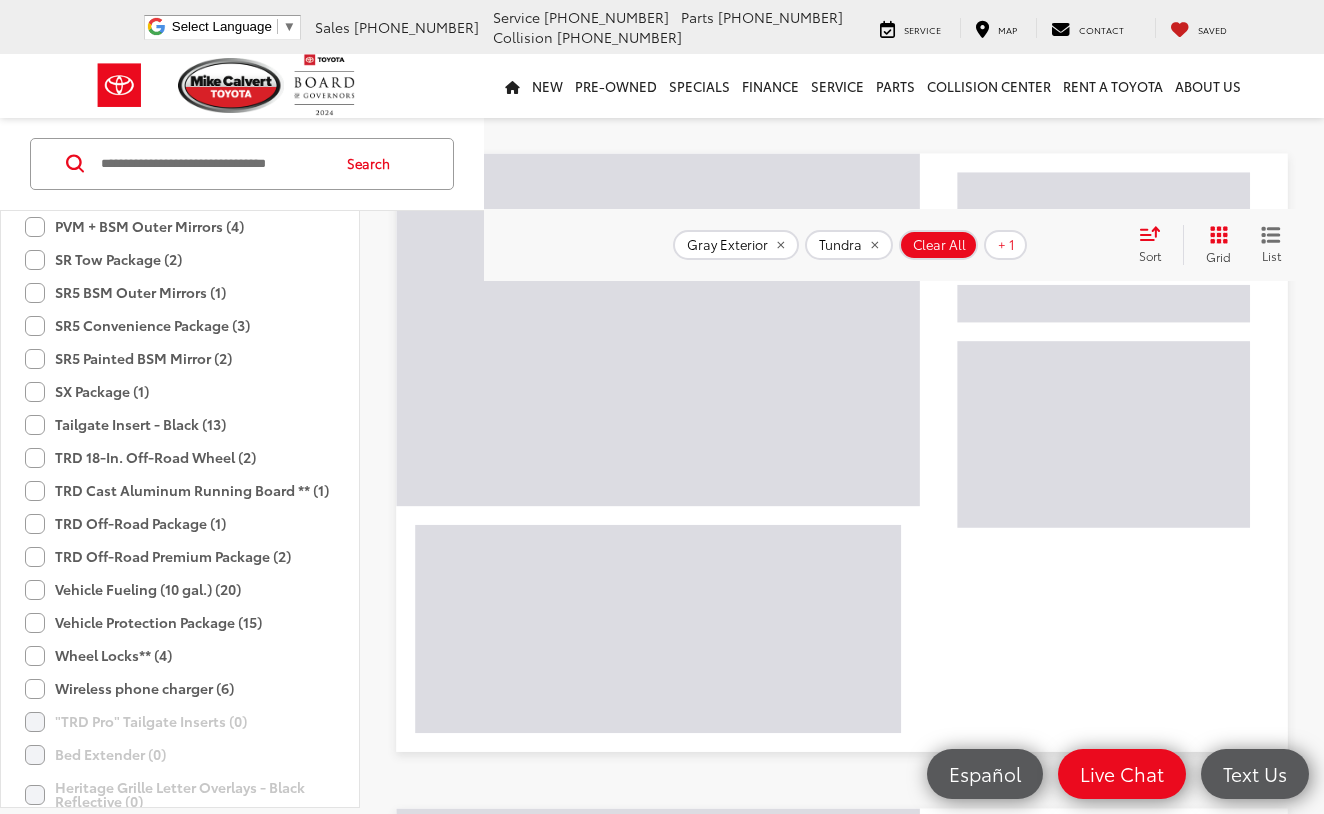 scroll, scrollTop: 242, scrollLeft: 0, axis: vertical 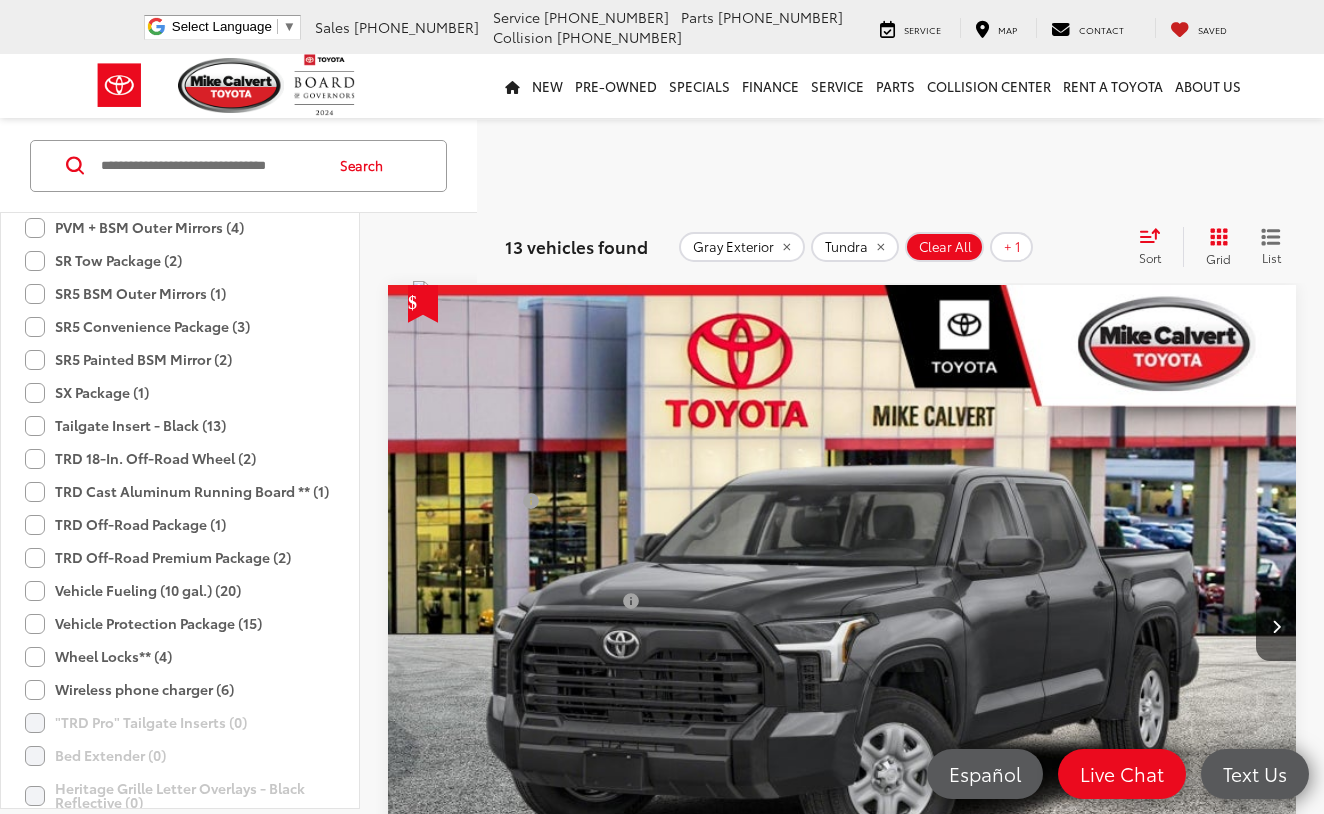 click on "SX Package (1)" 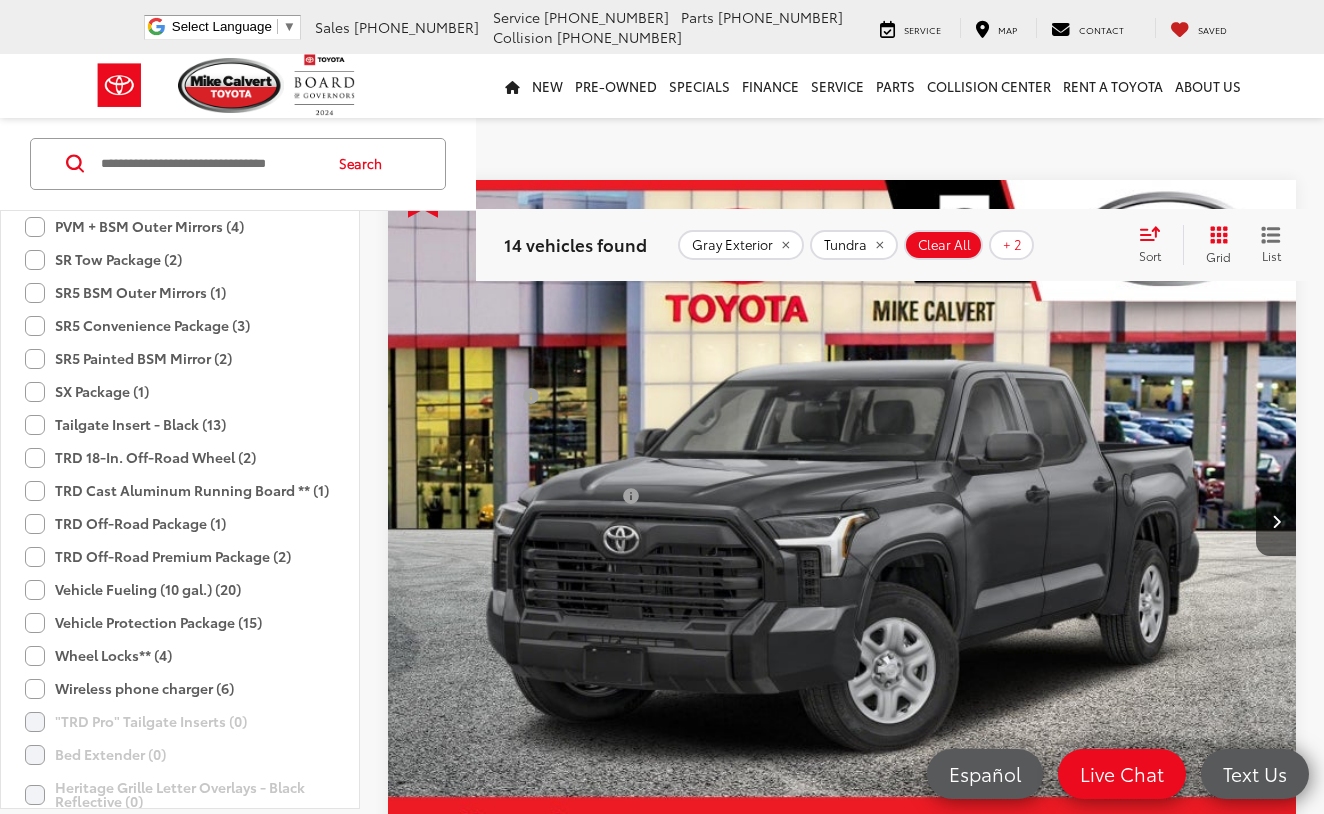 scroll, scrollTop: 334, scrollLeft: 0, axis: vertical 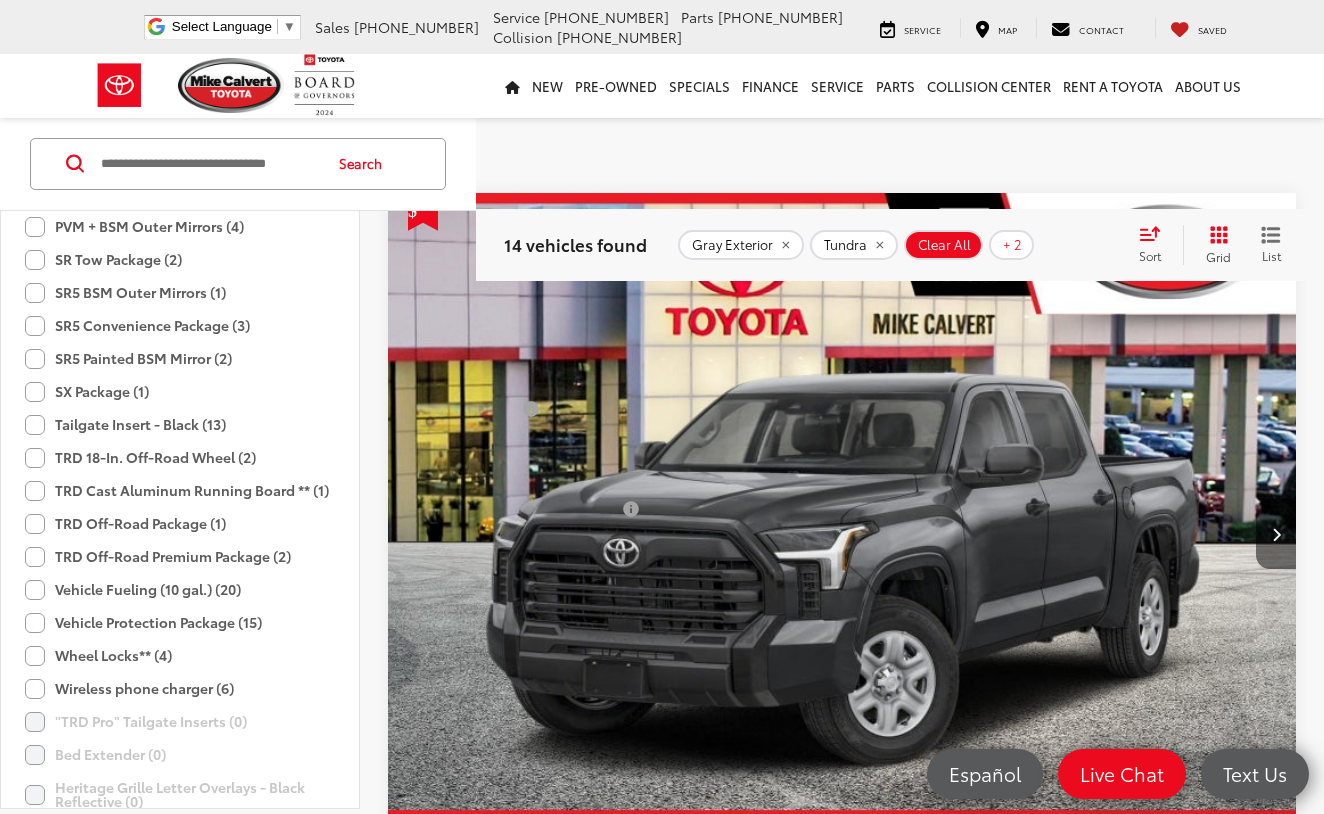 click at bounding box center (1276, 534) 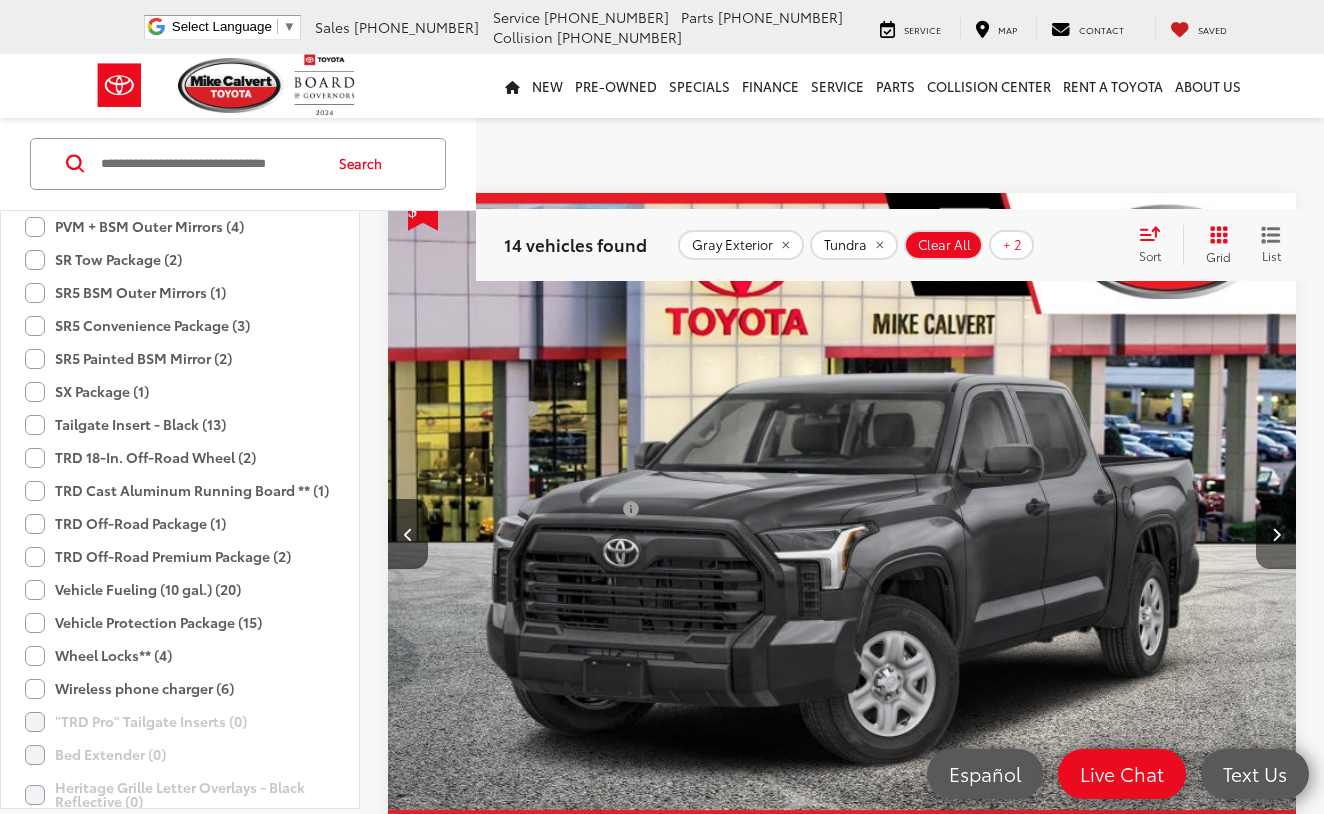 scroll, scrollTop: 0, scrollLeft: 911, axis: horizontal 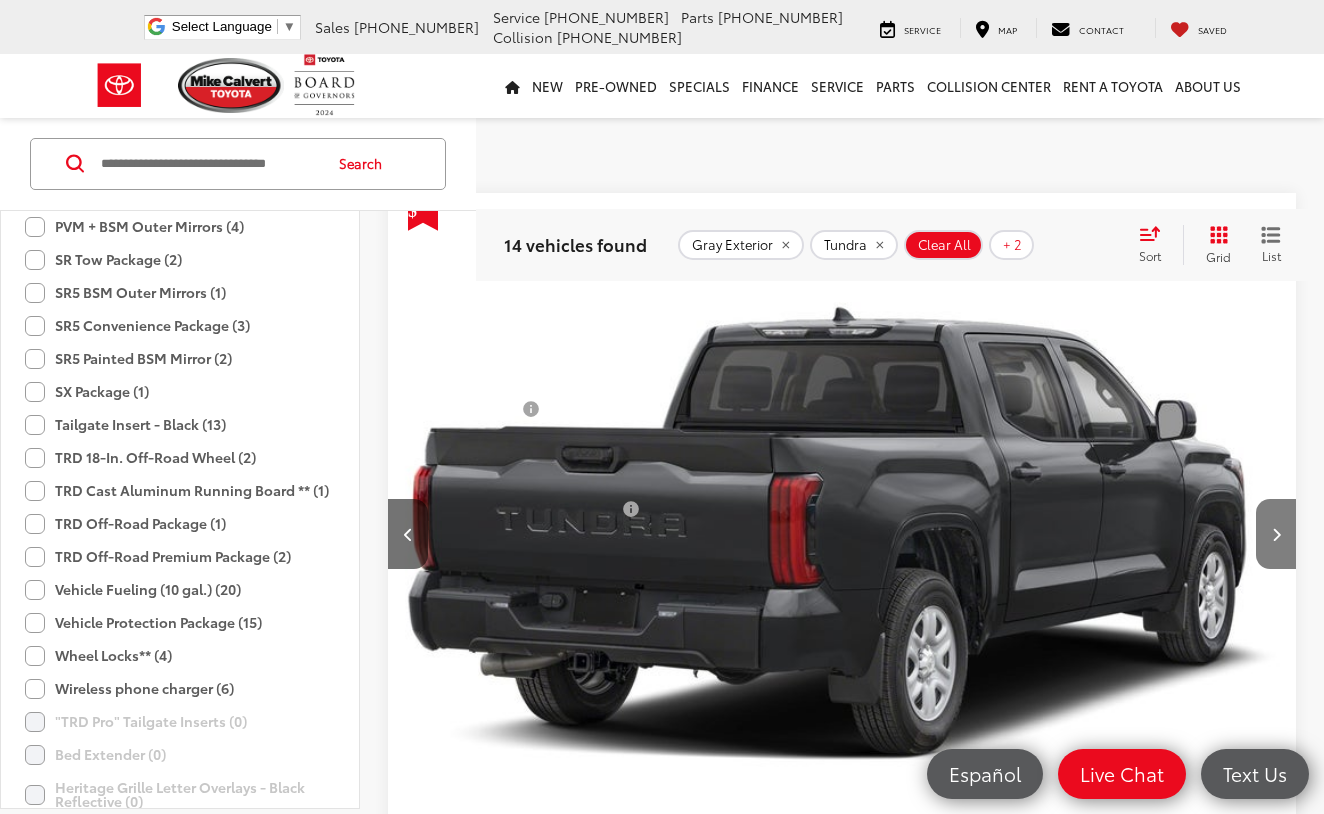 click at bounding box center (1276, 534) 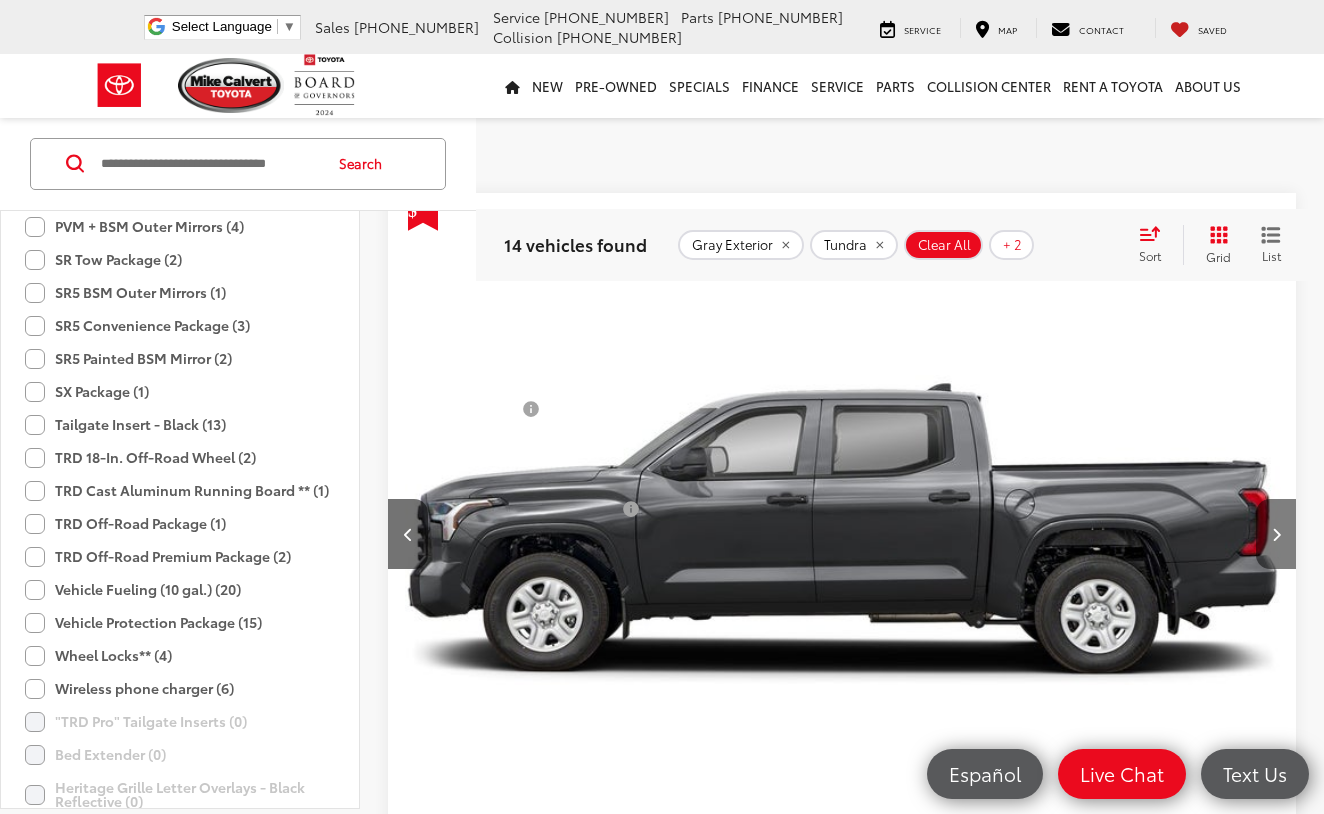 click at bounding box center (1276, 534) 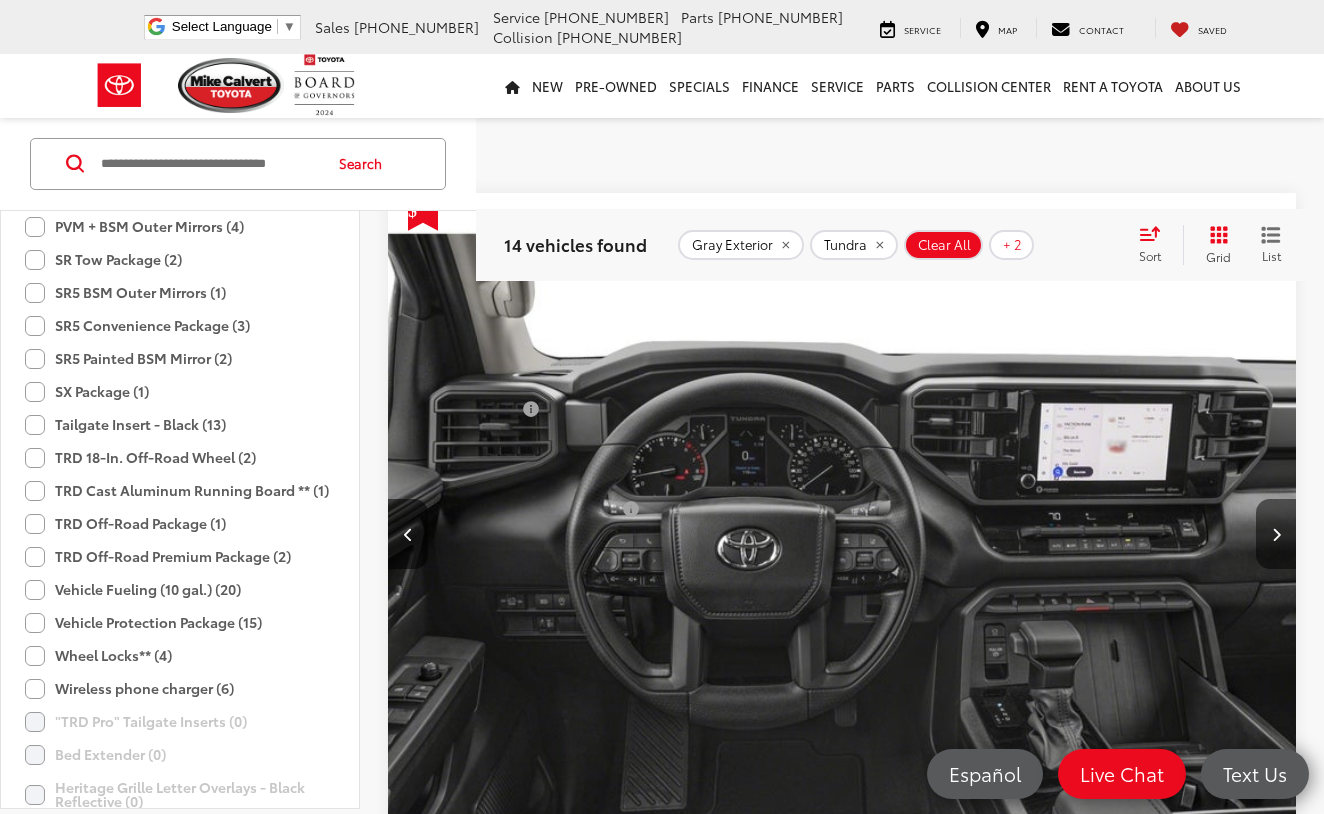 click at bounding box center (1276, 534) 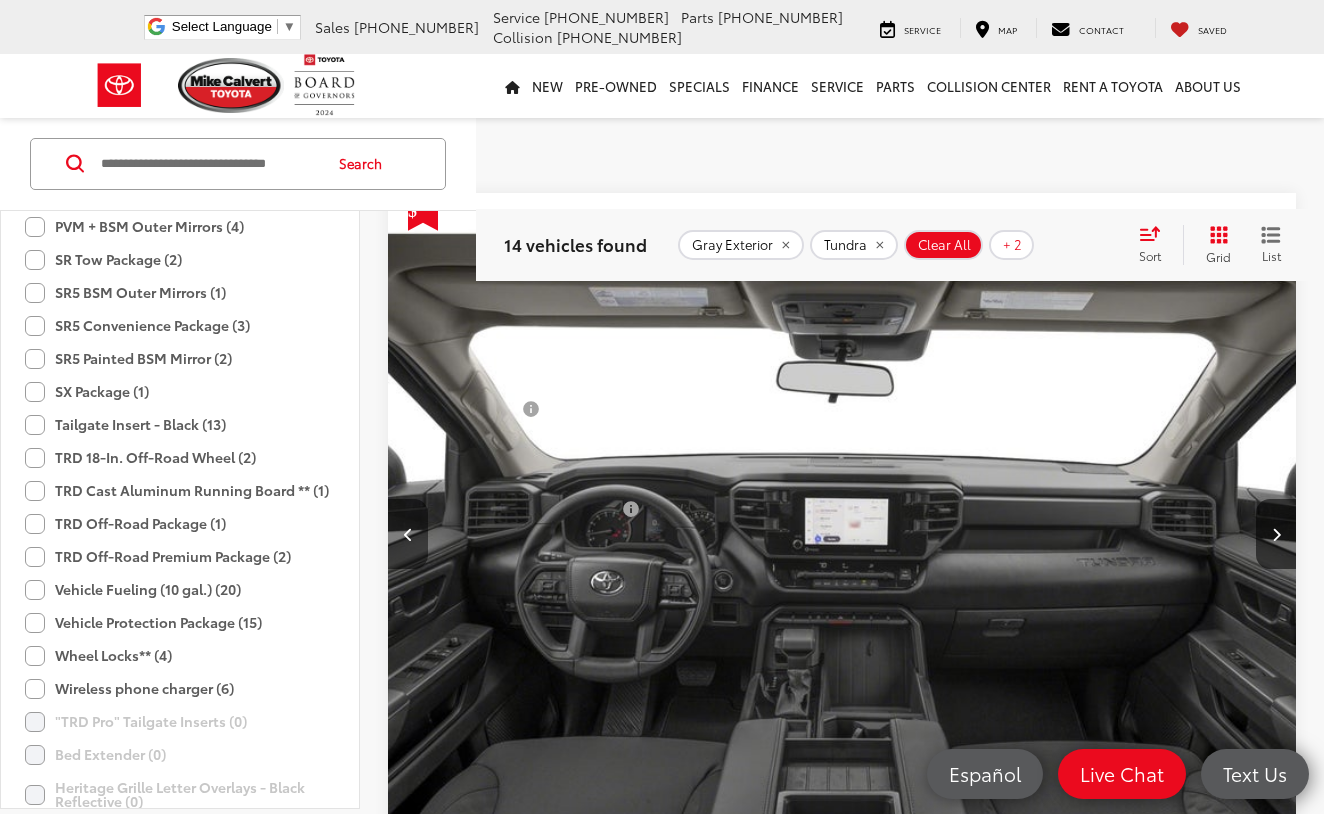 click at bounding box center [408, 534] 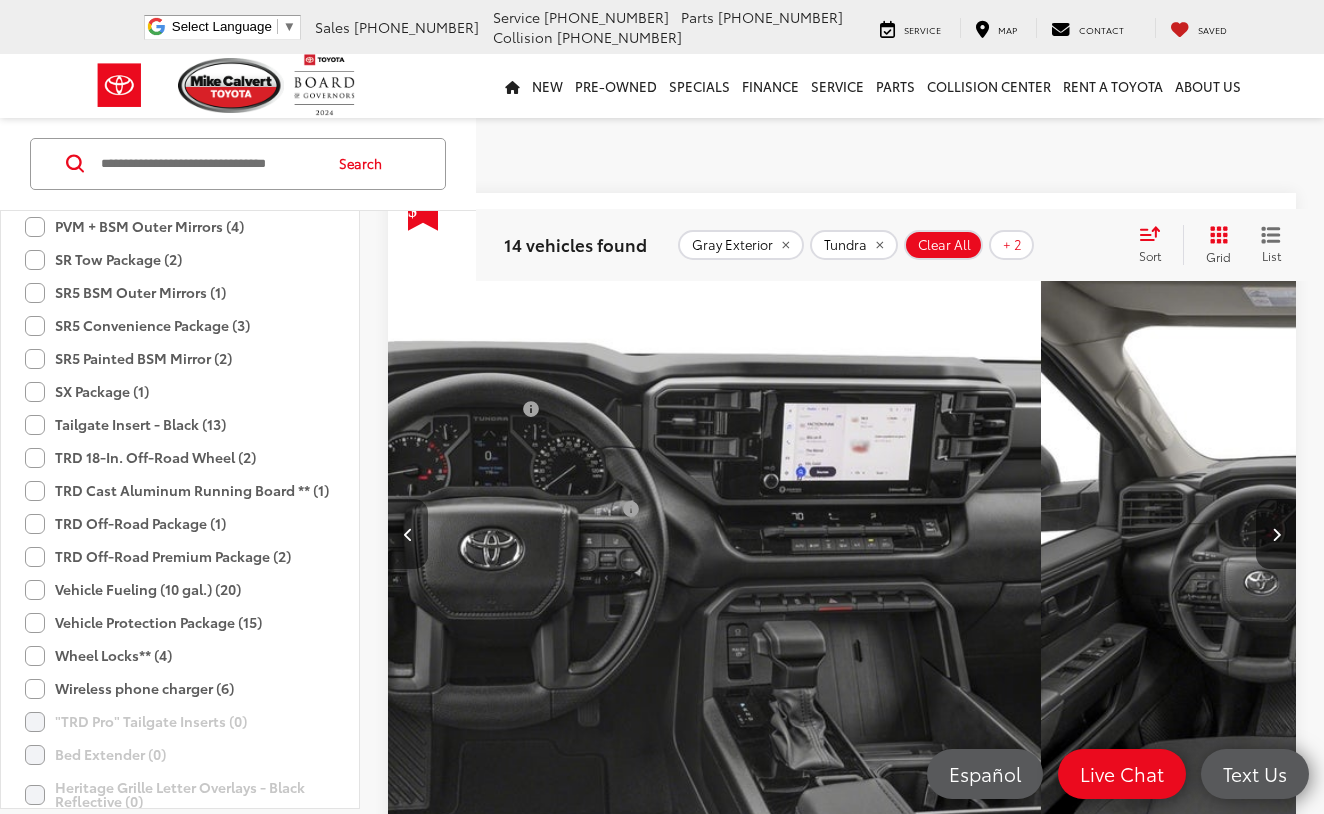 scroll, scrollTop: 0, scrollLeft: 2733, axis: horizontal 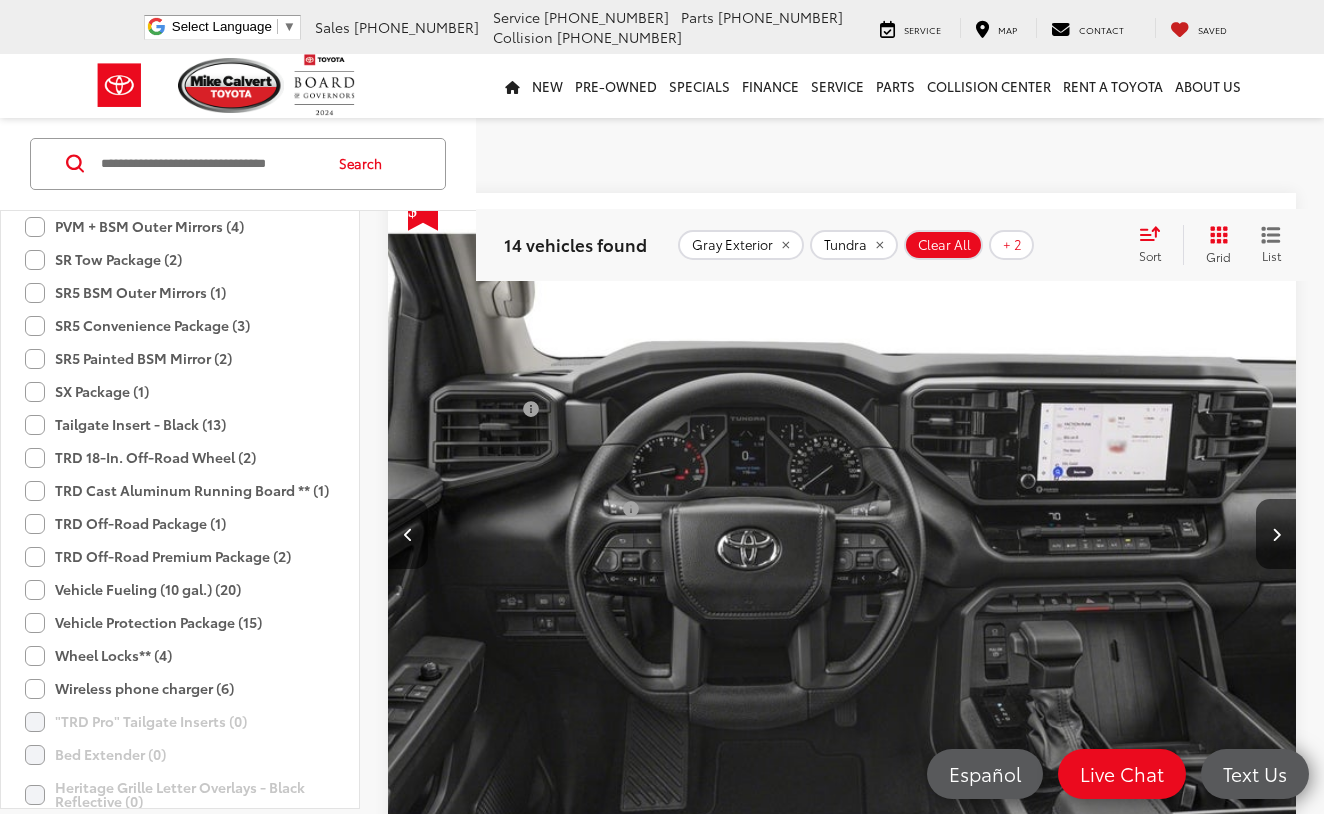 click at bounding box center (408, 534) 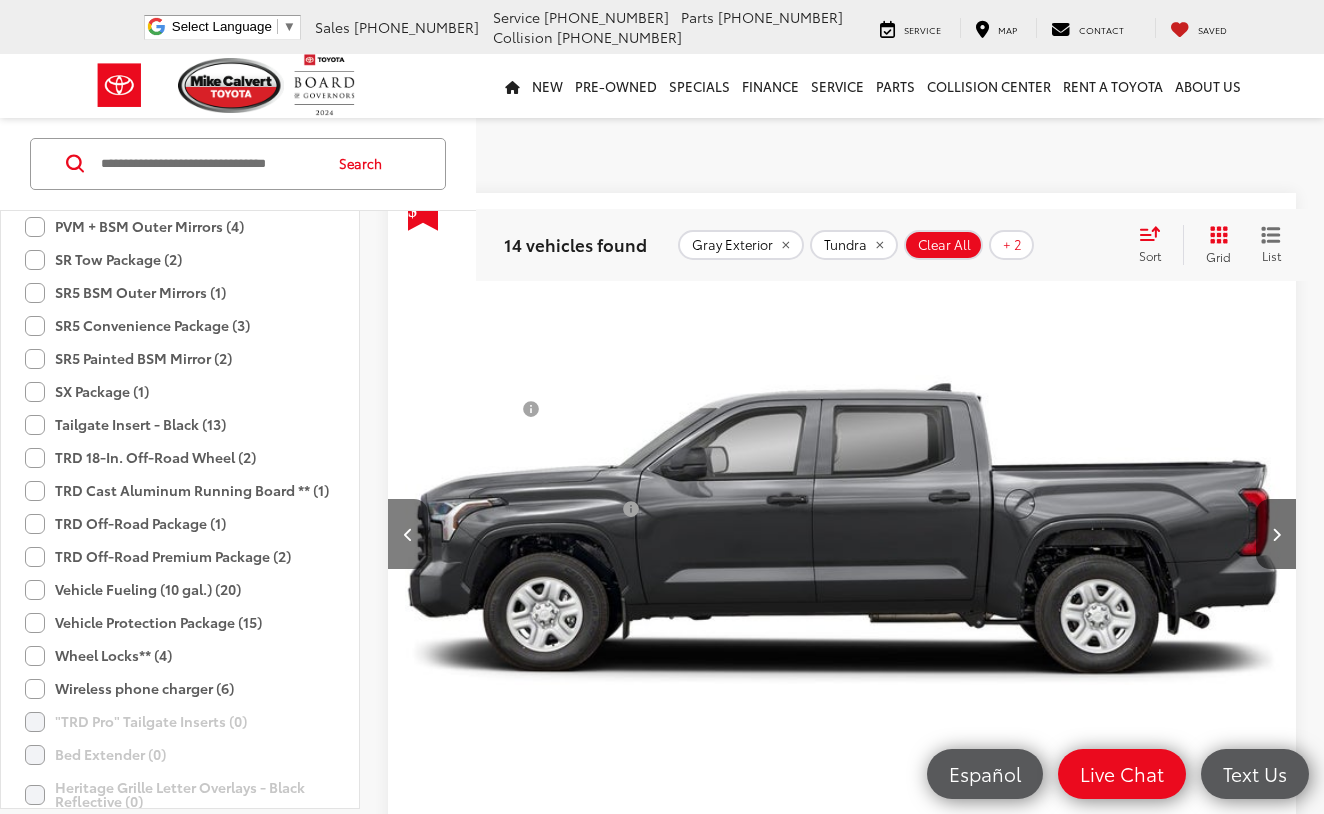 click at bounding box center (408, 534) 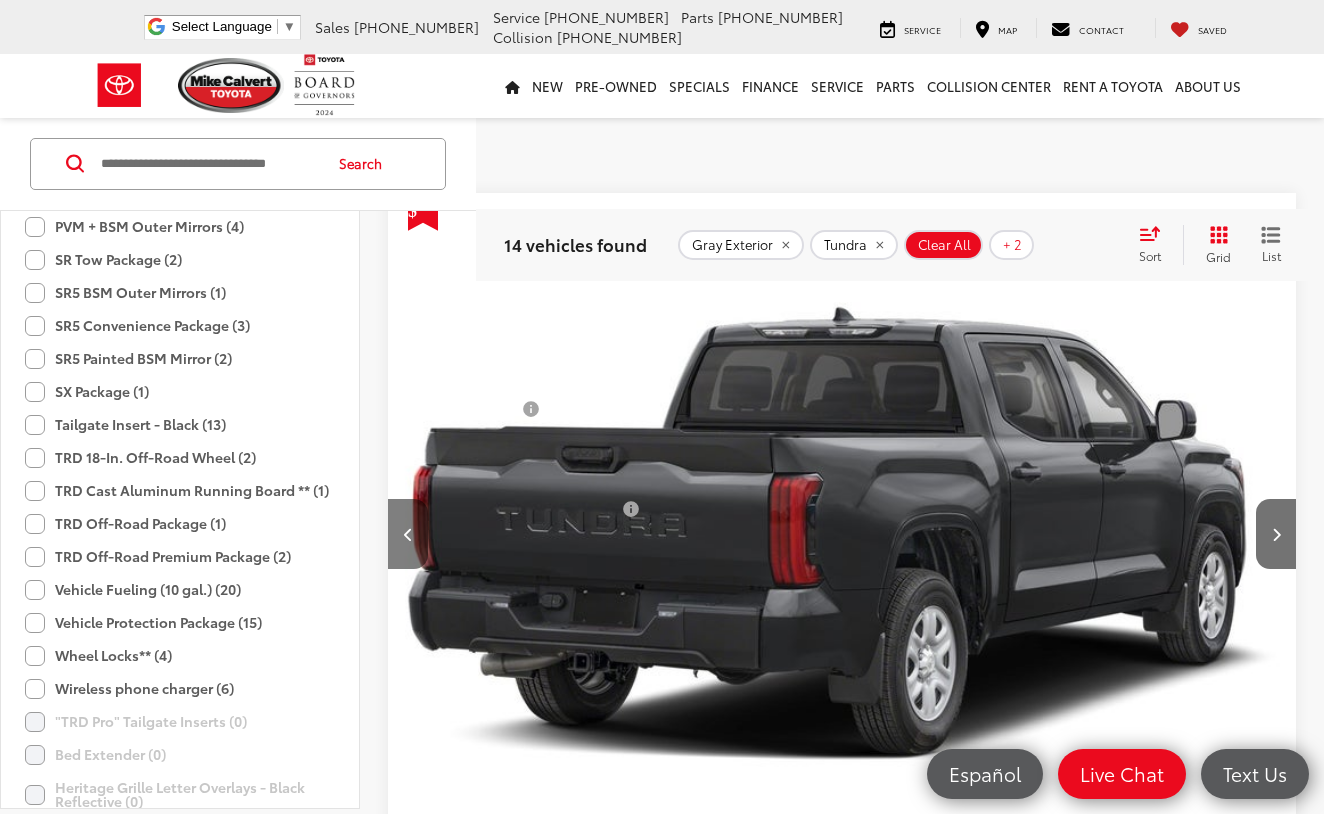 click at bounding box center [408, 534] 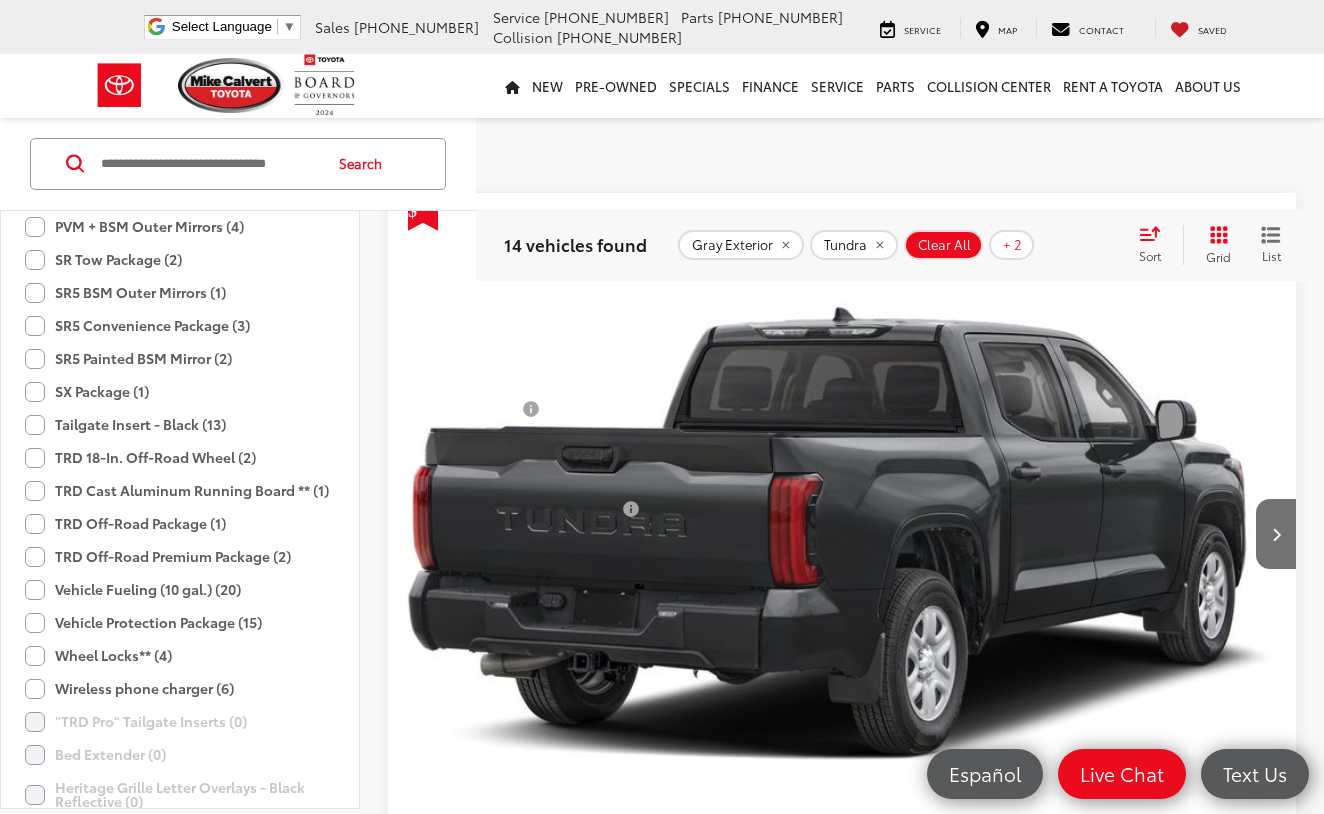scroll, scrollTop: 0, scrollLeft: 0, axis: both 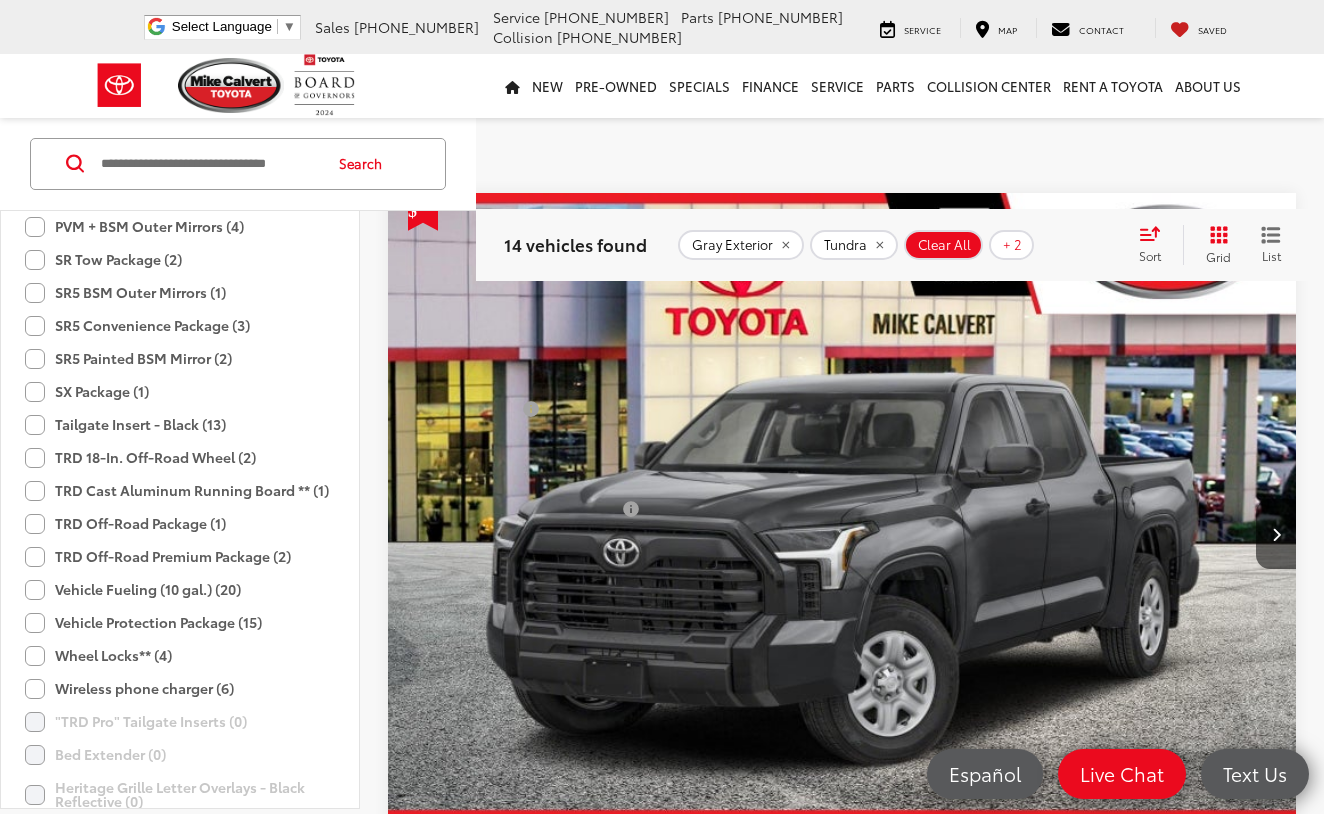 click at bounding box center [842, 534] 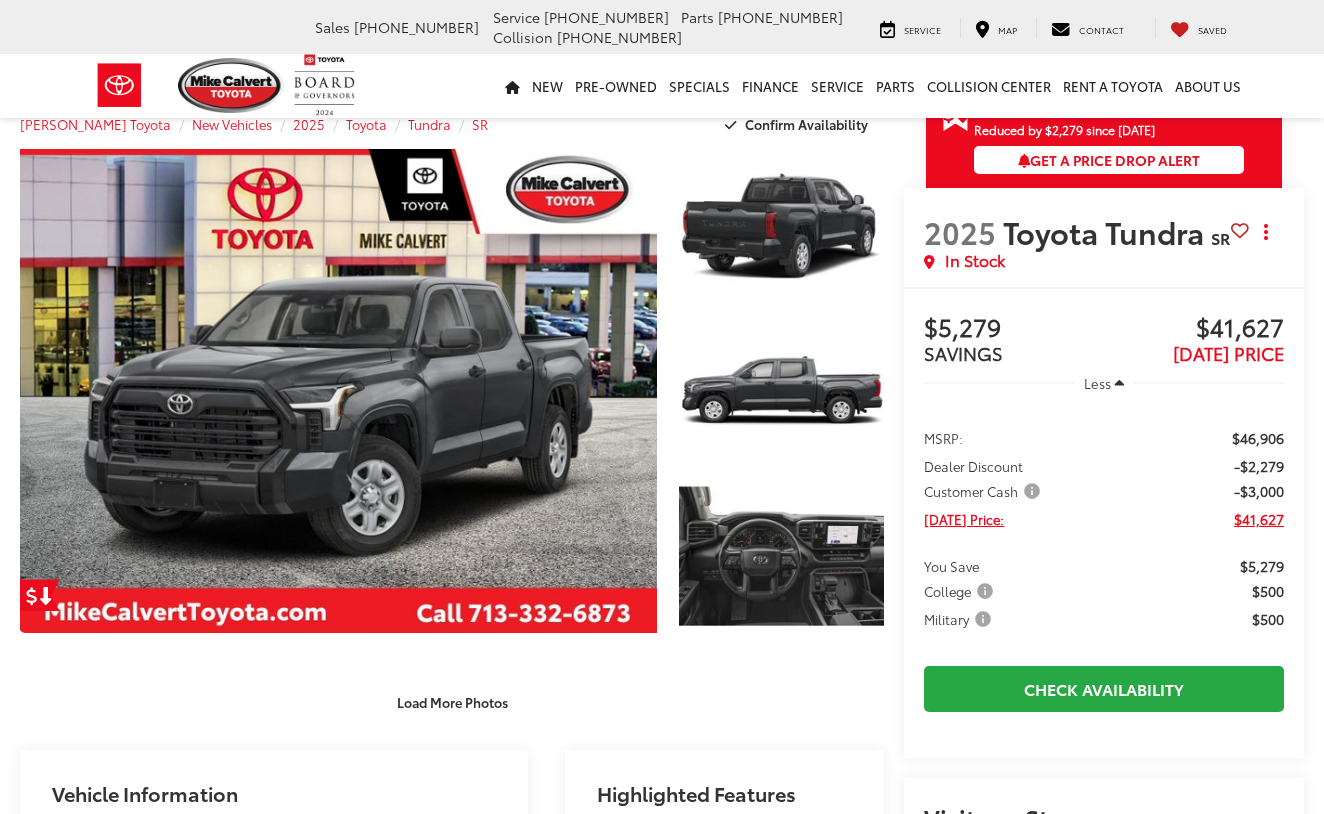 scroll, scrollTop: 31, scrollLeft: 0, axis: vertical 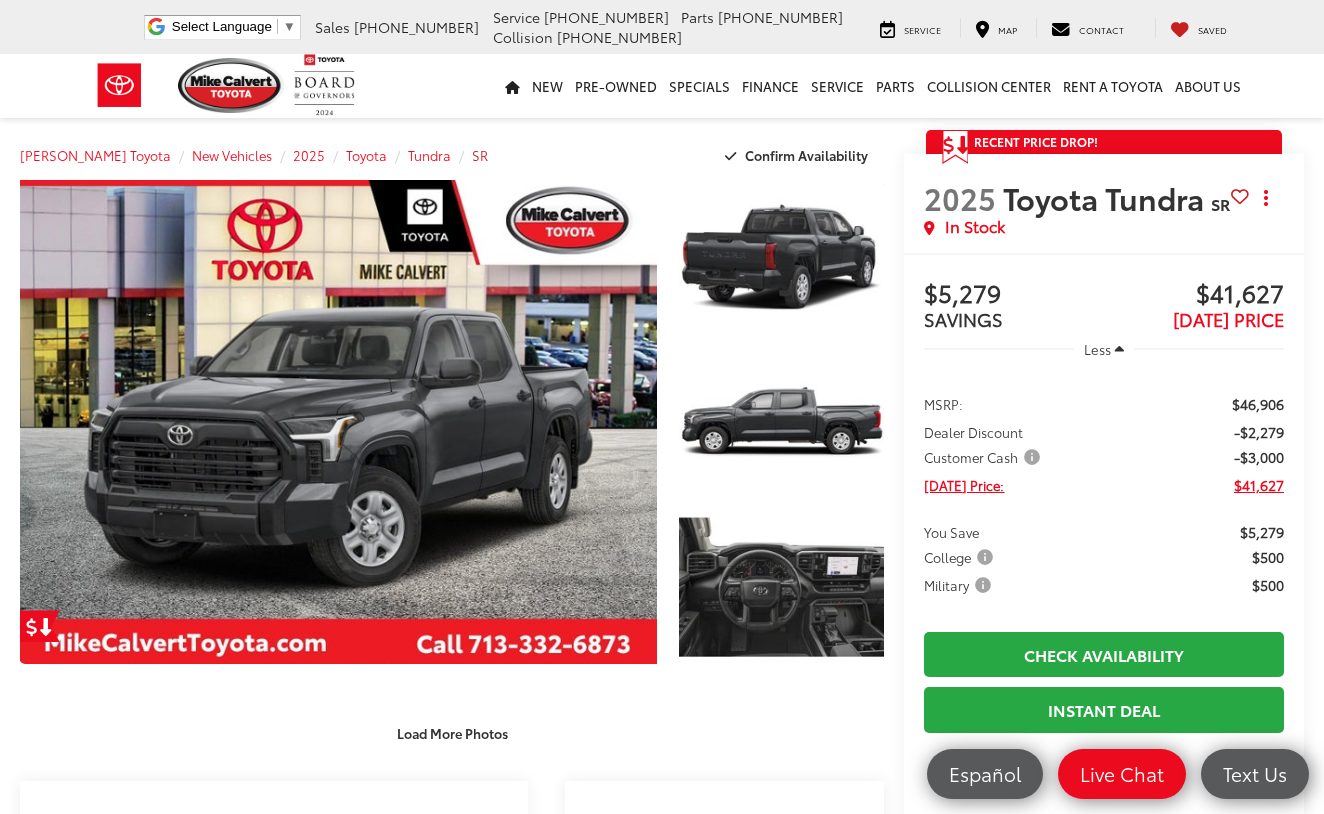 click on "SR" at bounding box center (480, 155) 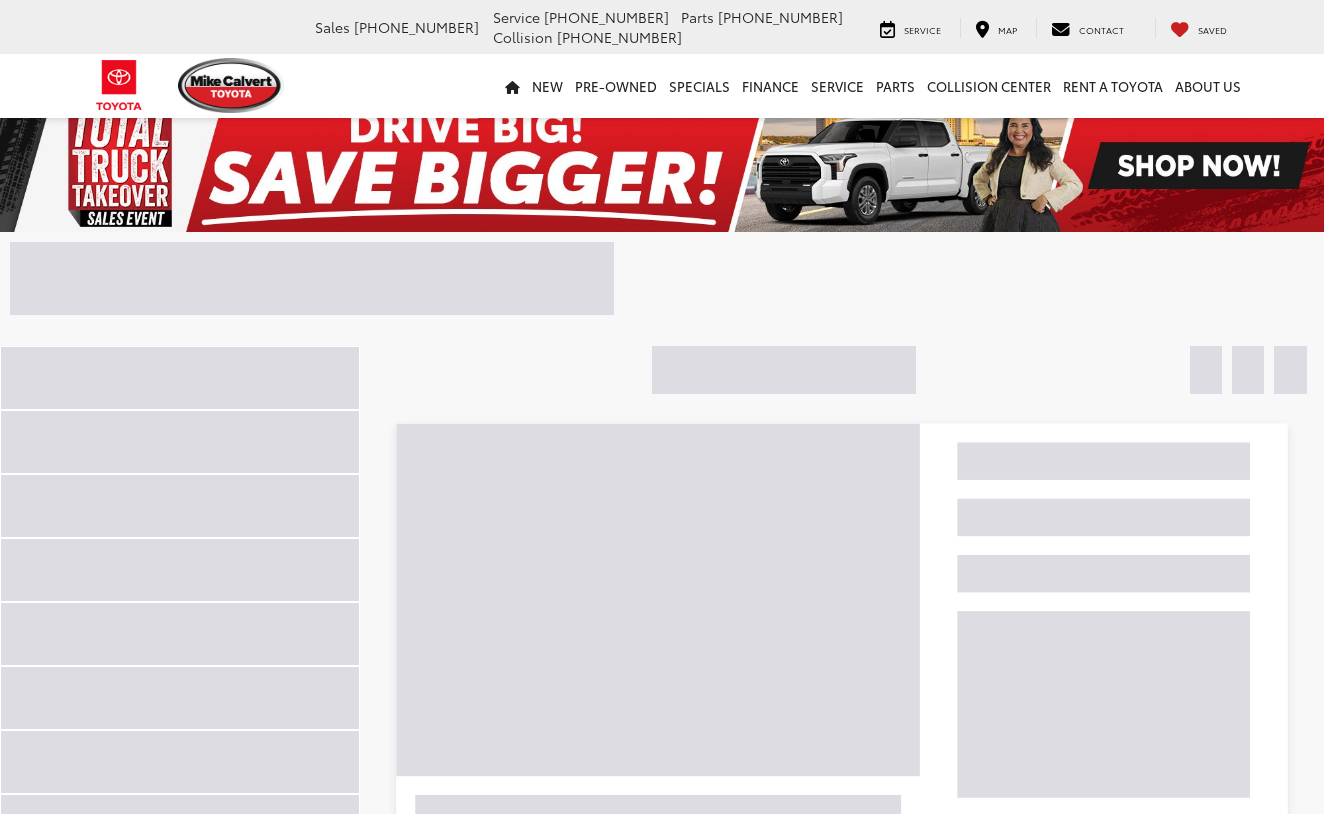 scroll, scrollTop: 0, scrollLeft: 0, axis: both 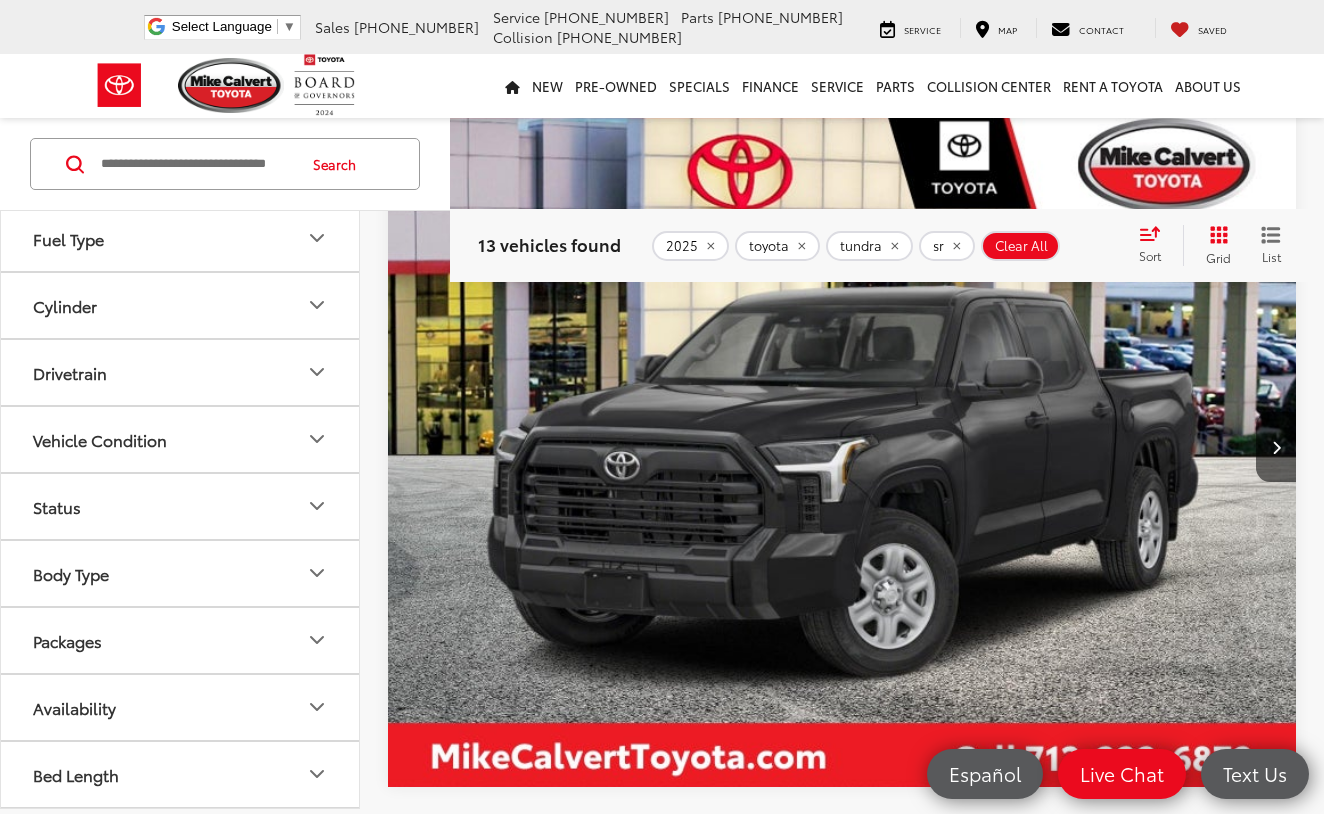 click 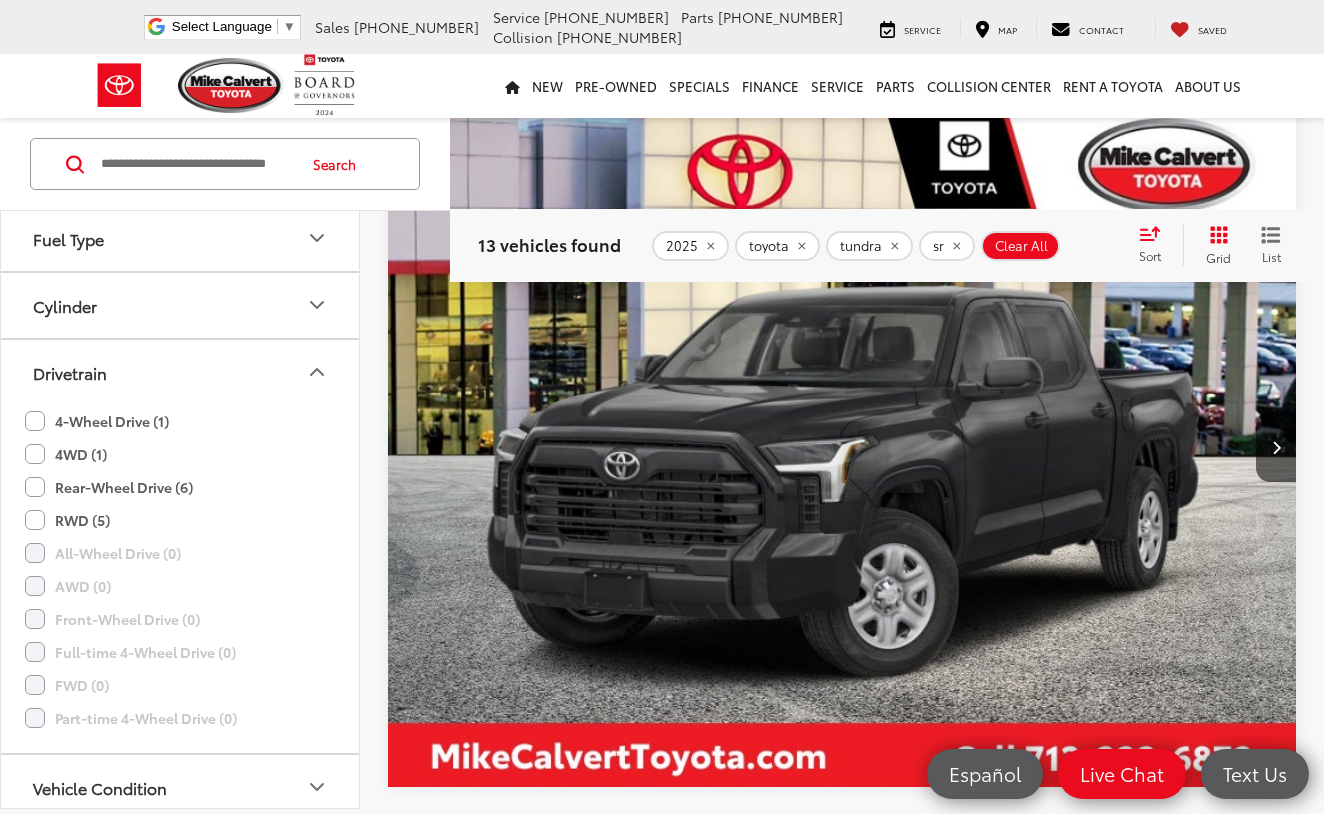 click on "4-Wheel Drive (1)" 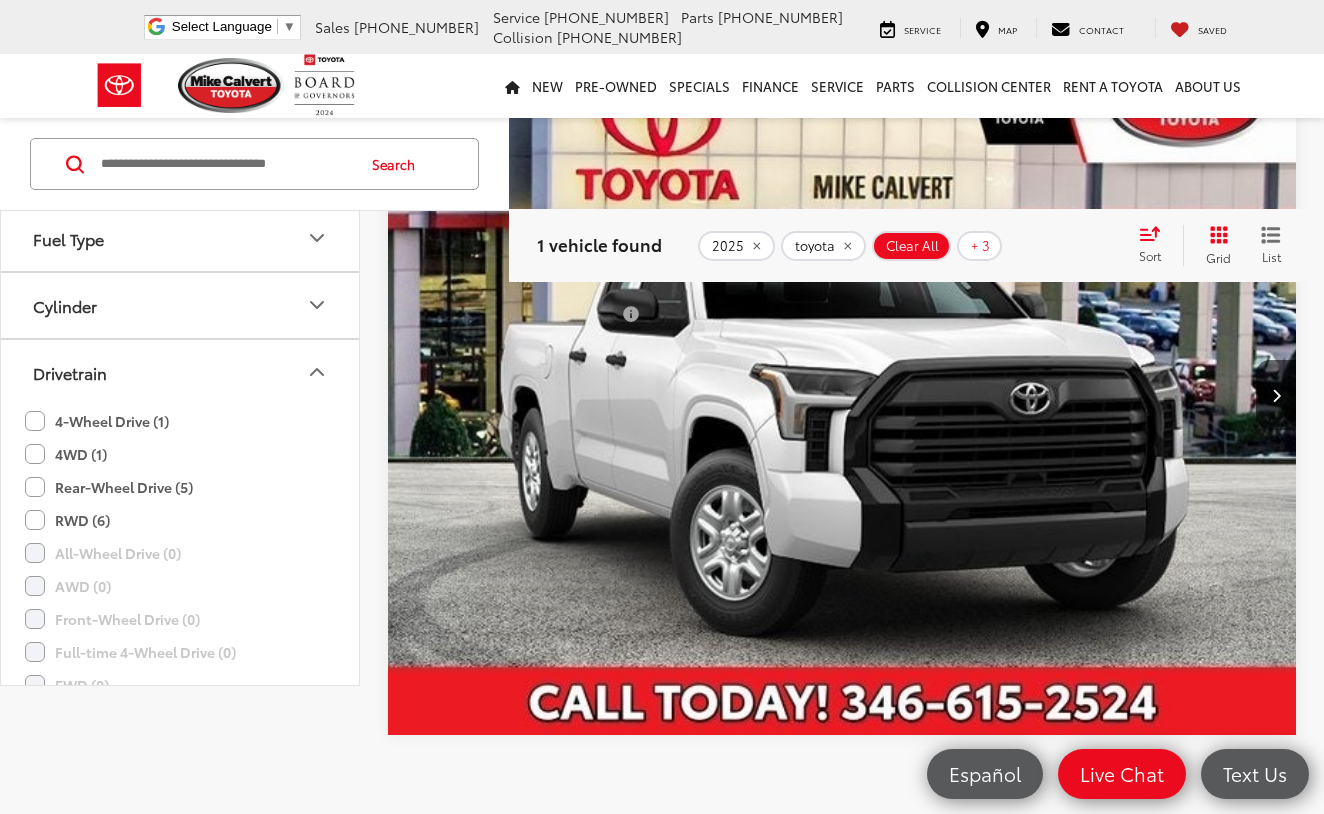 scroll, scrollTop: 0, scrollLeft: 0, axis: both 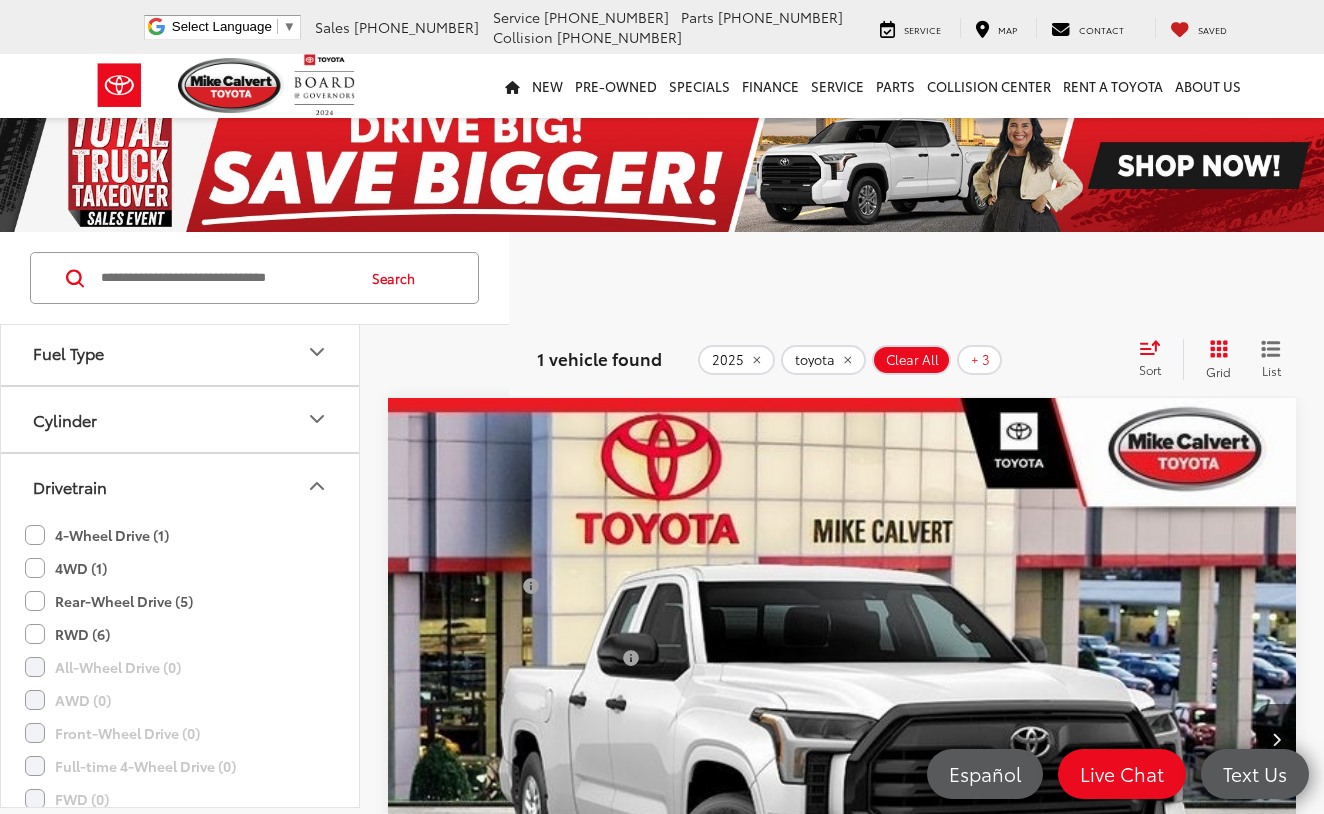 click 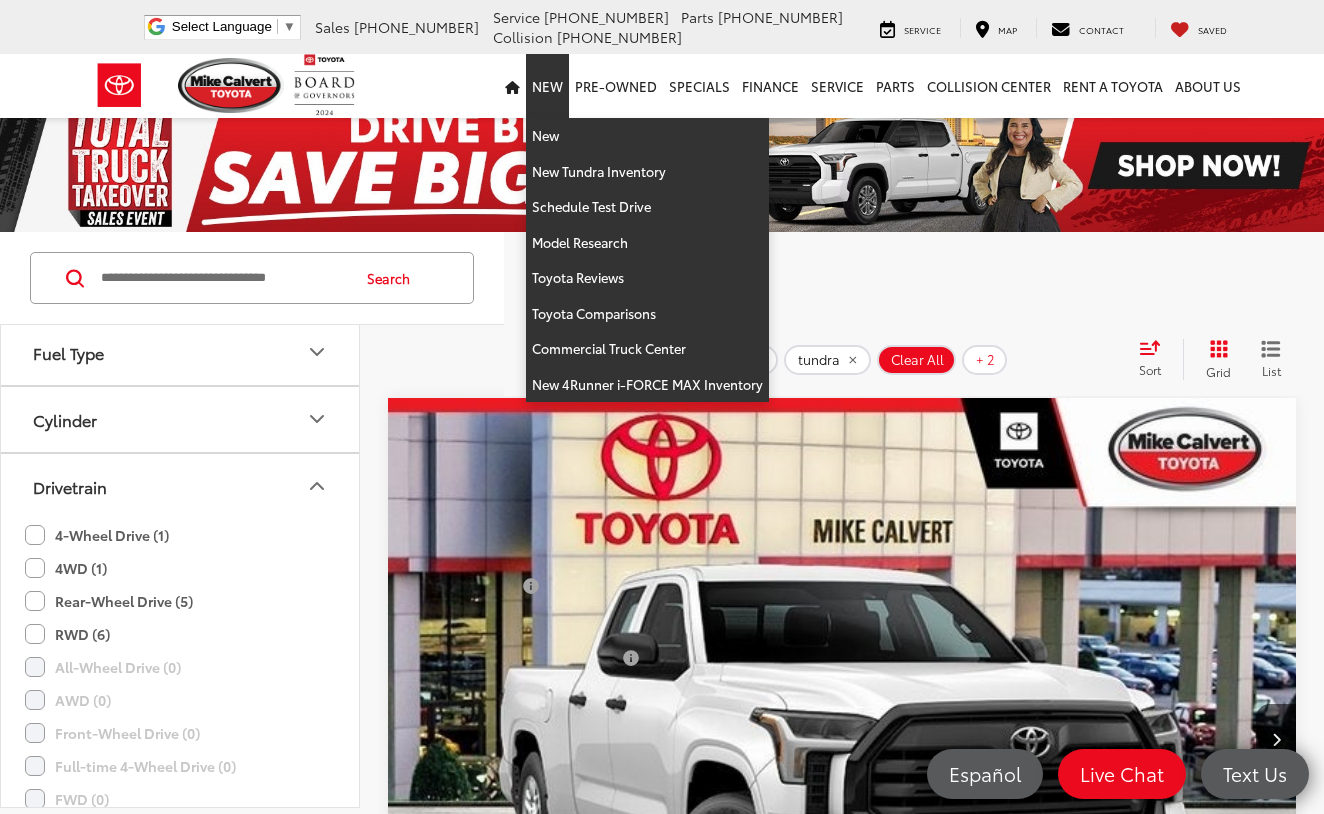 click on "New" at bounding box center (547, 86) 